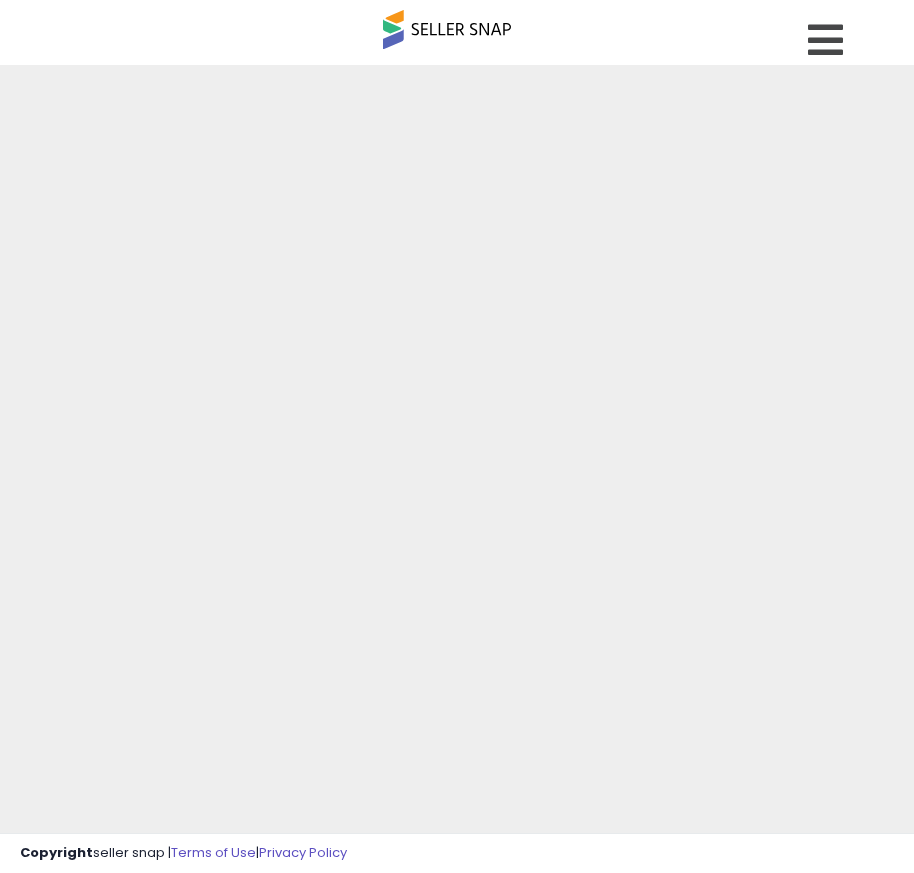 scroll, scrollTop: 0, scrollLeft: 0, axis: both 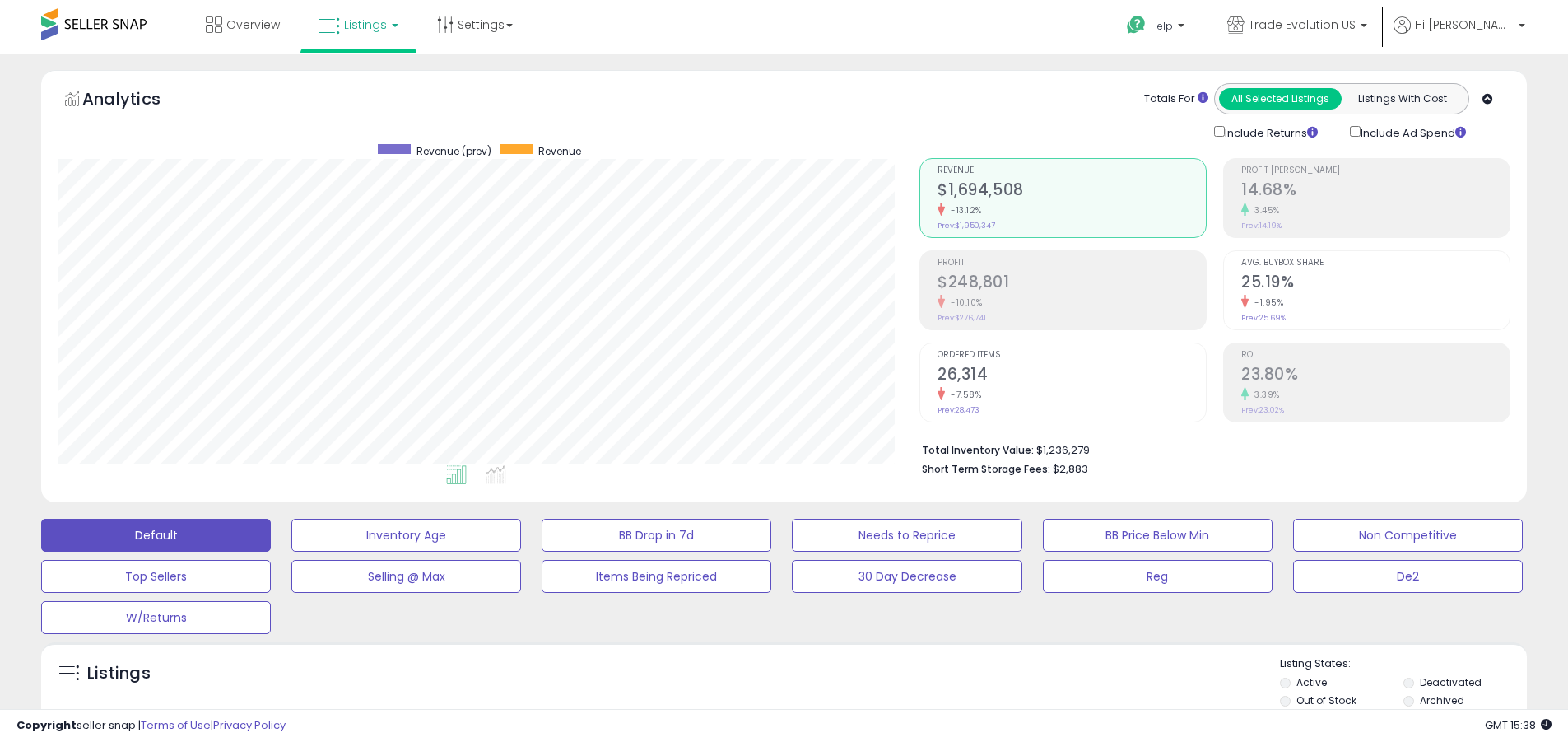 click on "Deactivated" at bounding box center [1450, 682] 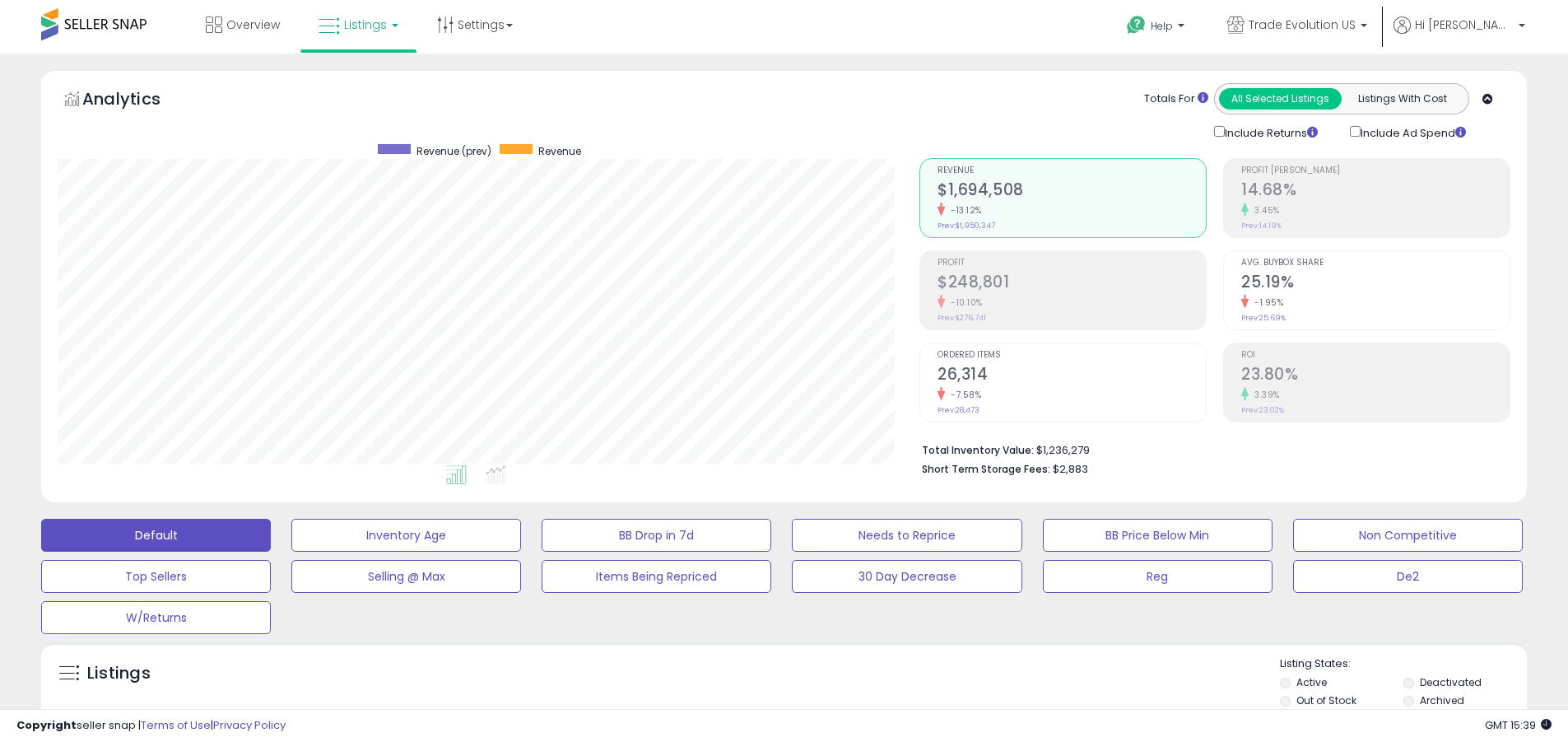 click on "Archived" at bounding box center (1442, 700) 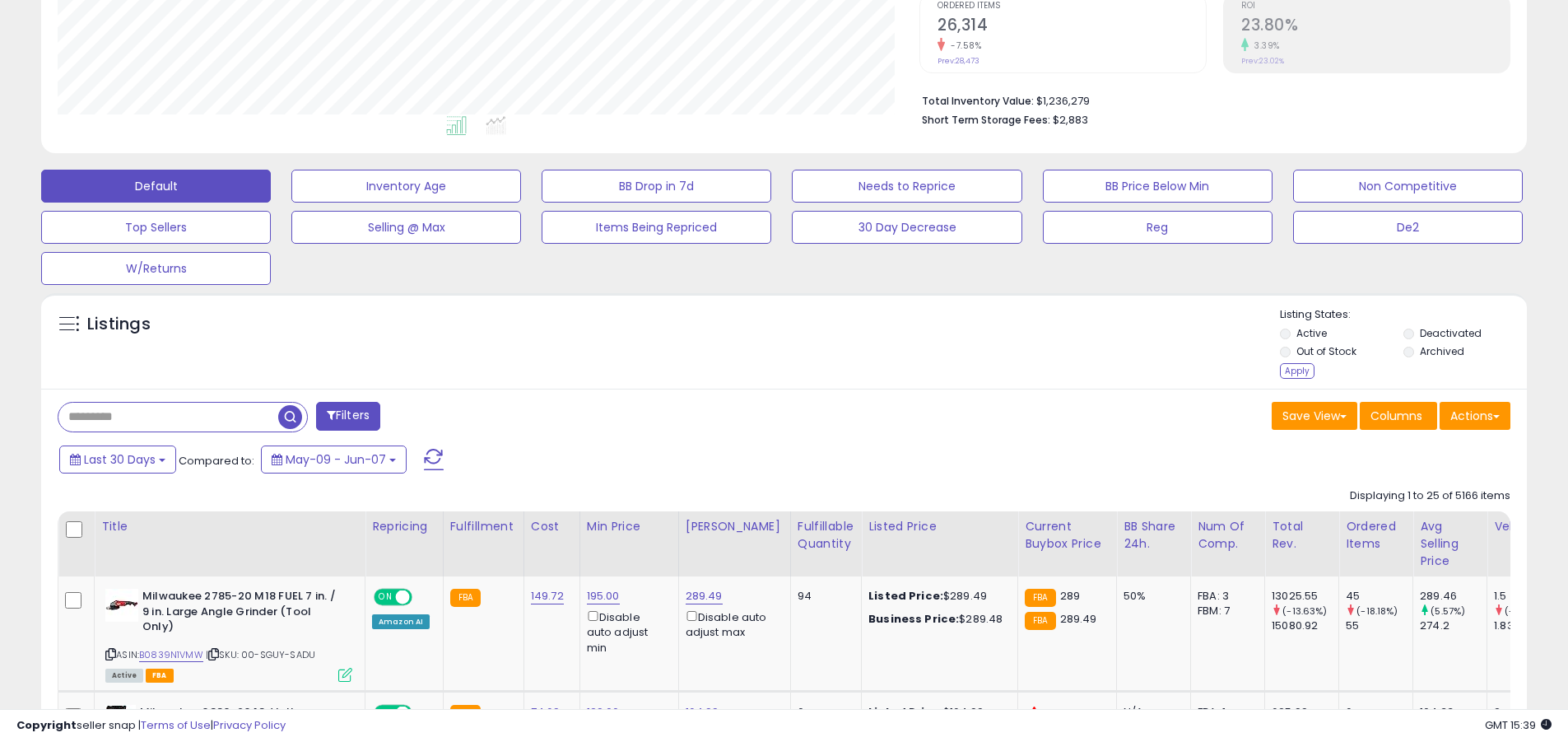 click on "Apply" at bounding box center (1297, 371) 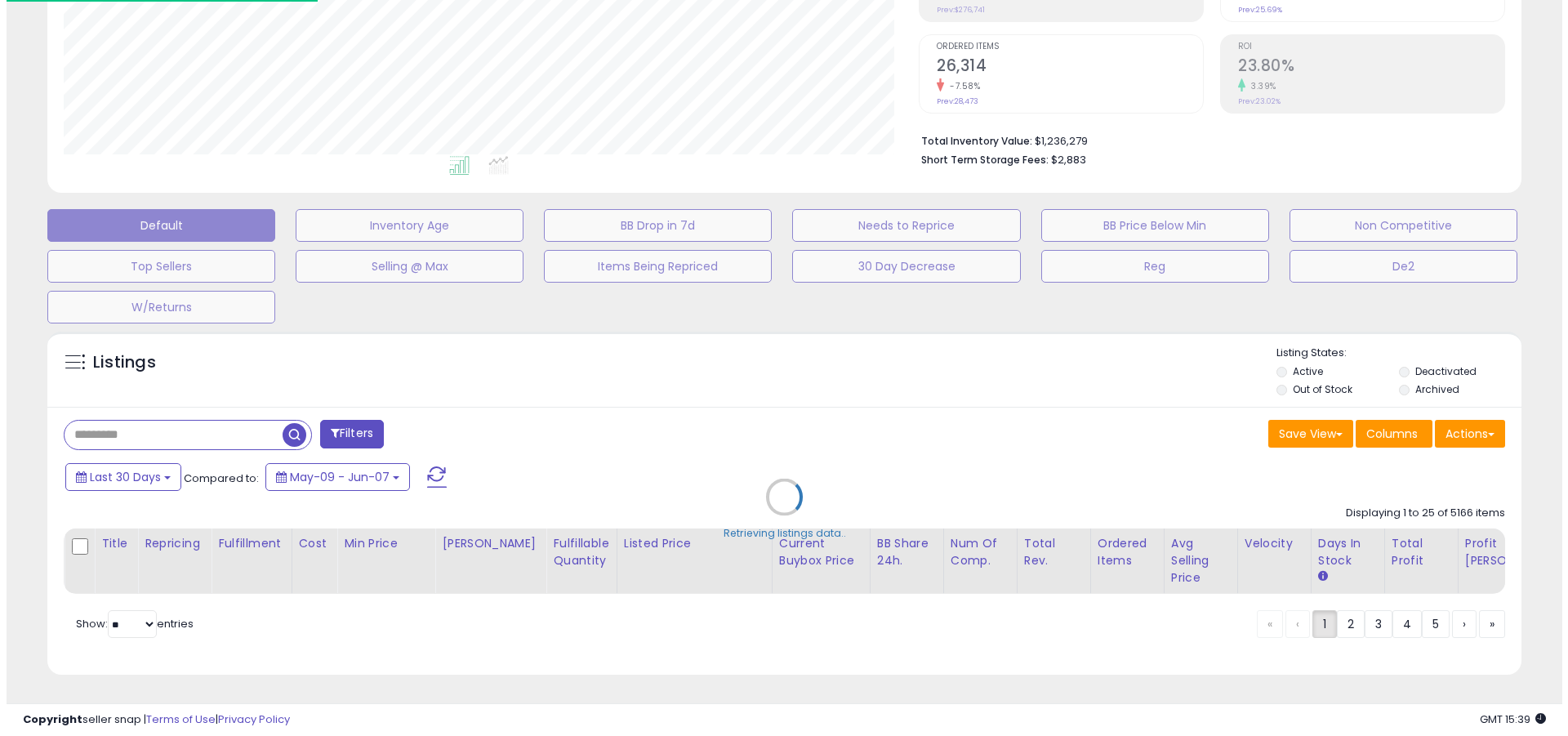 scroll, scrollTop: 318, scrollLeft: 0, axis: vertical 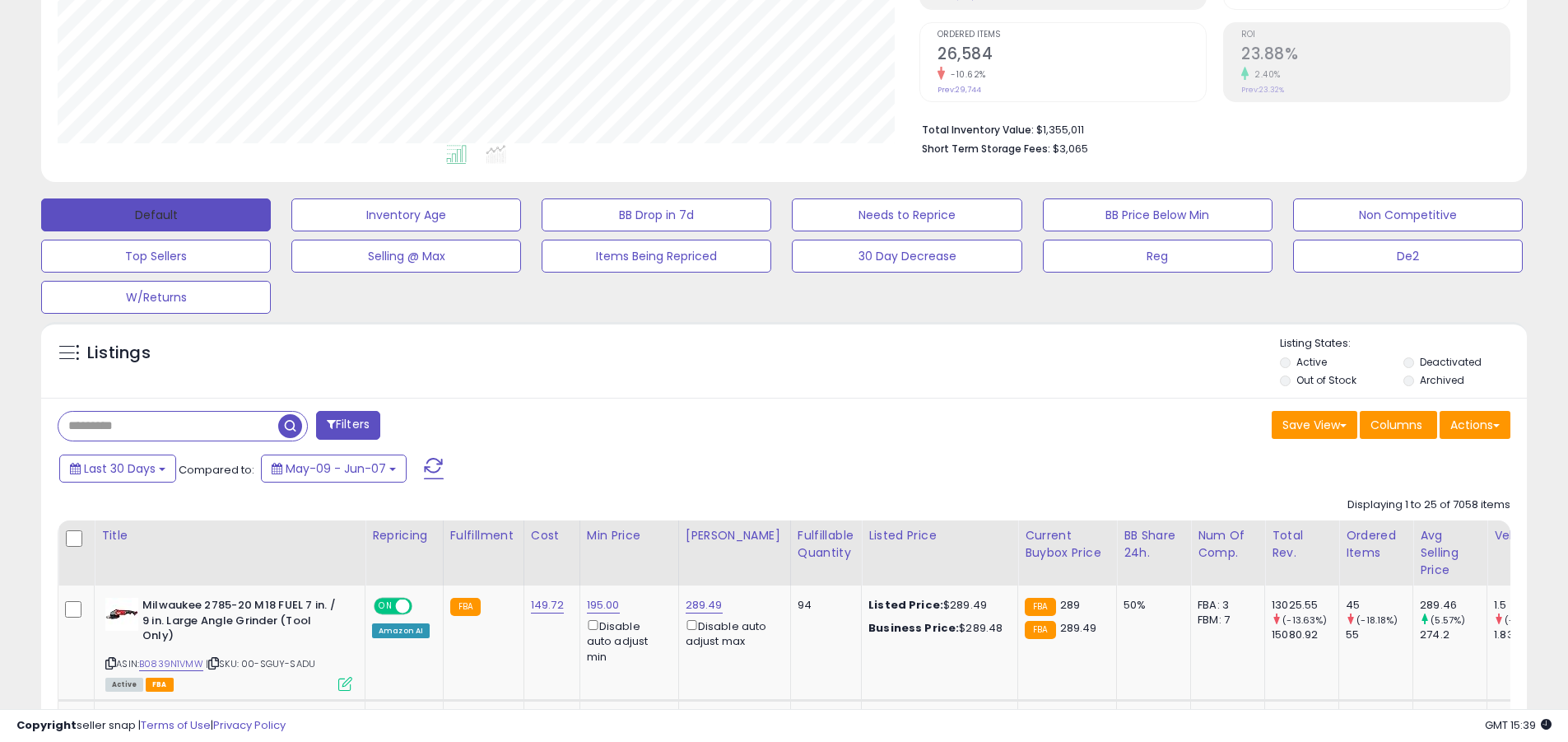 click on "Default" at bounding box center (156, 215) 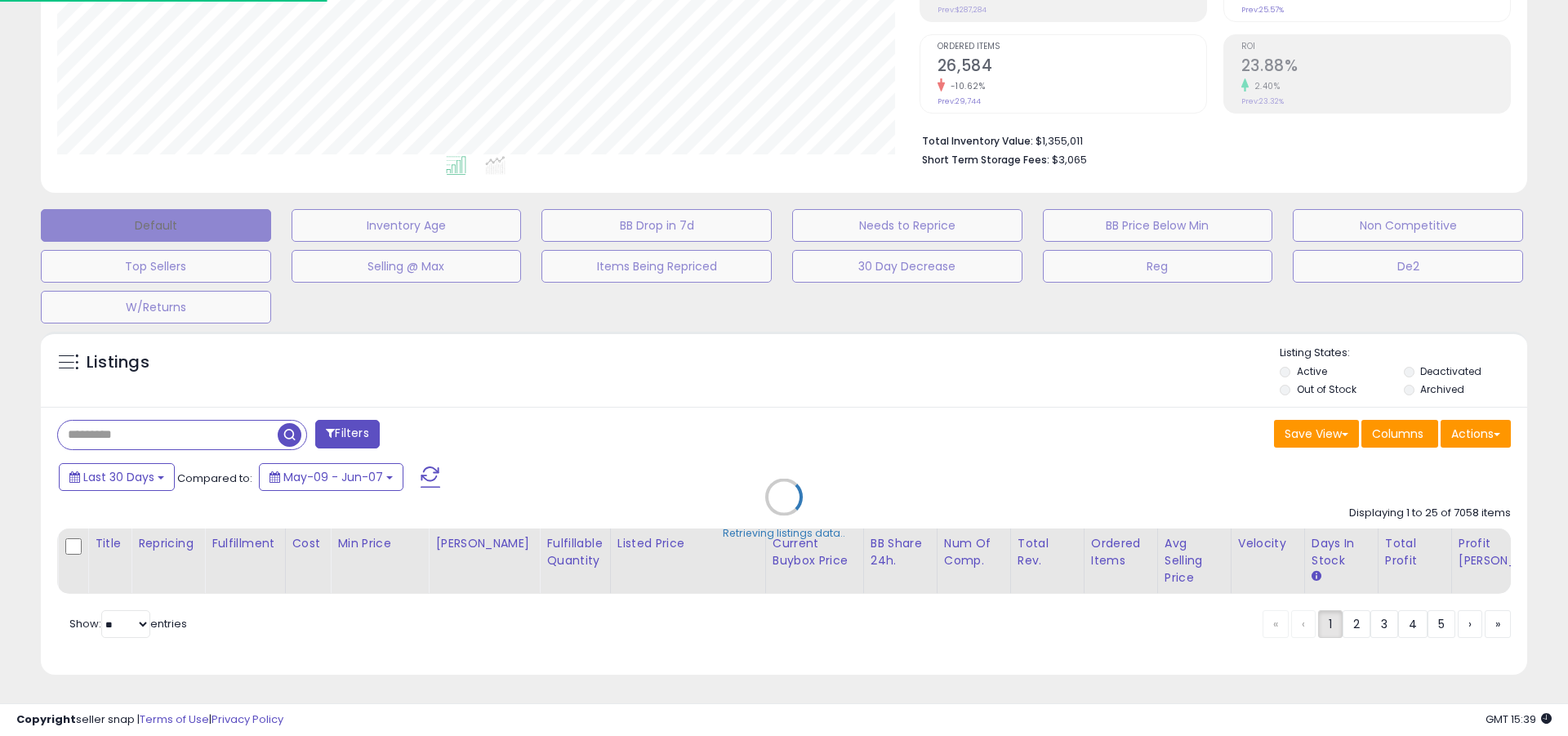 scroll, scrollTop: 816535, scrollLeft: 815804, axis: both 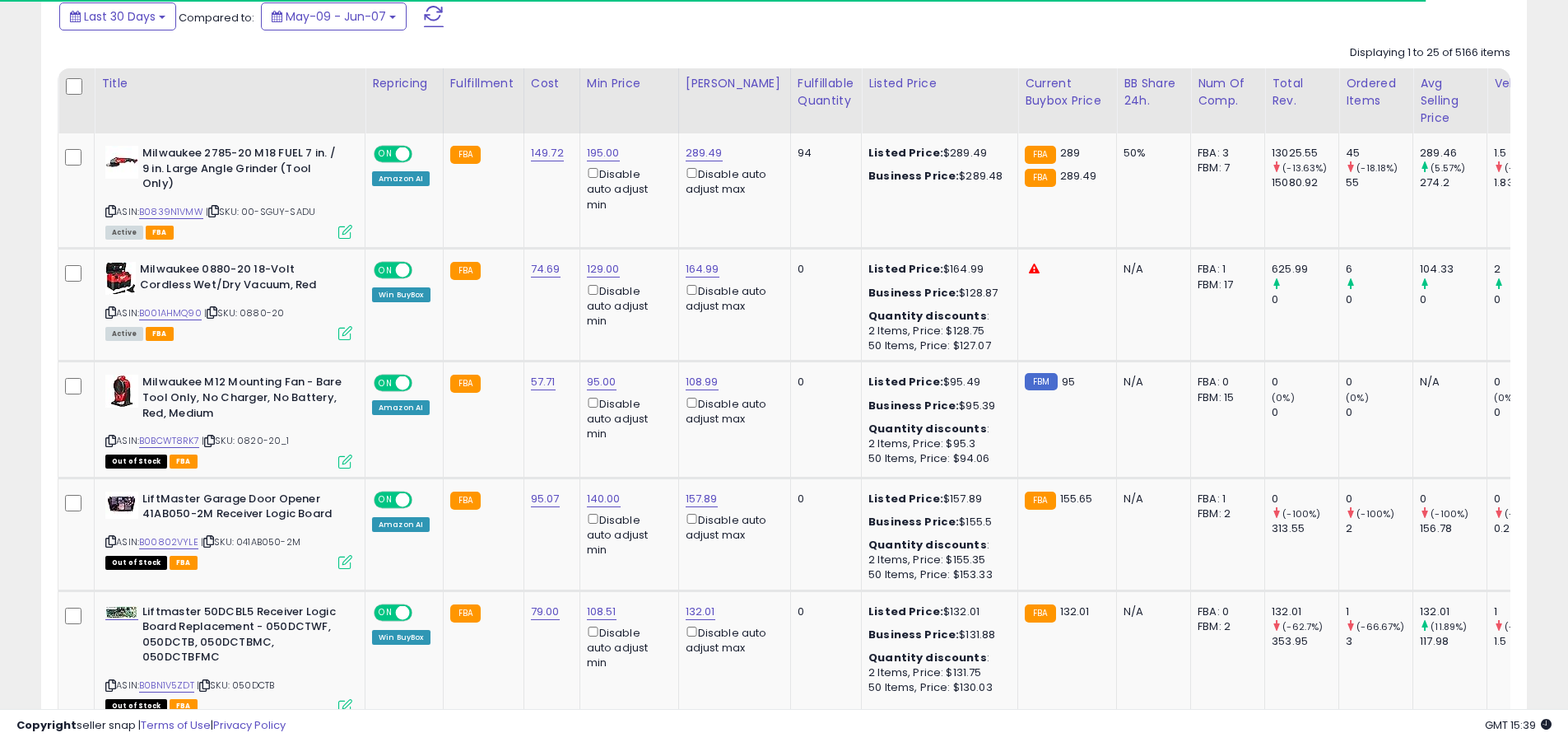 click at bounding box center (434, 16) 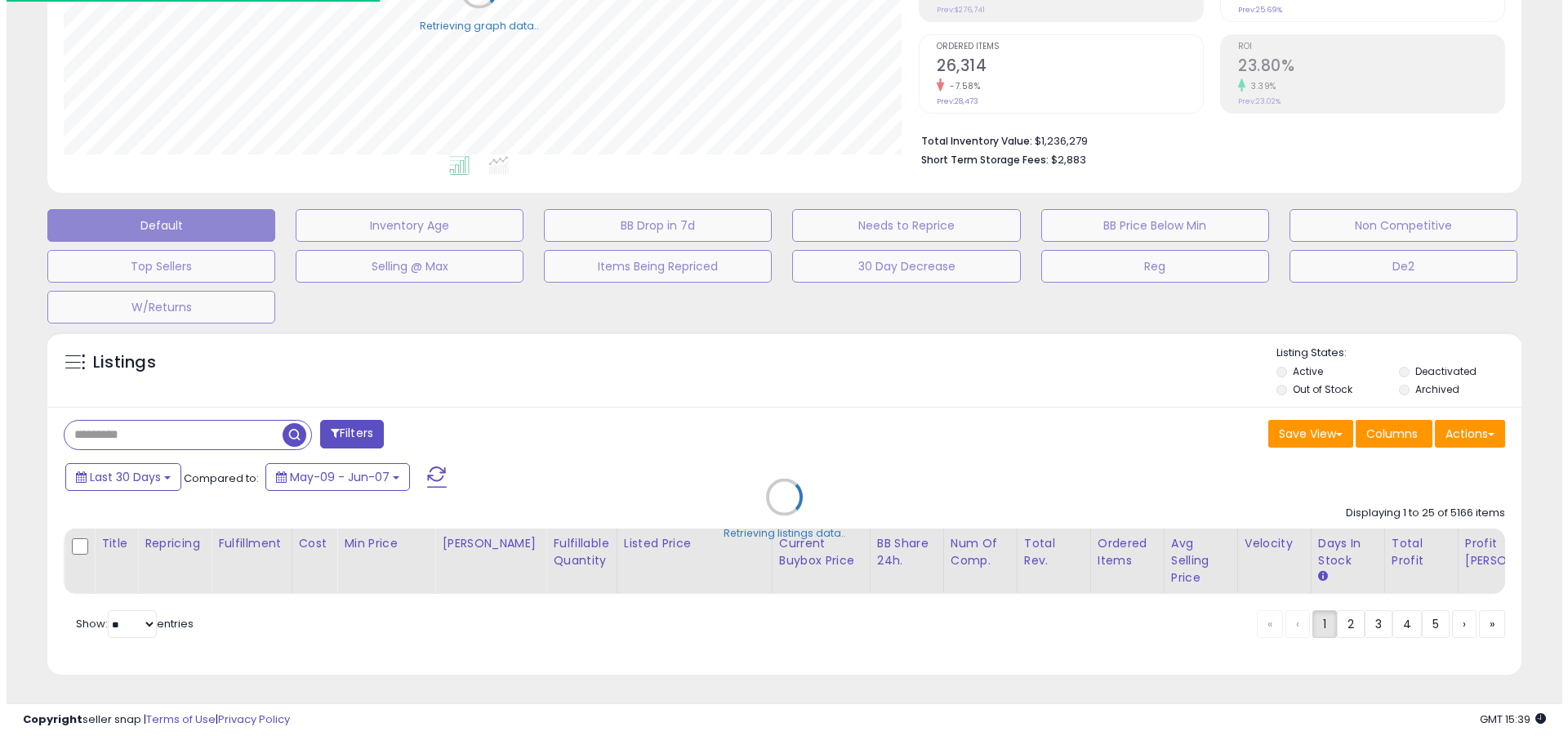 scroll, scrollTop: 318, scrollLeft: 0, axis: vertical 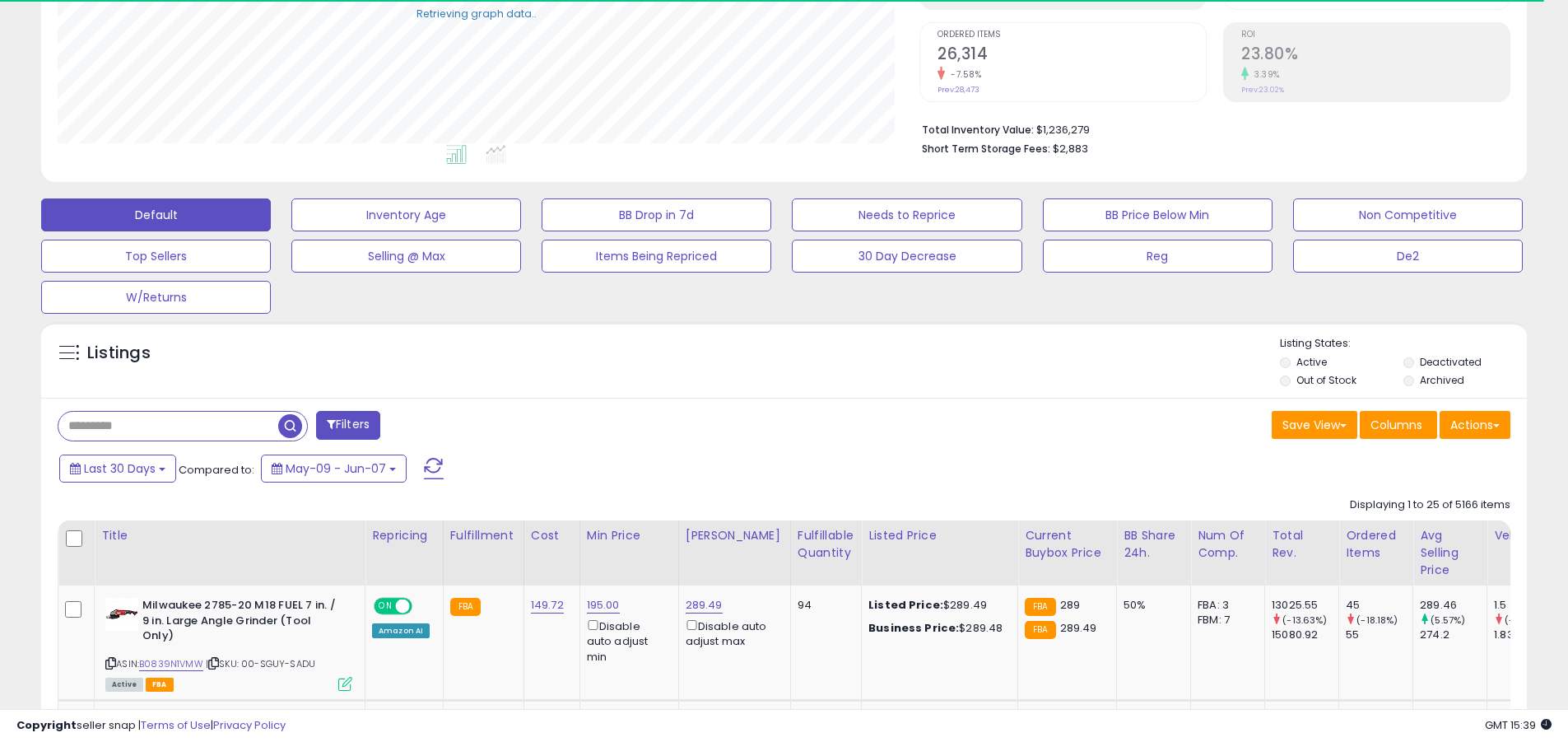 click at bounding box center [168, 426] 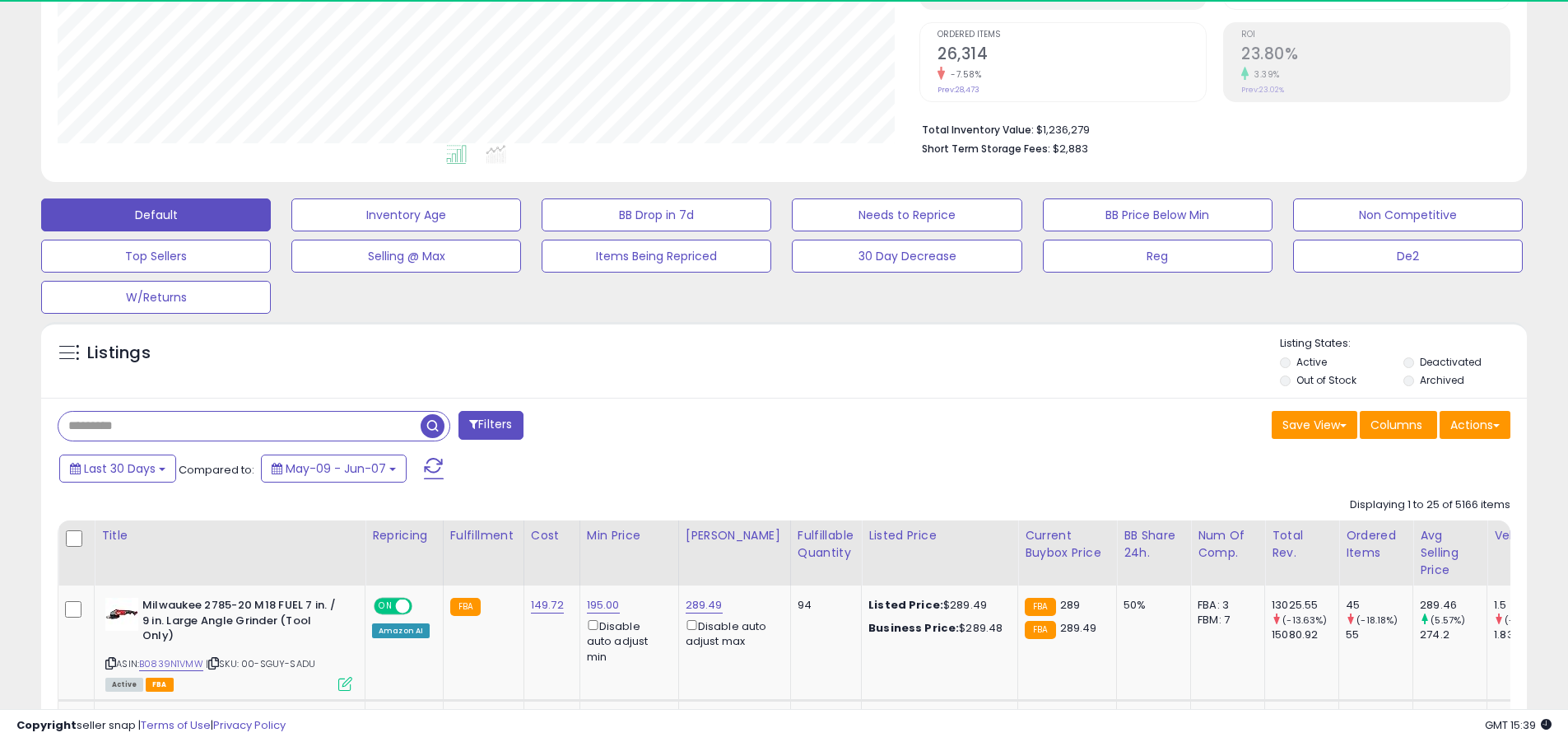 scroll, scrollTop: 823192, scrollLeft: 822235, axis: both 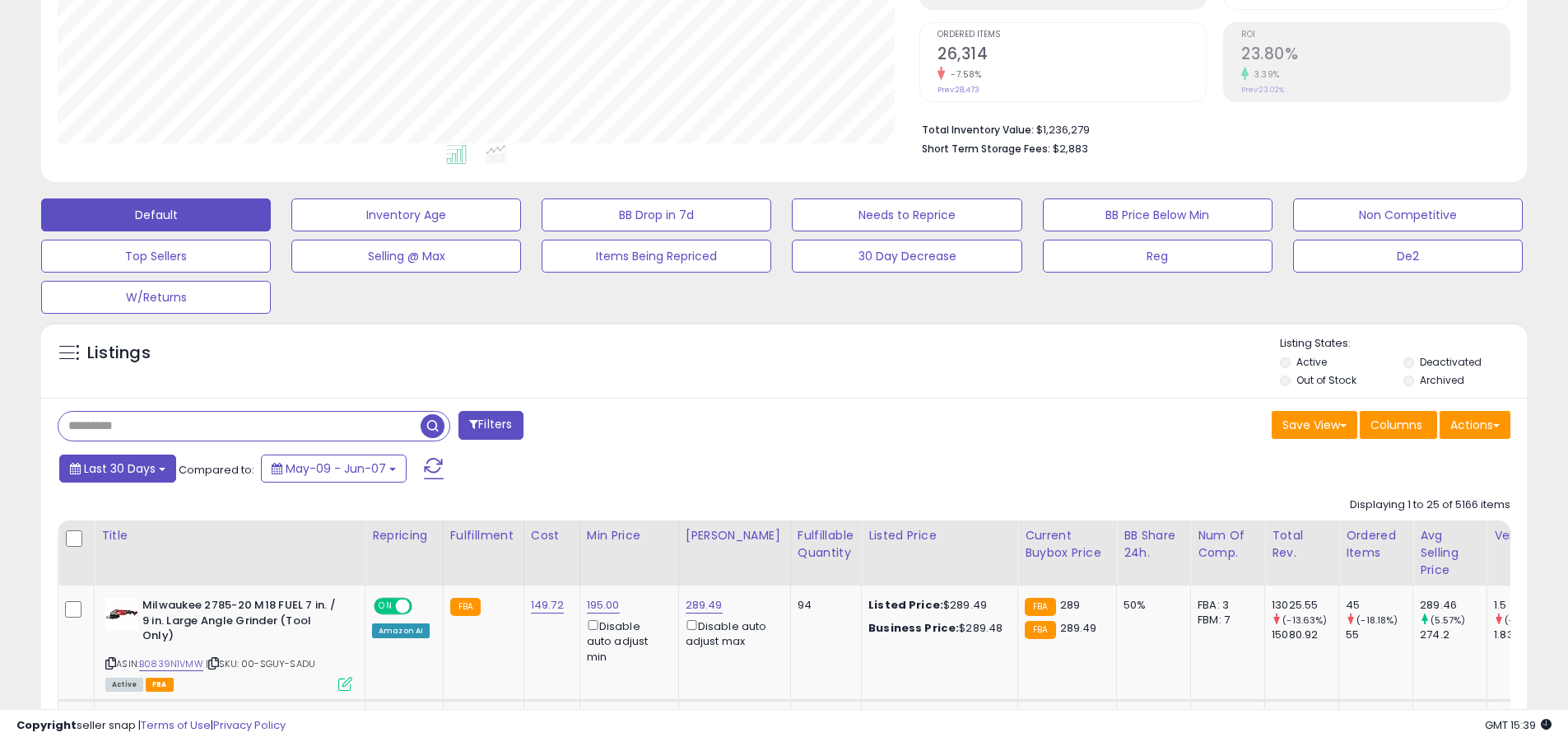 click on "Last 30 Days" at bounding box center [119, 469] 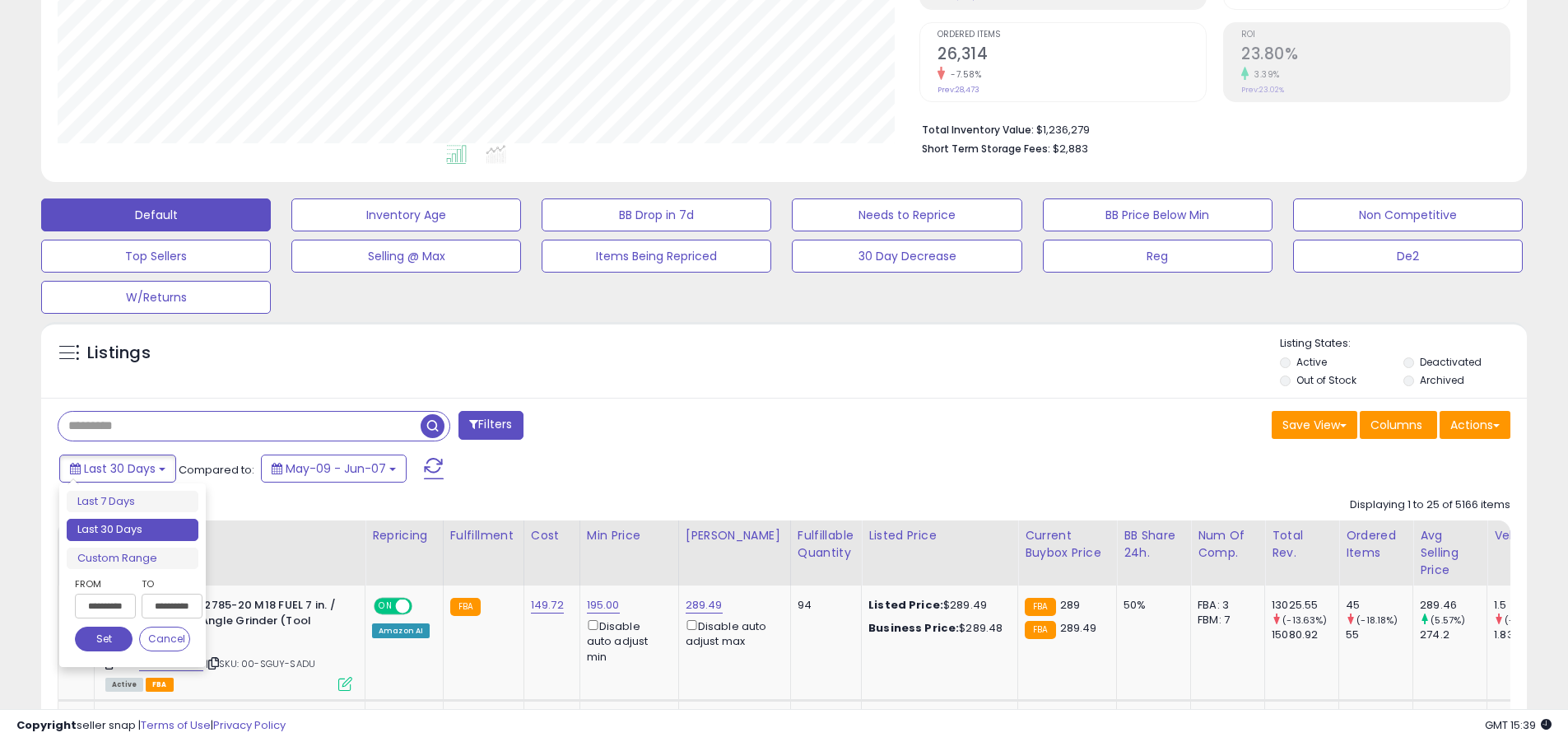 click on "Last 30 Days" at bounding box center (133, 530) 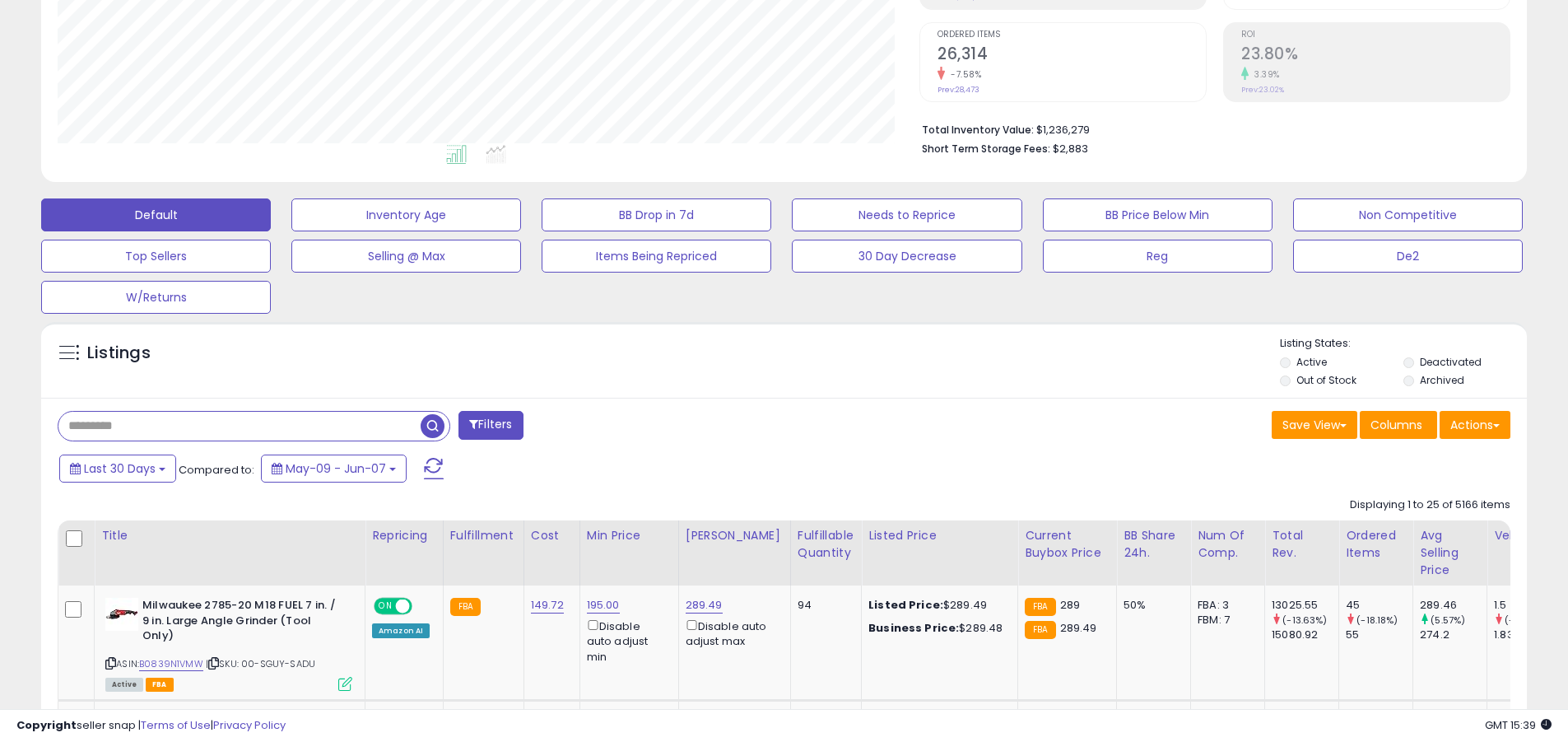 click at bounding box center [240, 426] 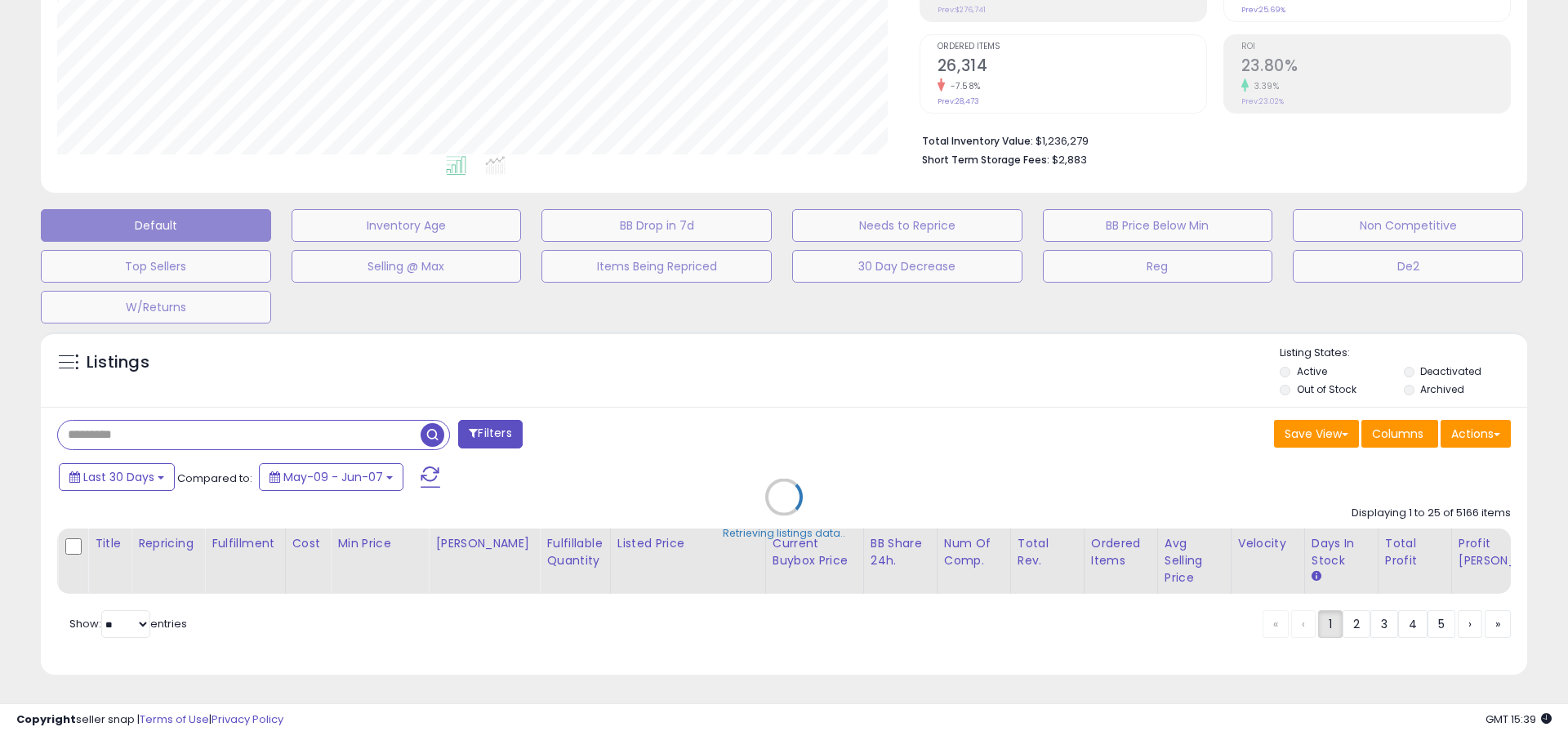scroll, scrollTop: 816535, scrollLeft: 815804, axis: both 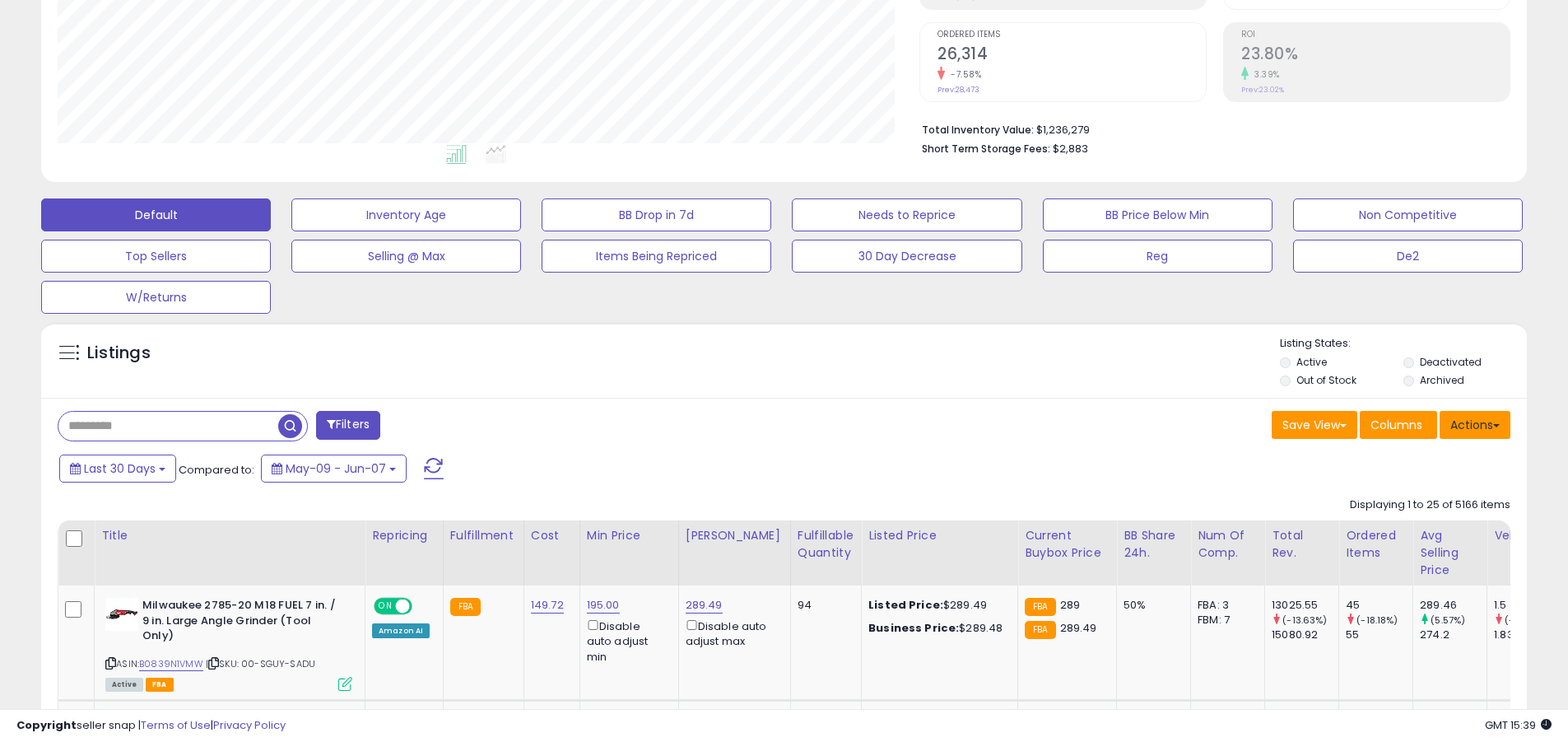 click on "Actions" at bounding box center (1475, 425) 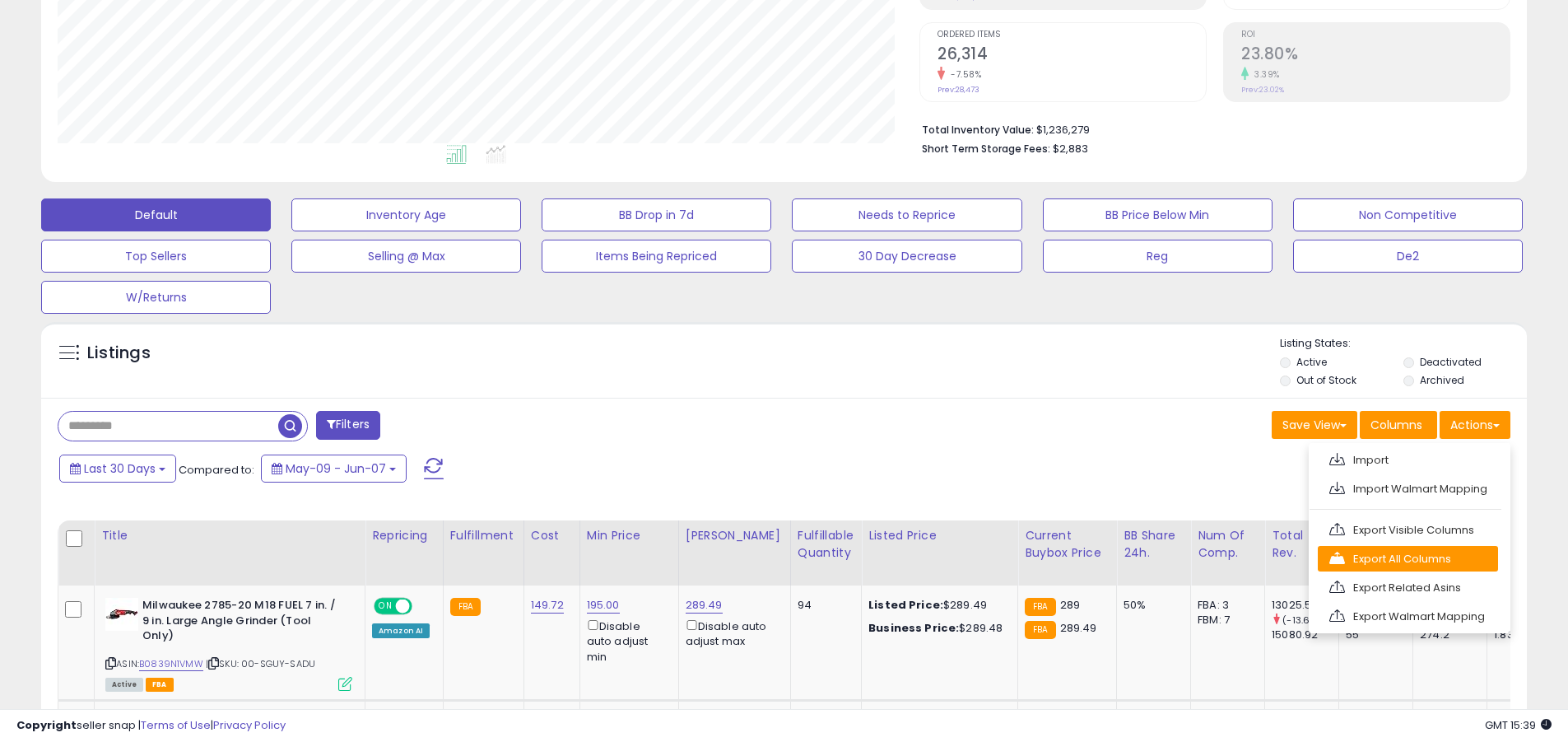 click on "Export All Columns" at bounding box center [1407, 558] 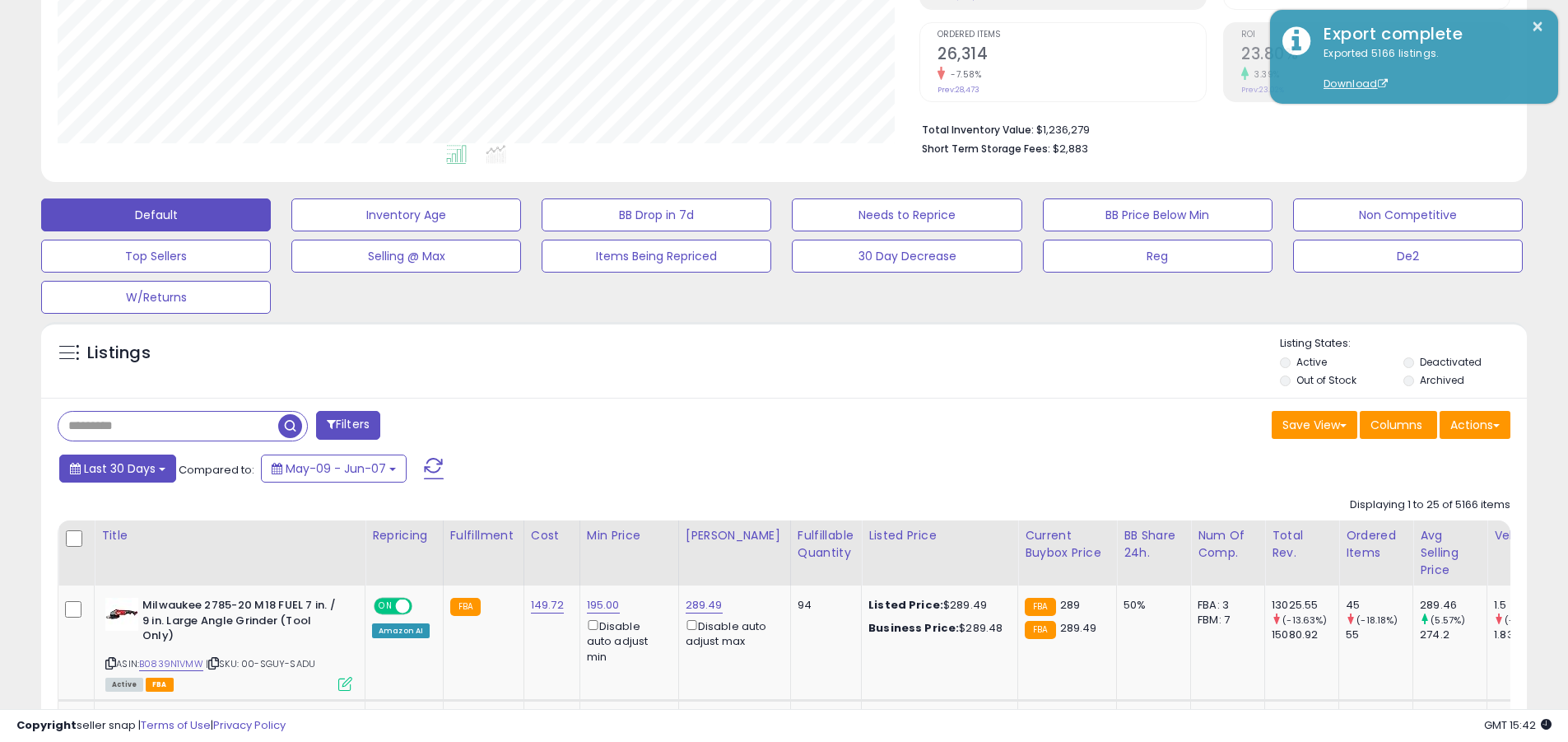 click on "Last 30 Days" at bounding box center (119, 469) 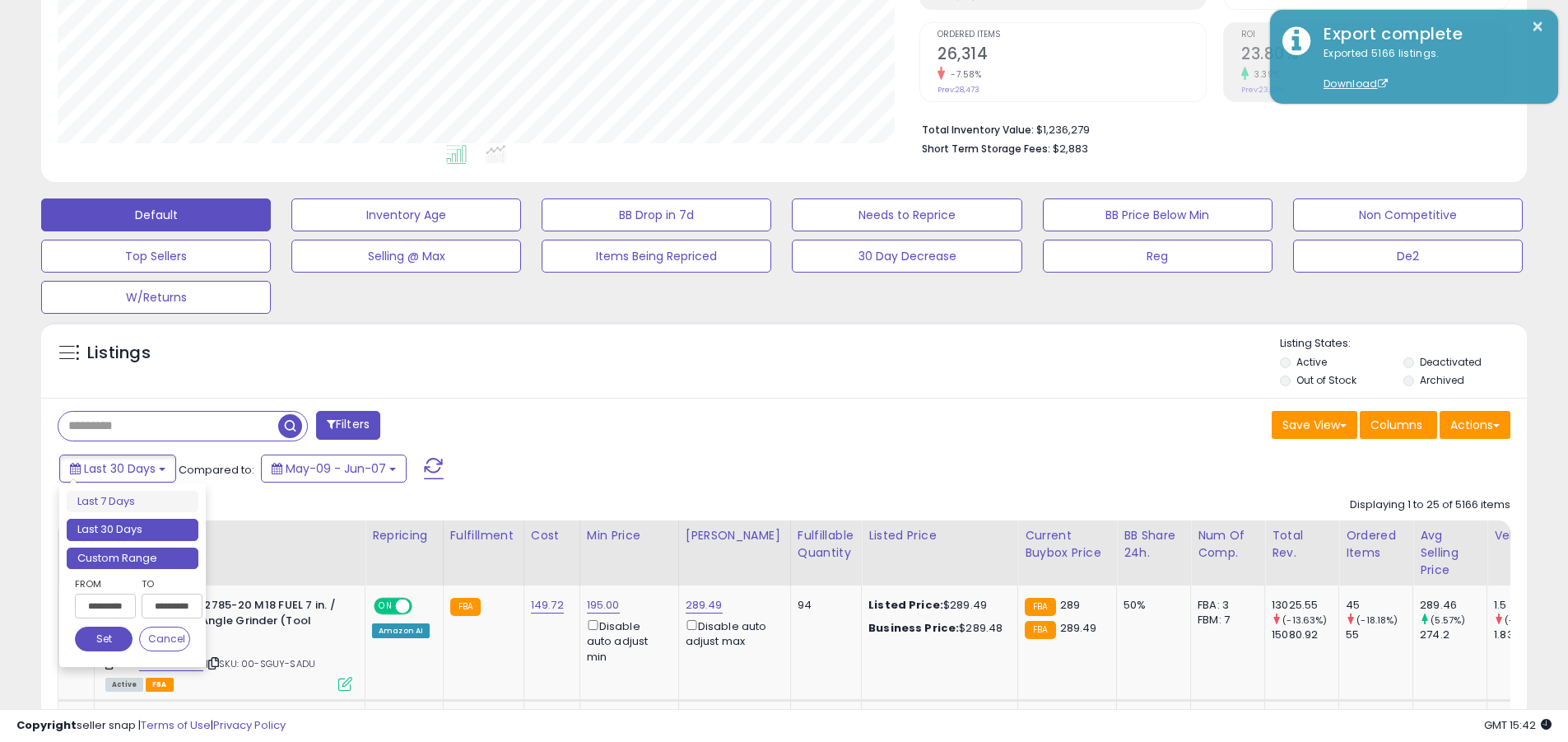 click on "Custom Range" at bounding box center [133, 558] 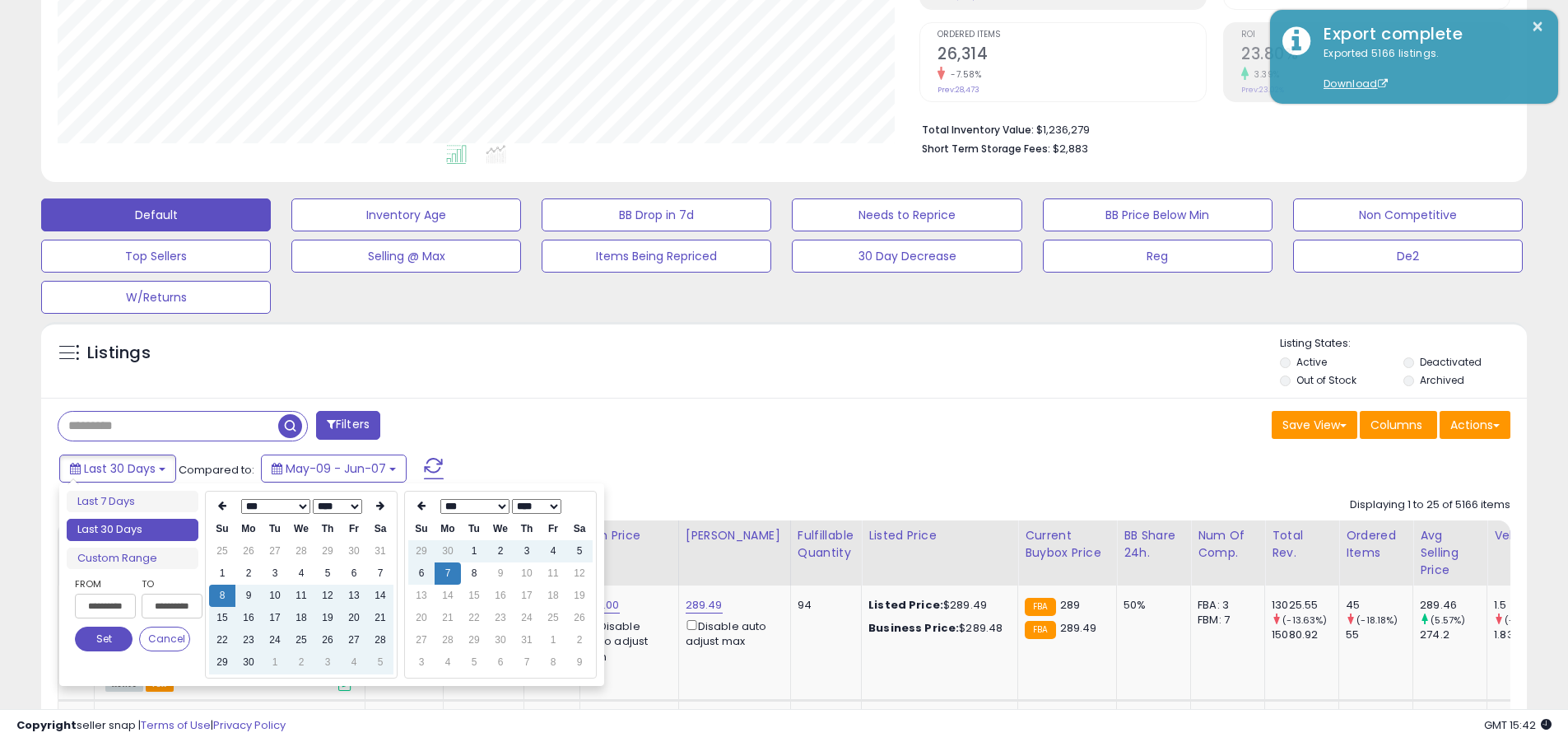 click on "**********" at bounding box center (105, 606) 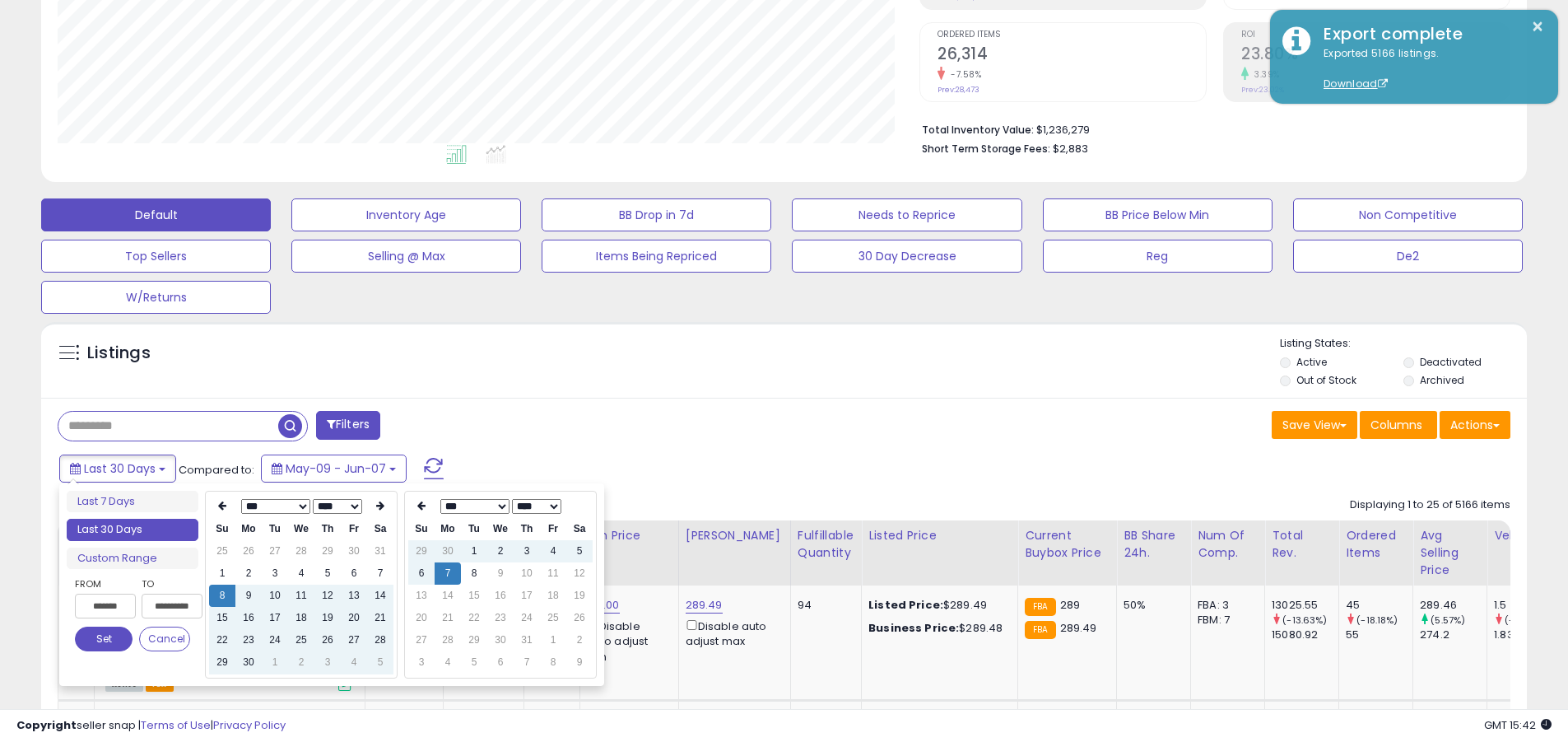 type on "**********" 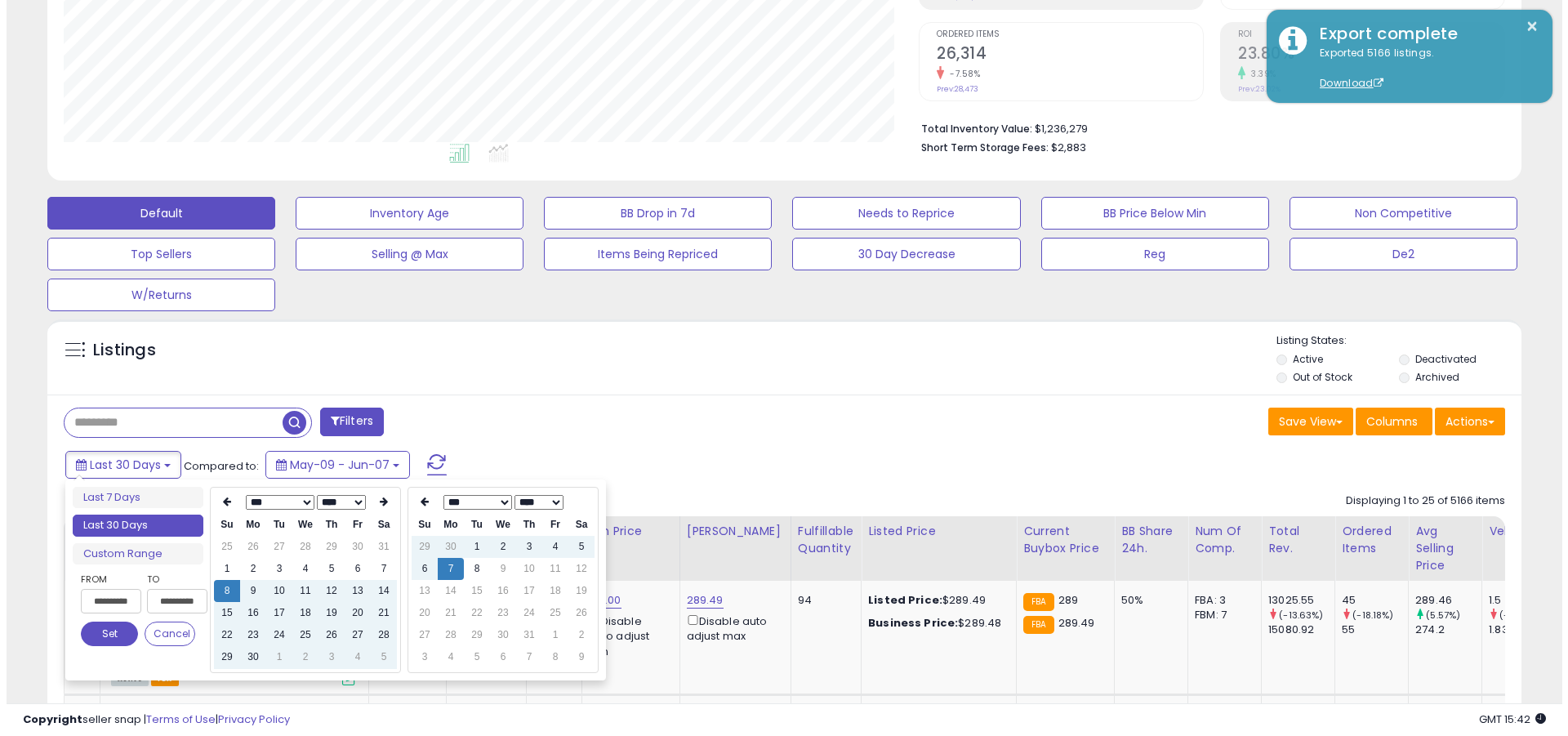 scroll, scrollTop: 0, scrollLeft: 2, axis: horizontal 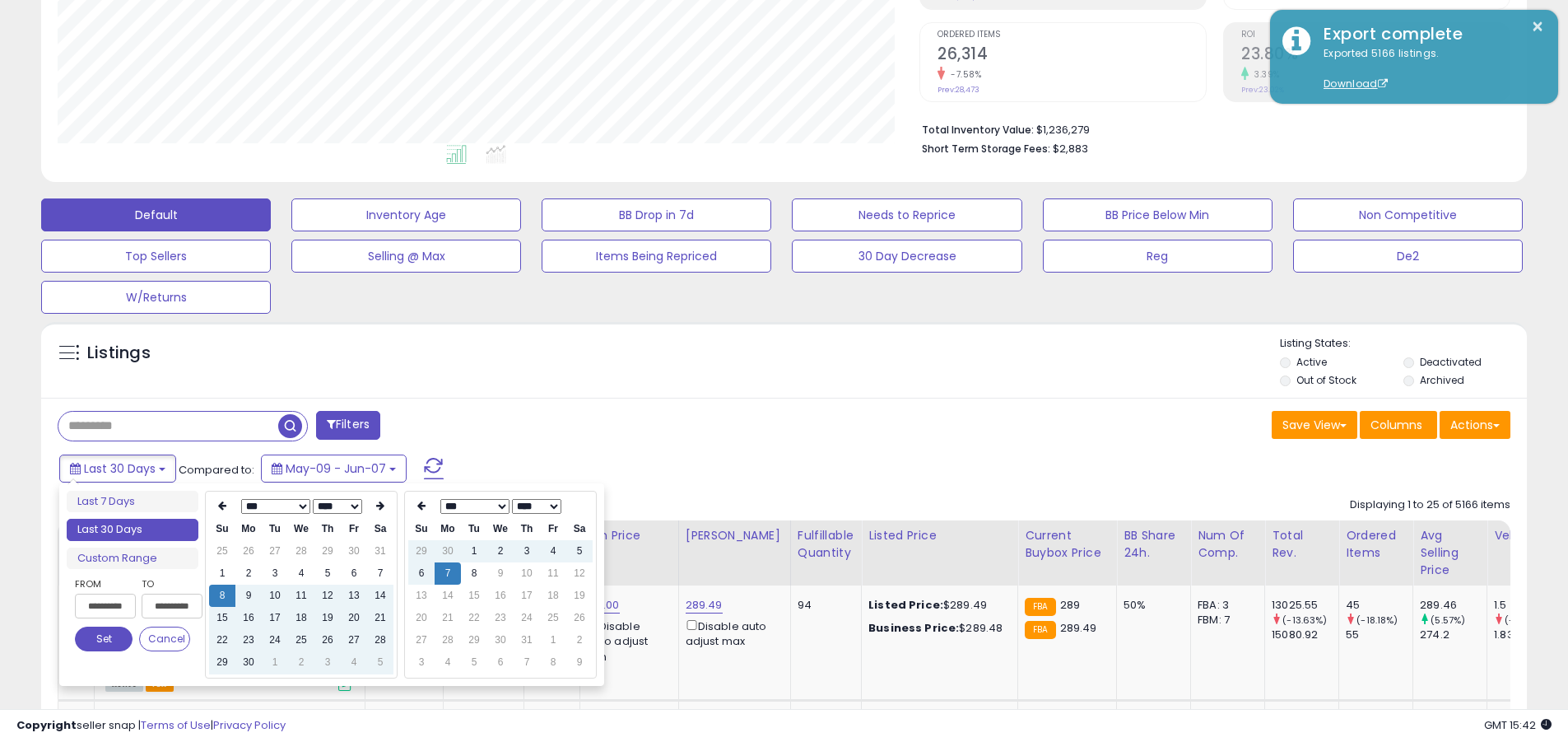 click on "Set" at bounding box center (104, 639) 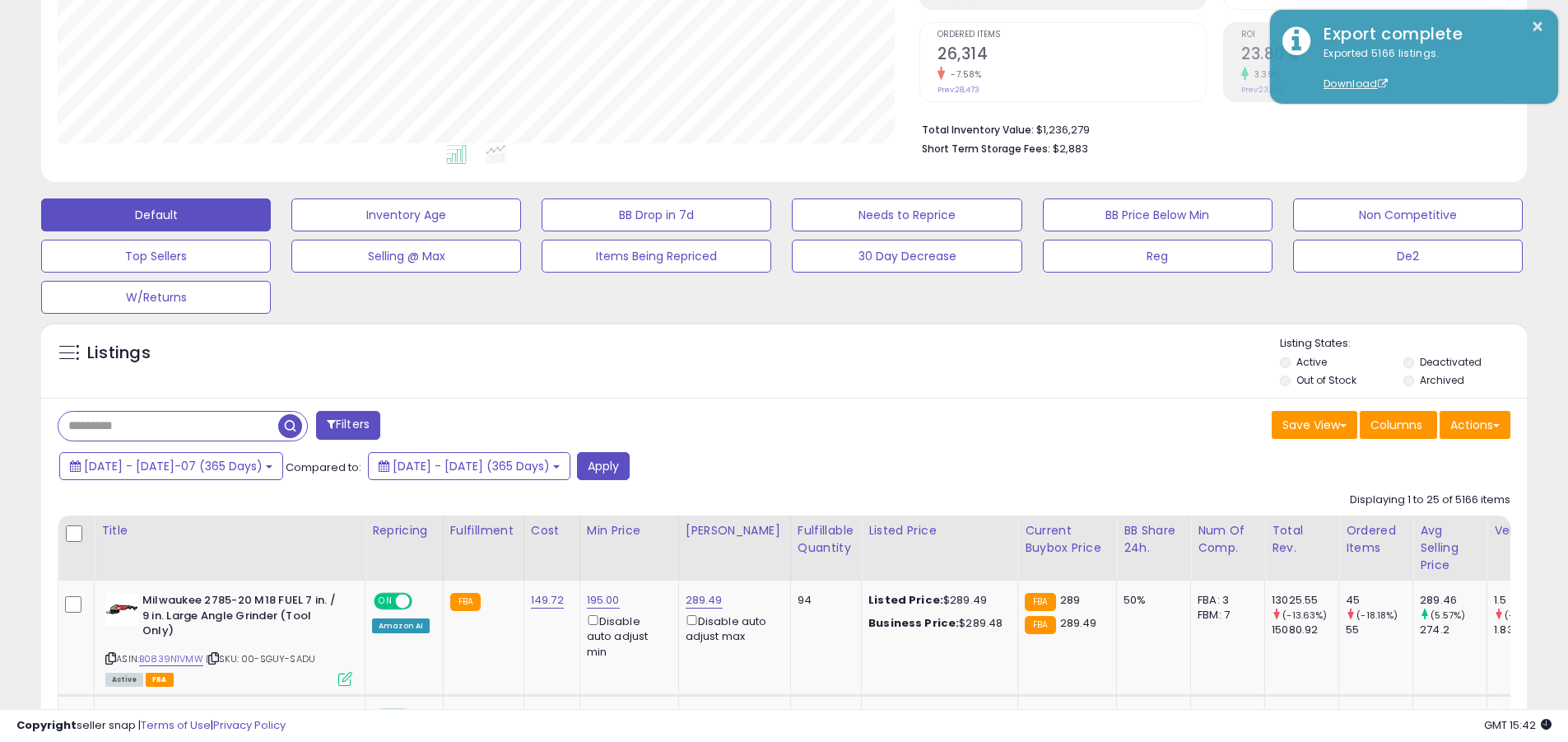 click at bounding box center (168, 426) 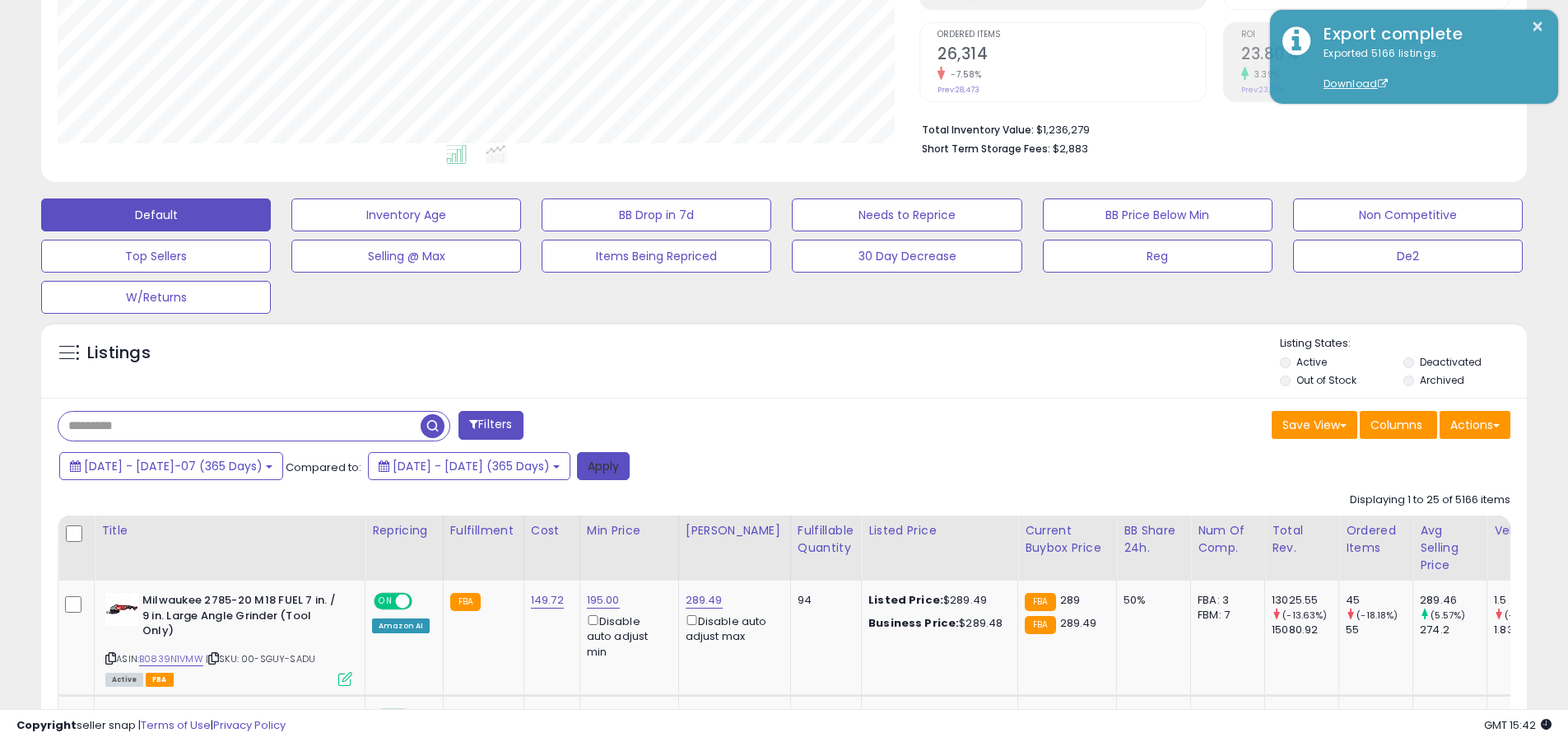 click on "Apply" at bounding box center [603, 466] 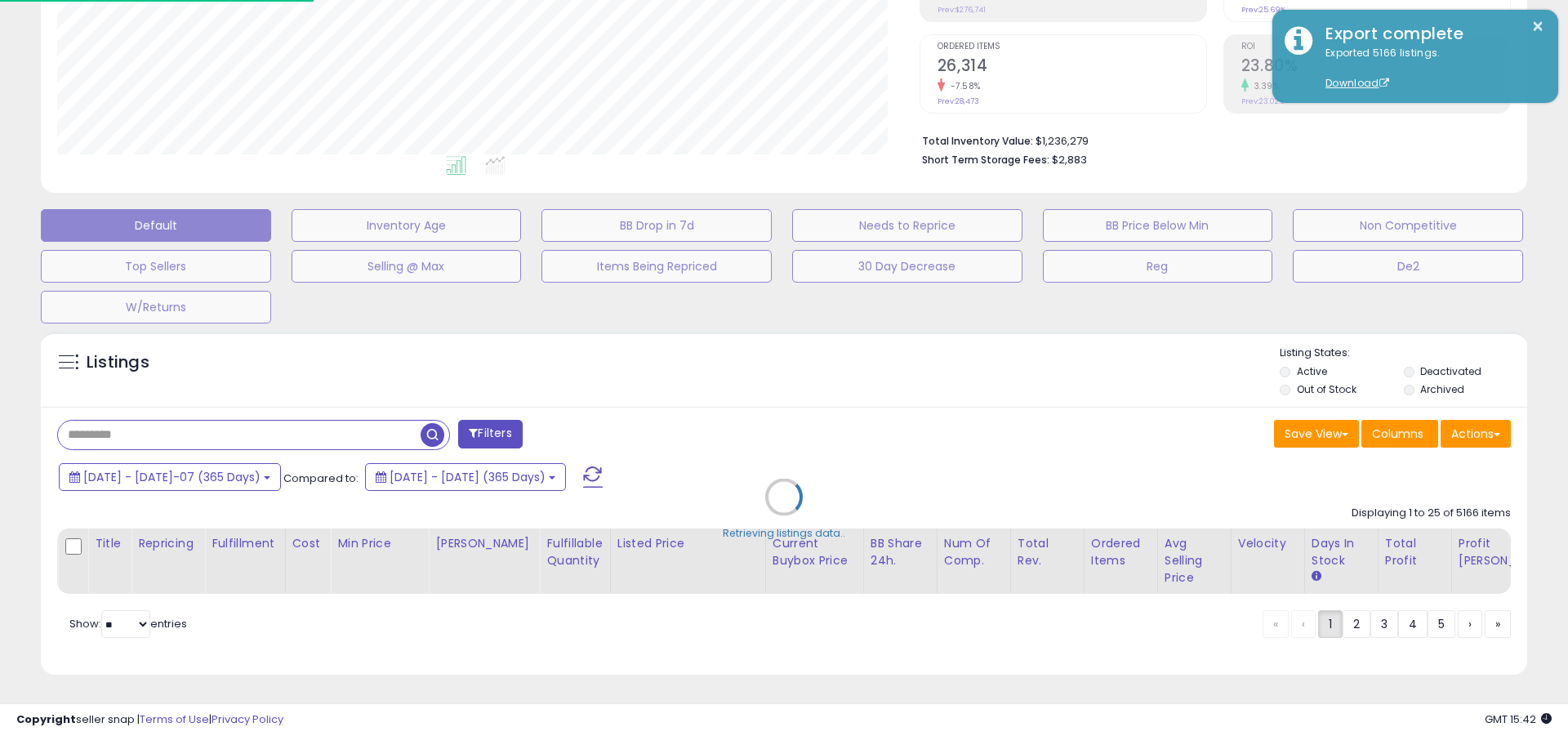 scroll, scrollTop: 816535, scrollLeft: 815804, axis: both 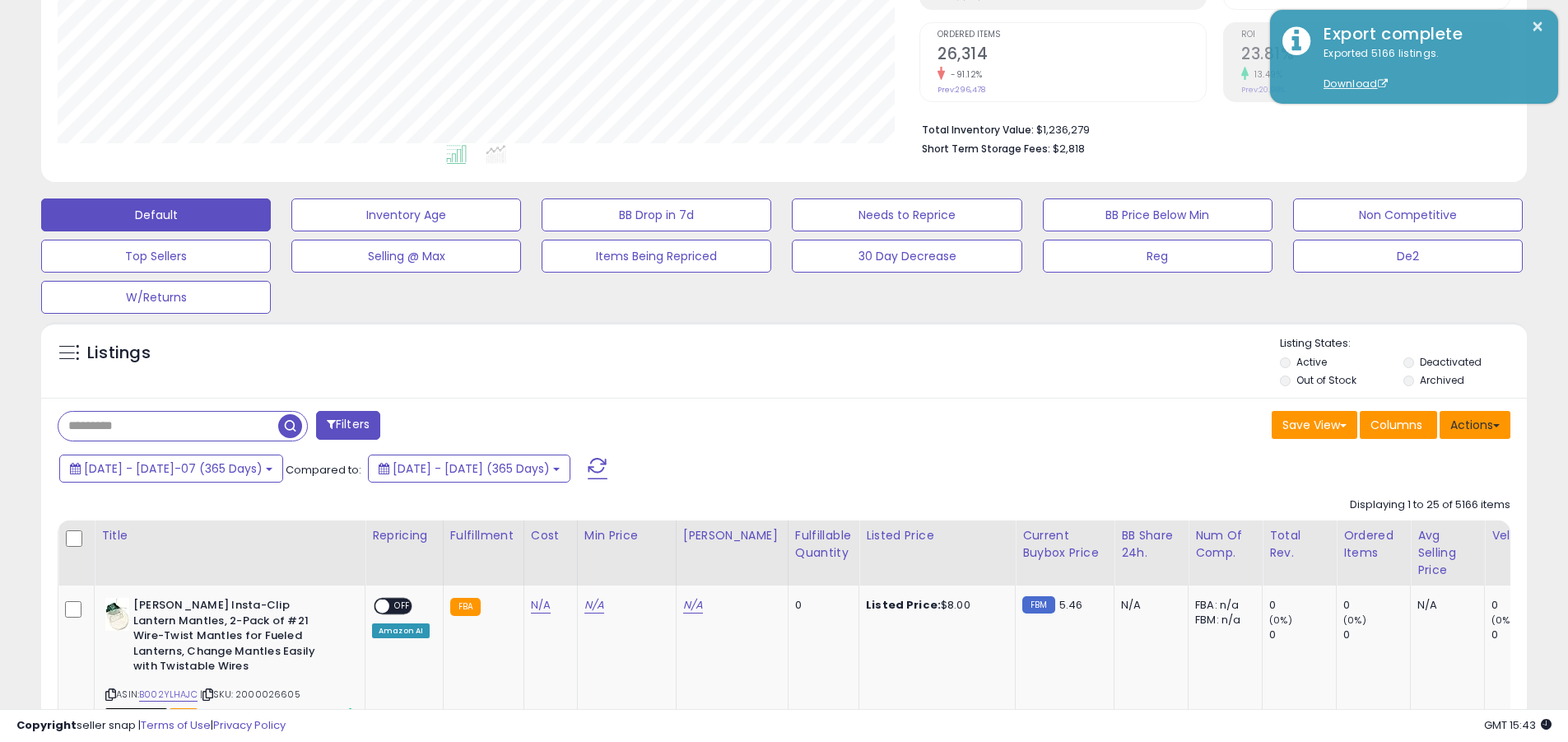 click on "Actions" at bounding box center [1475, 425] 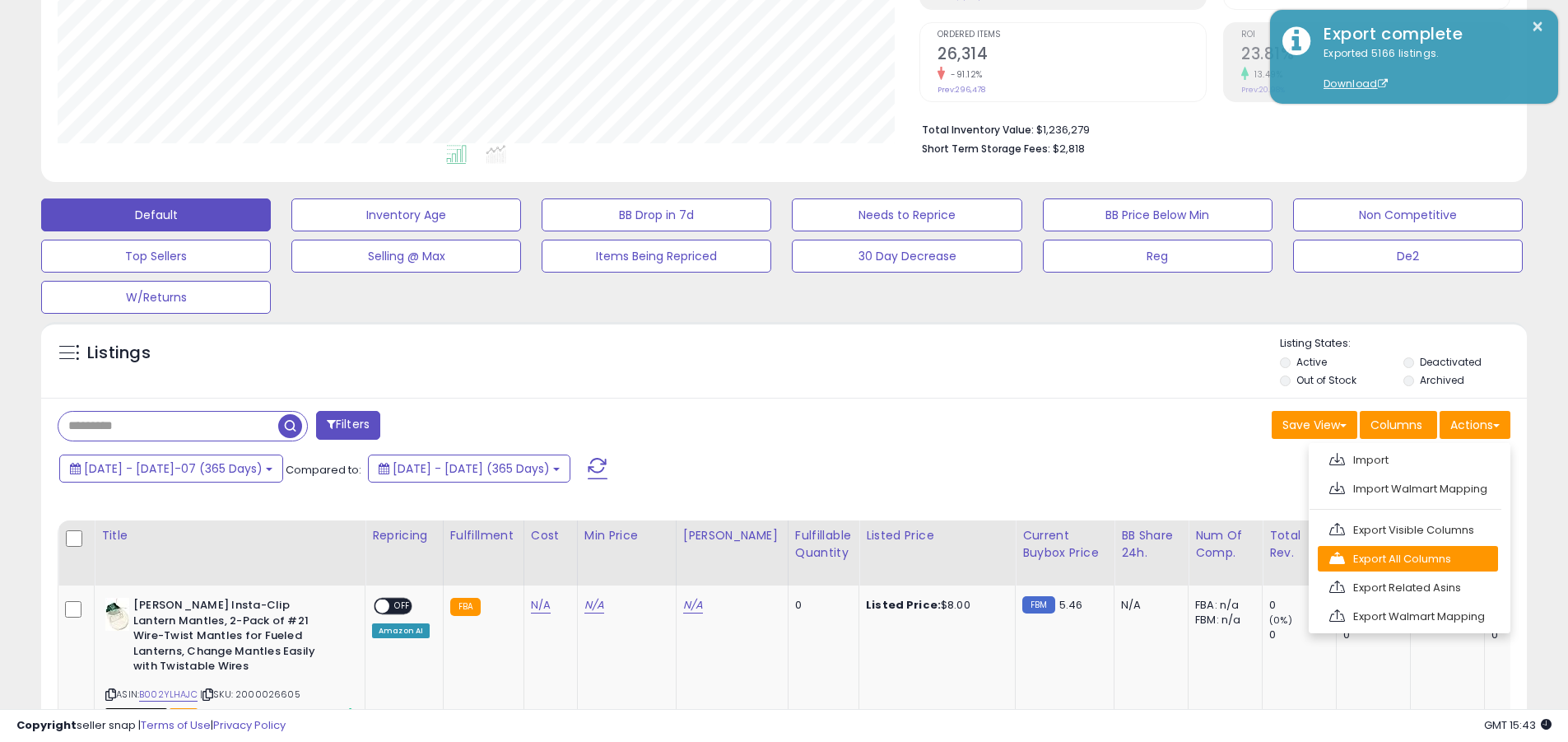 click on "Export All Columns" at bounding box center [1407, 558] 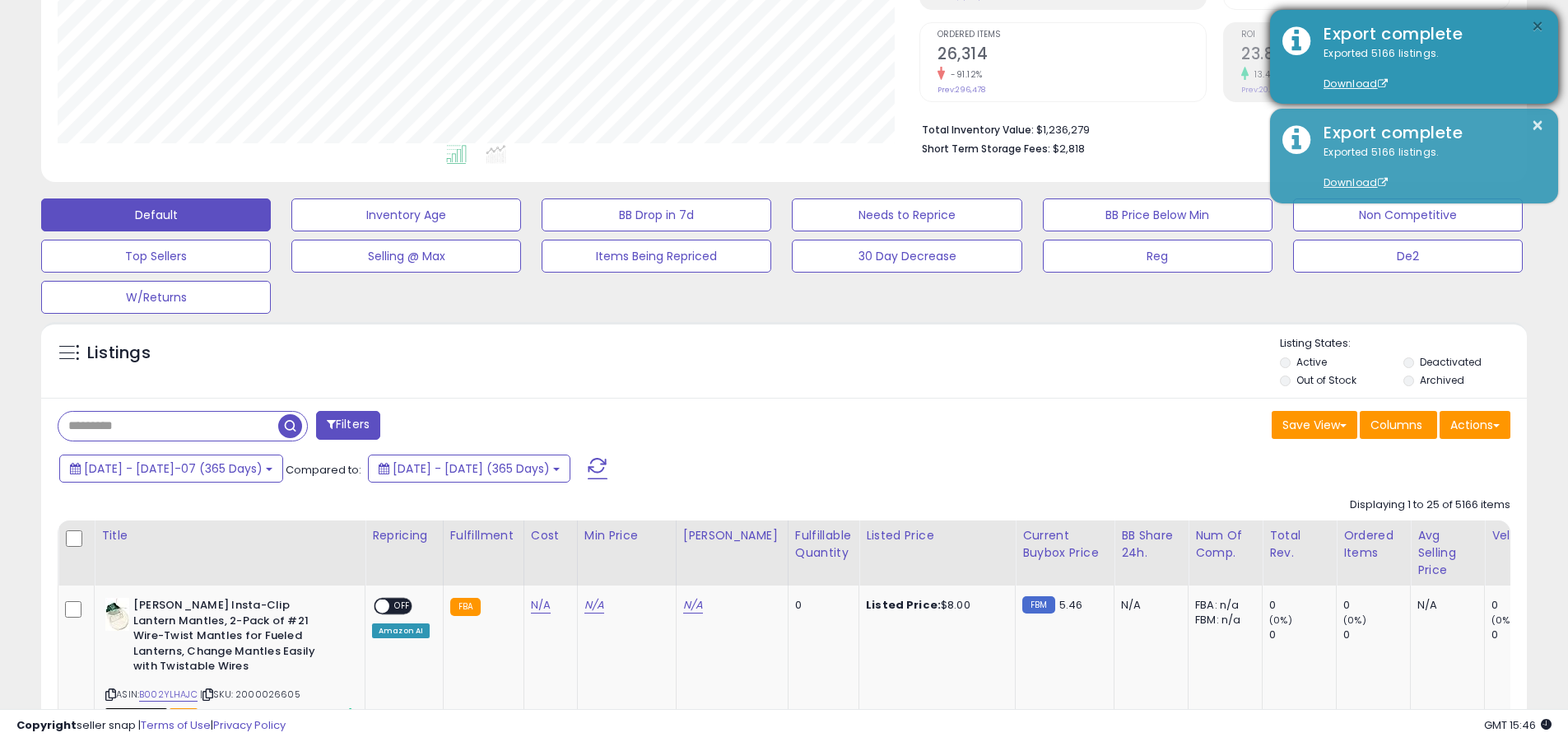 click on "×" at bounding box center (1538, 26) 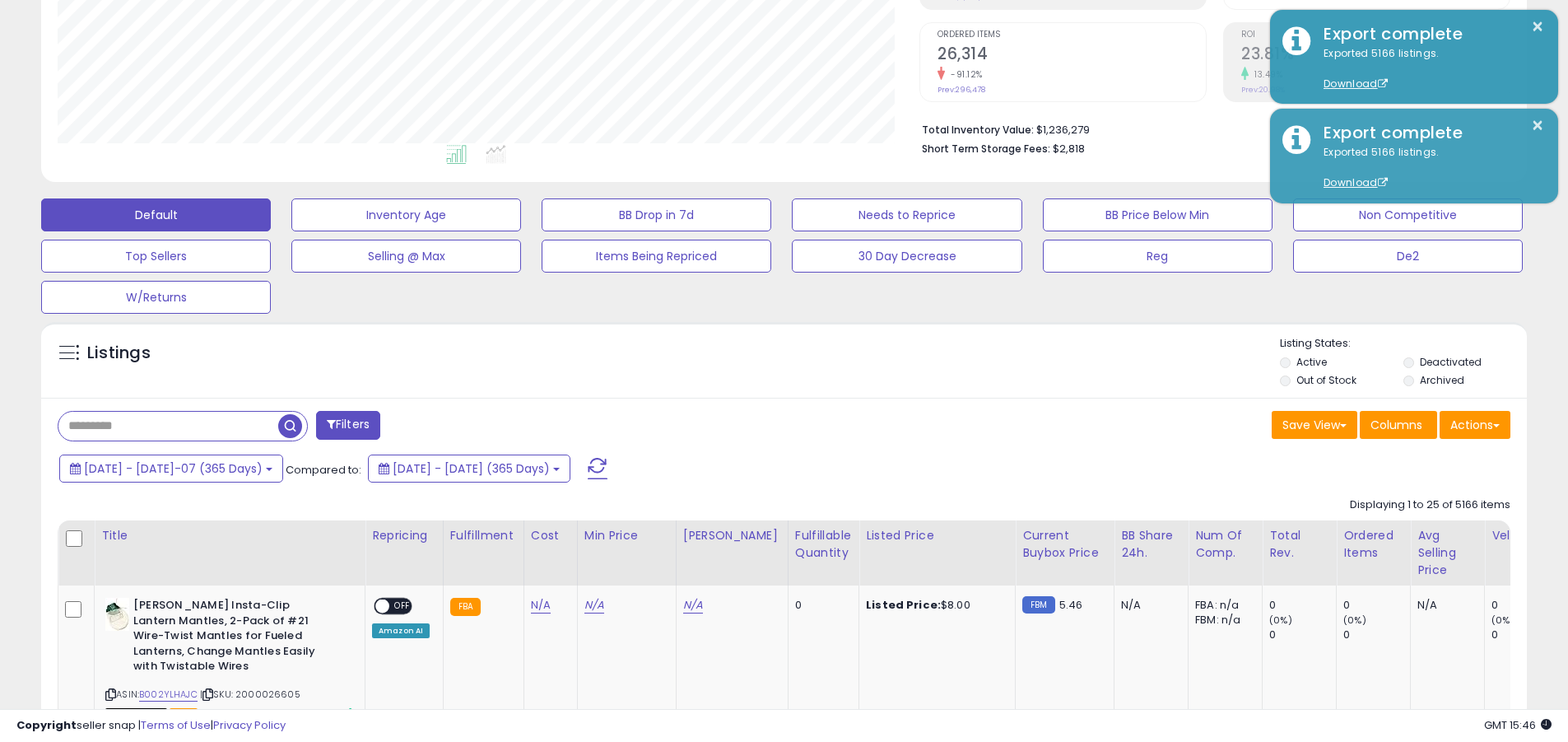 click at bounding box center [168, 426] 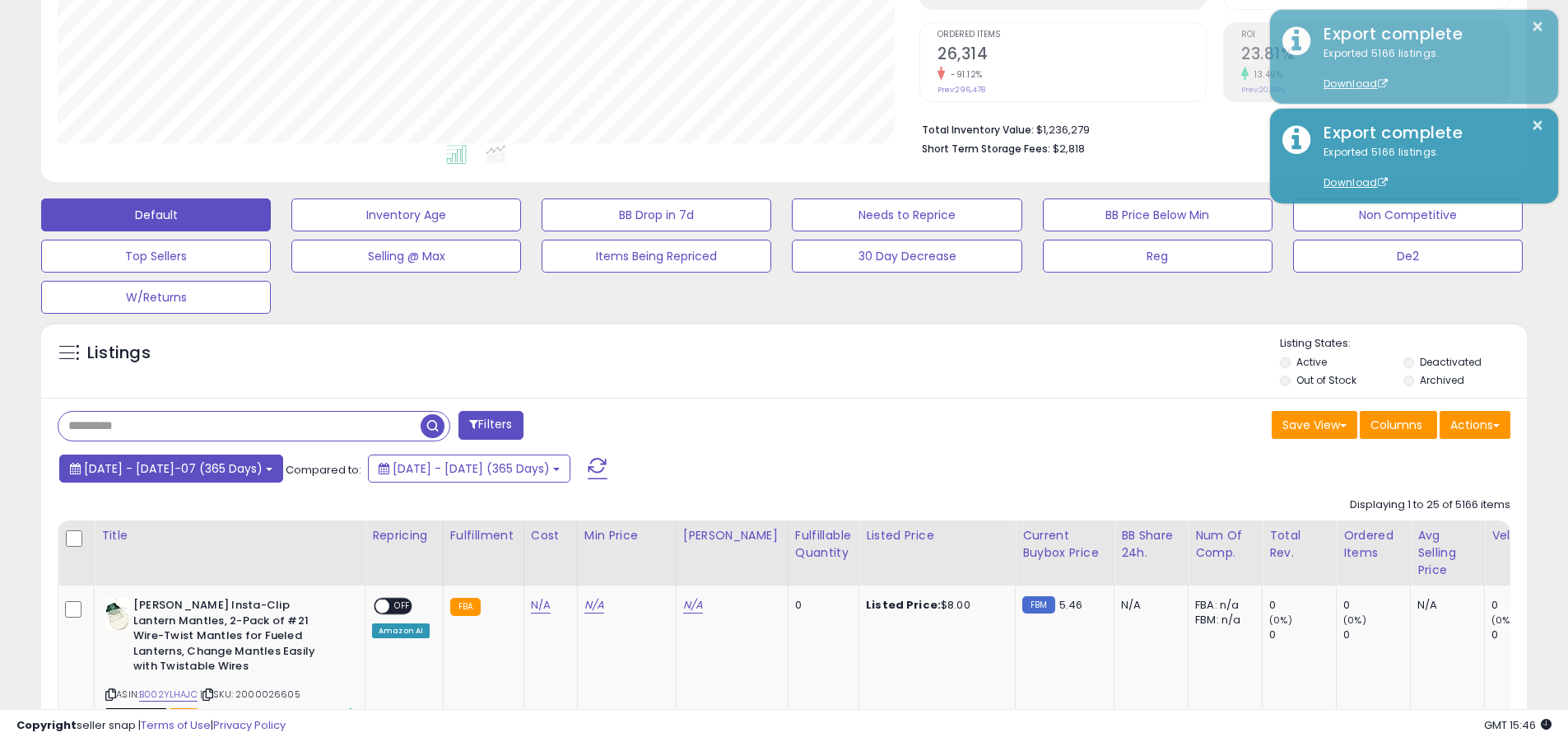 click on "[DATE] - [DATE]-07 (365 Days)" at bounding box center (173, 469) 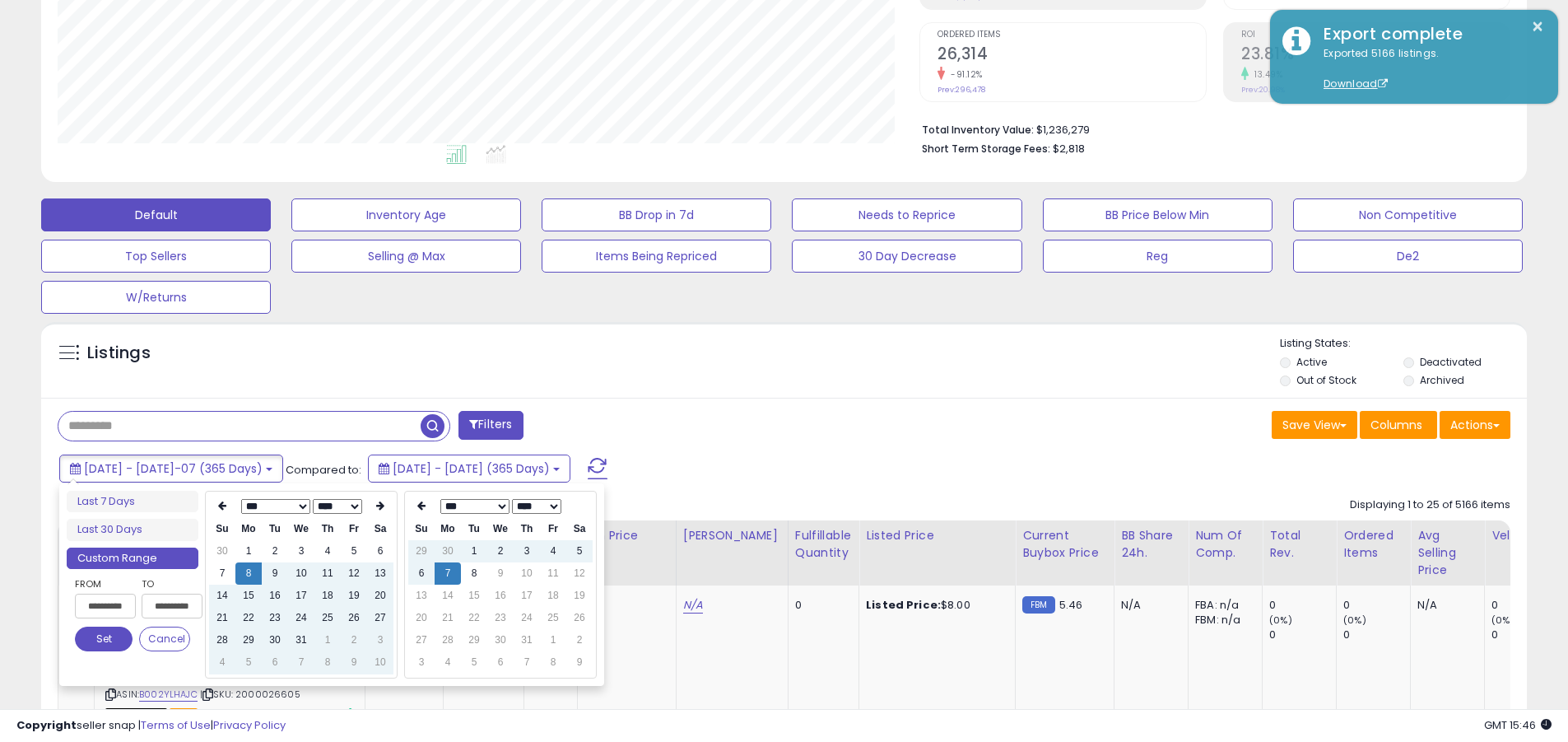 click on "**********" at bounding box center (105, 606) 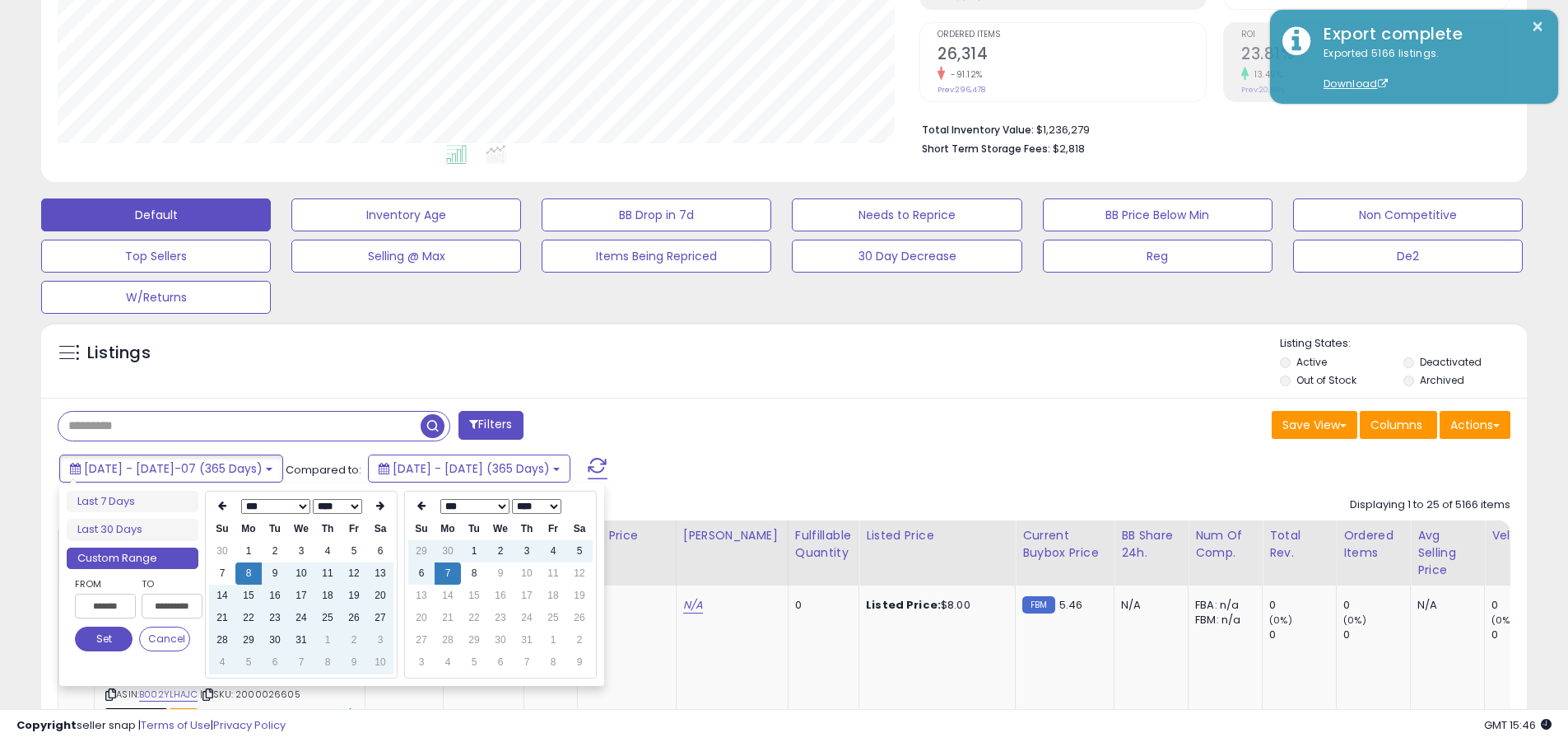 type on "**********" 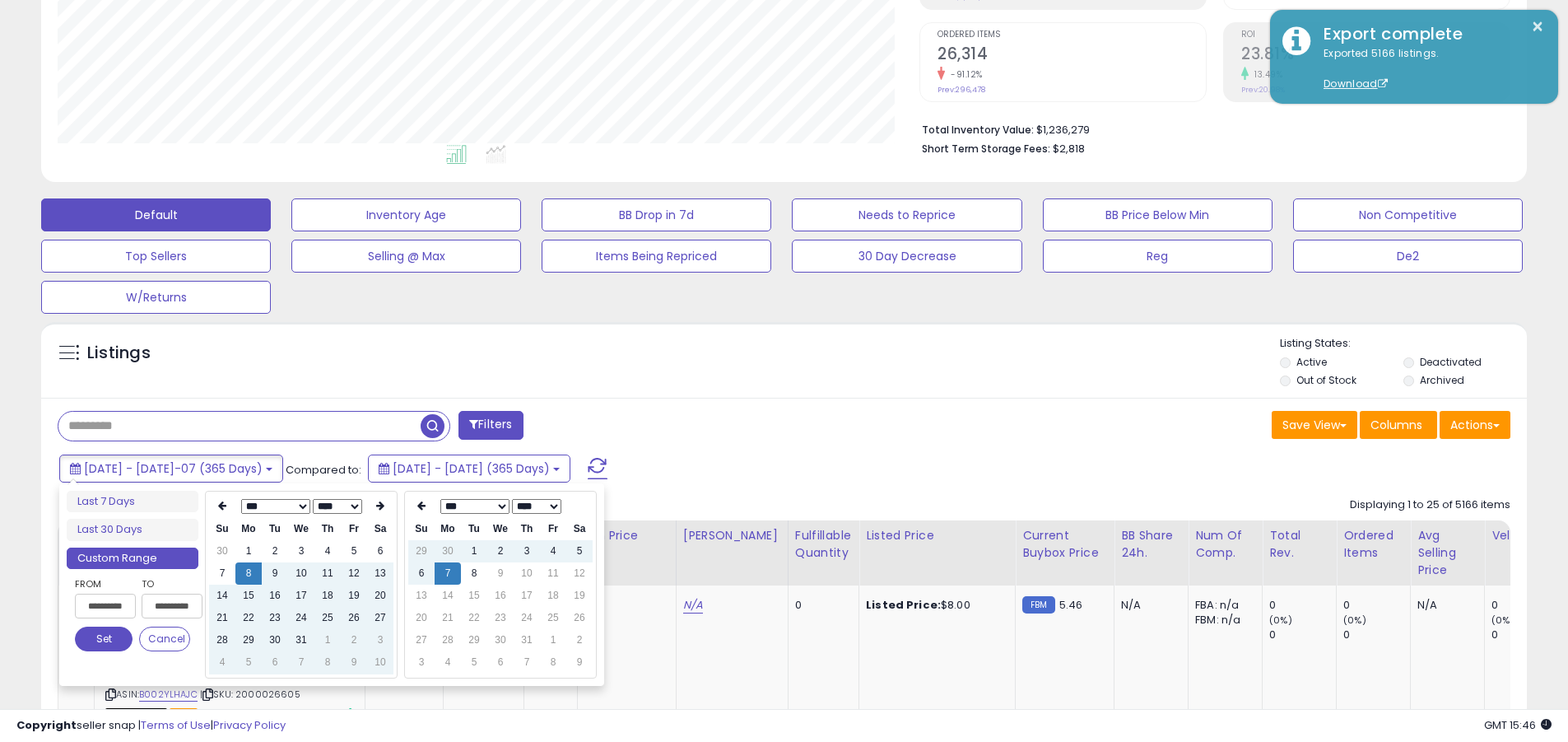 click on "Set" at bounding box center (104, 639) 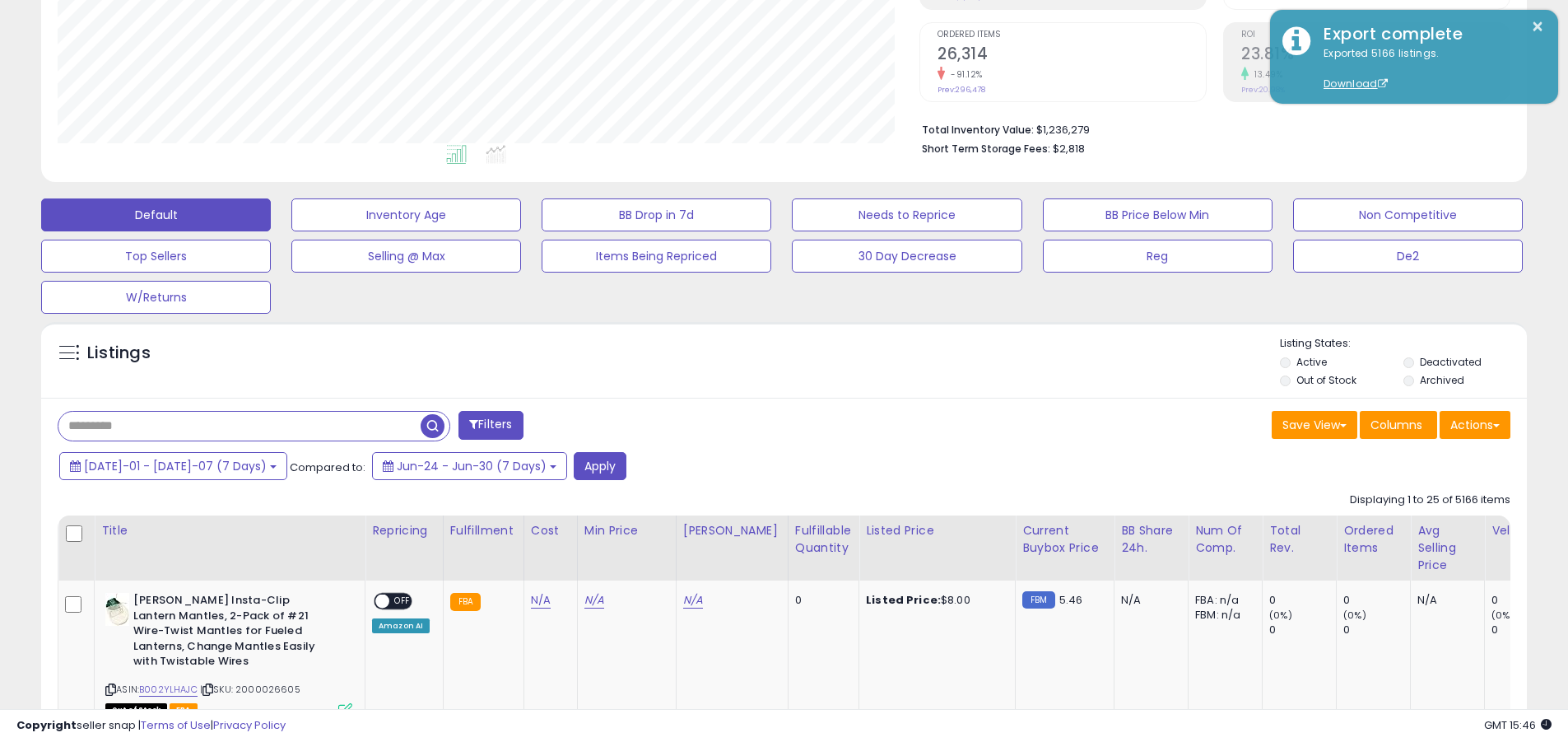 click at bounding box center [240, 426] 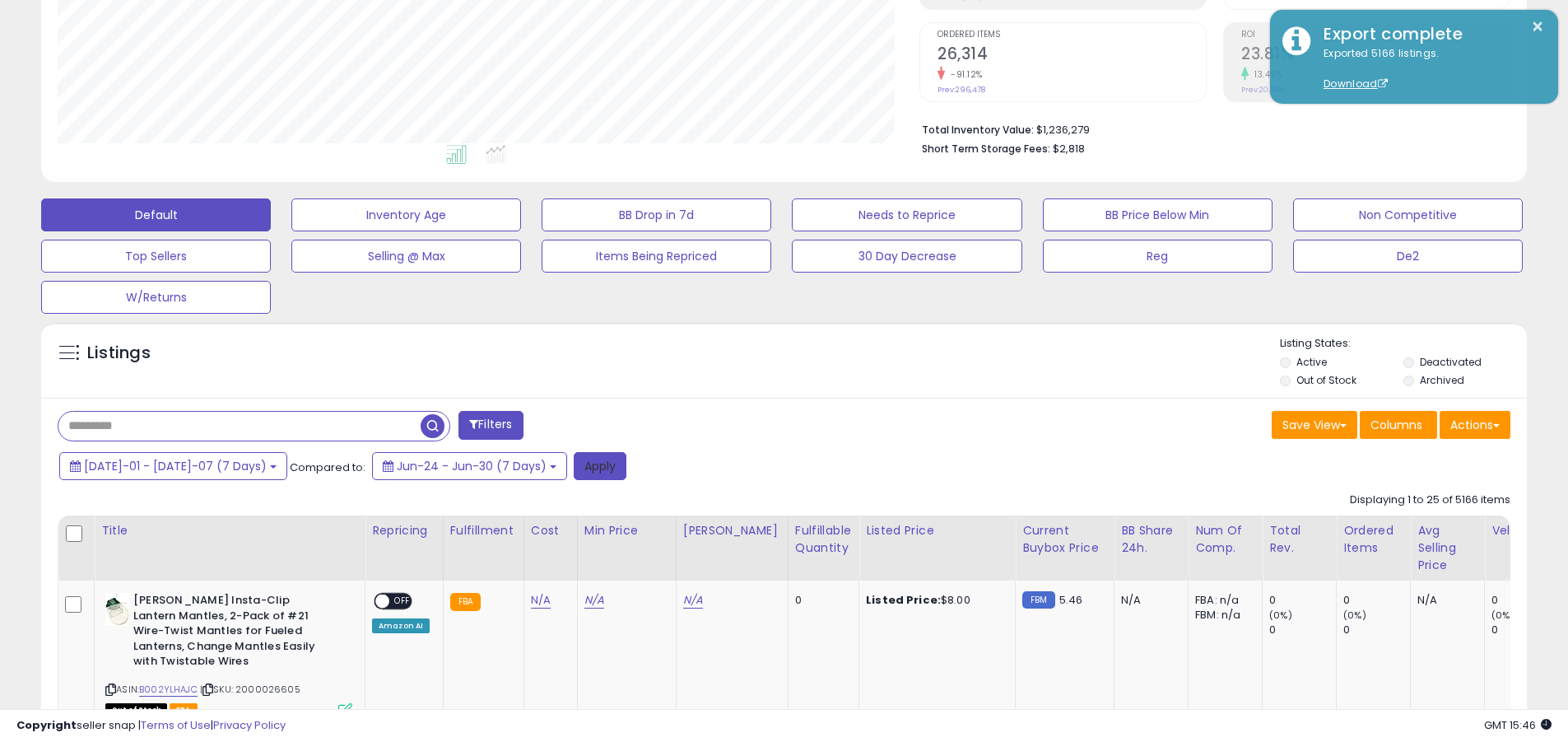 click on "Apply" at bounding box center (600, 466) 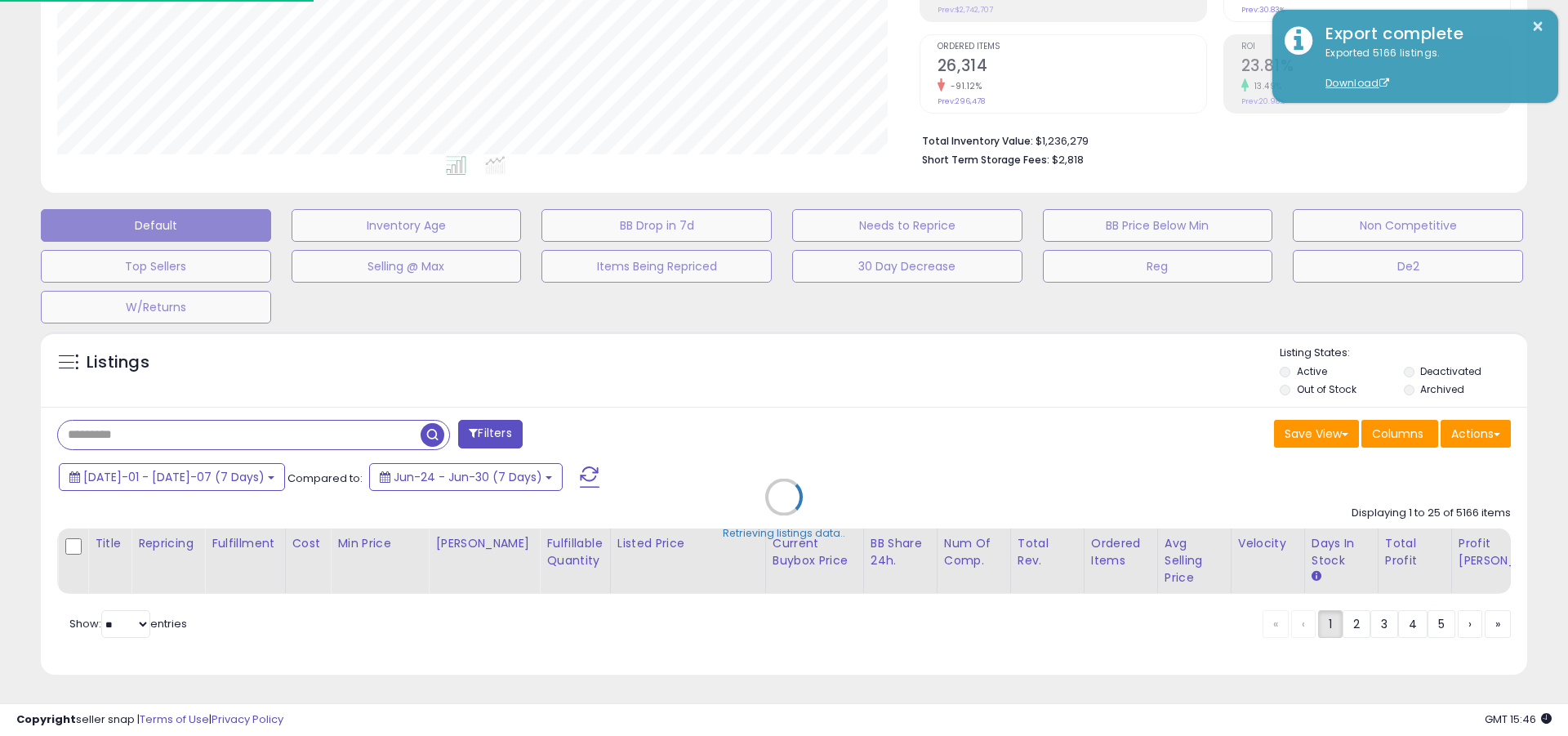 scroll, scrollTop: 816535, scrollLeft: 815804, axis: both 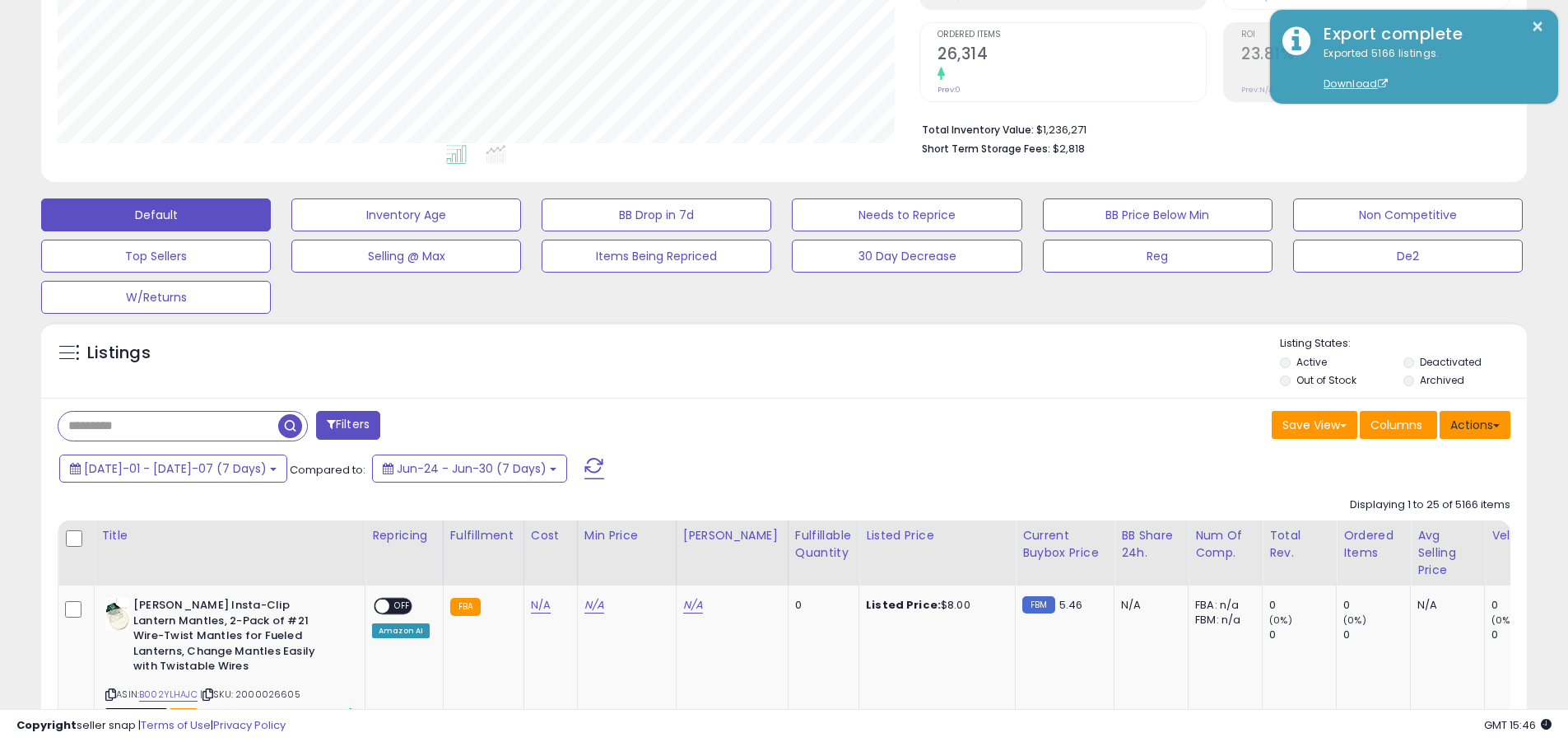 click on "Actions" at bounding box center (1475, 425) 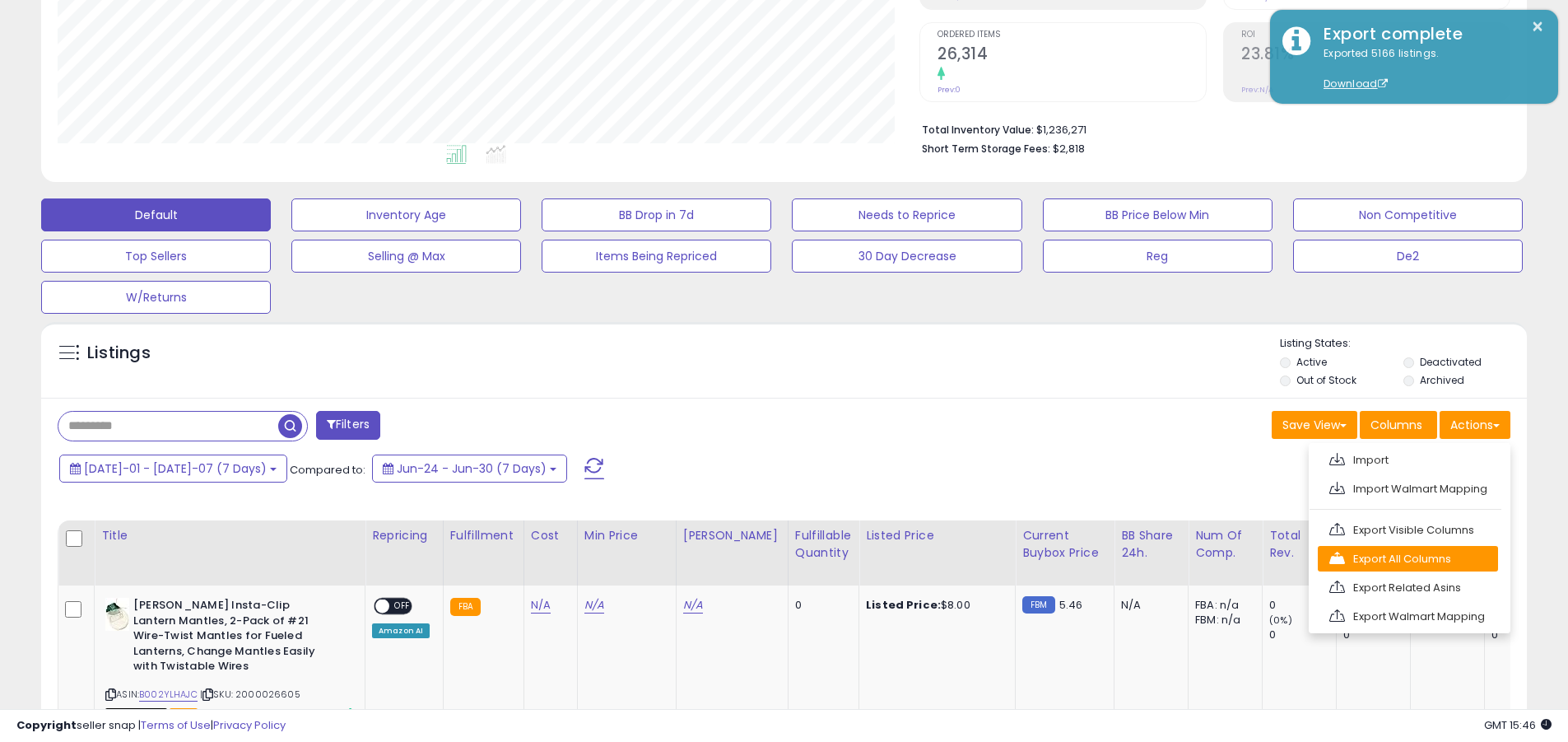 click on "Export All Columns" at bounding box center [1407, 558] 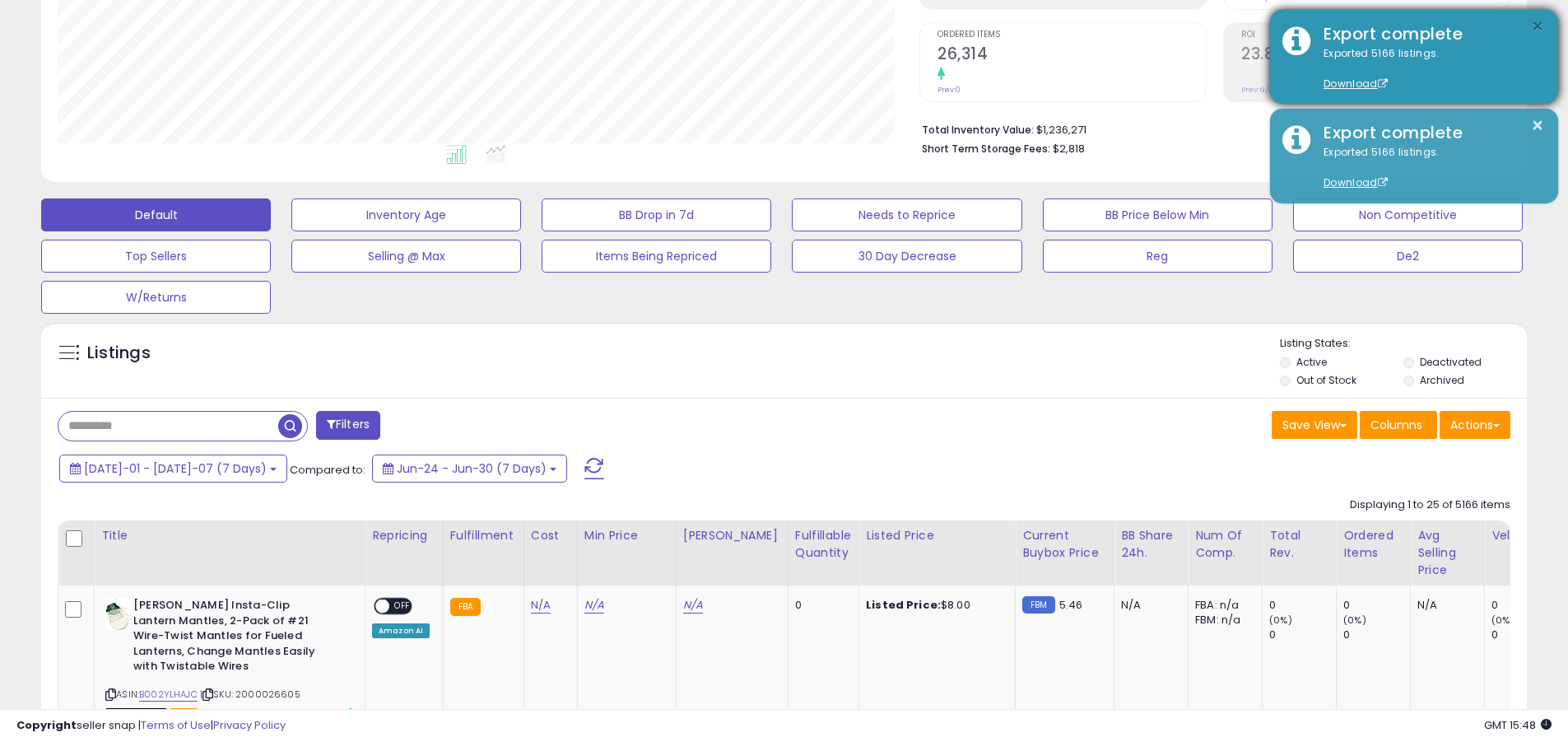 click on "×" at bounding box center (1538, 26) 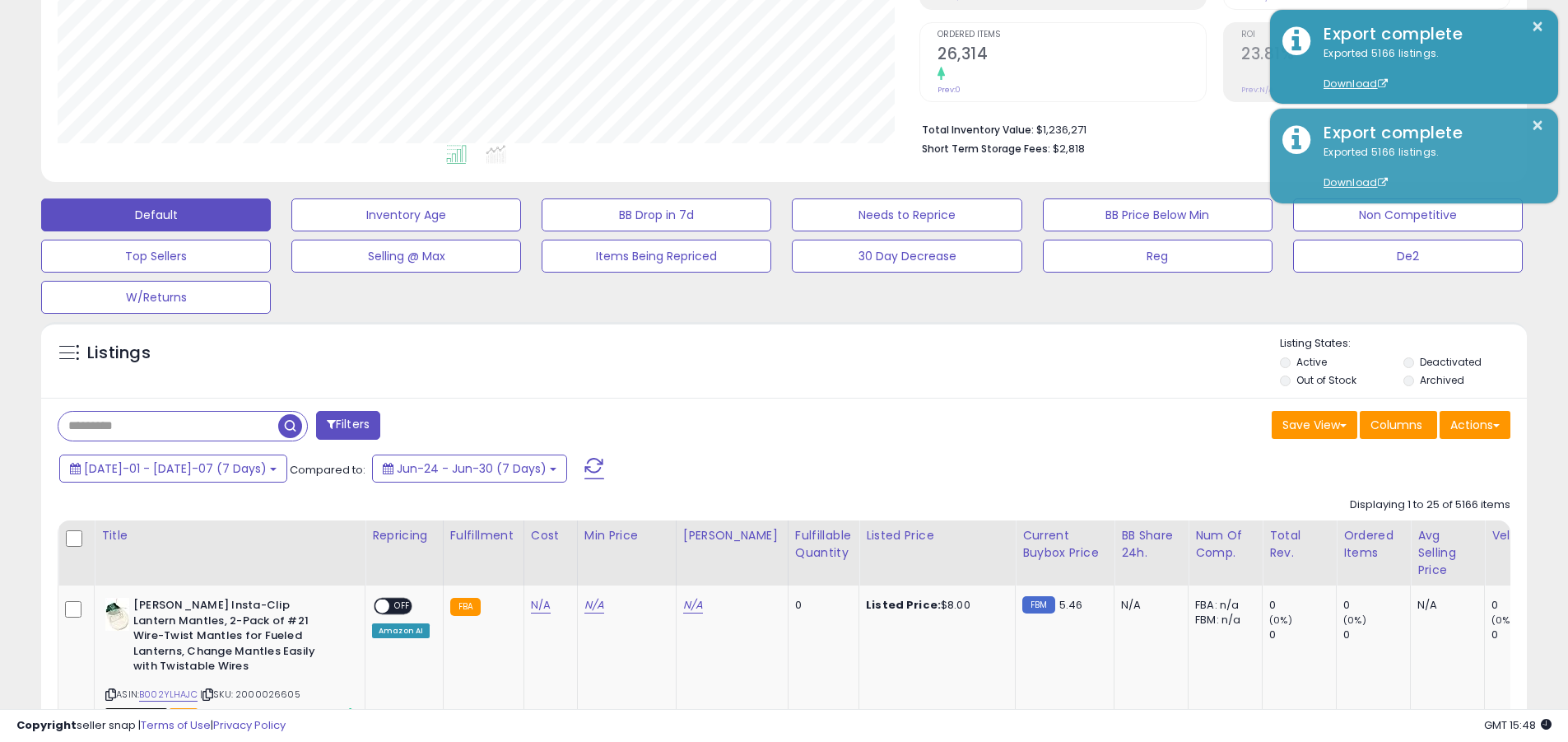 click at bounding box center (168, 426) 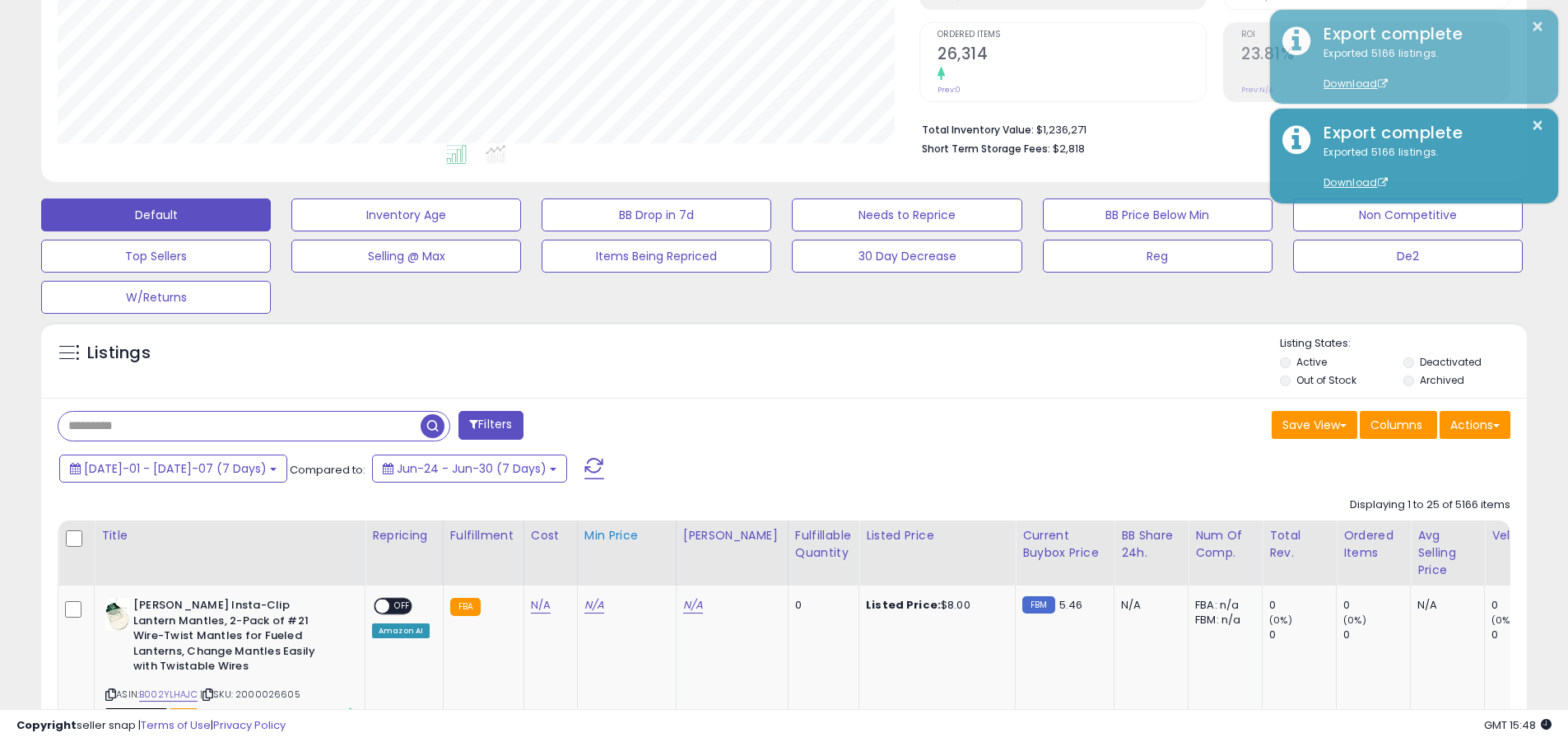 click on "[DATE]-01 - [DATE]-07 (7 Days)" at bounding box center [175, 469] 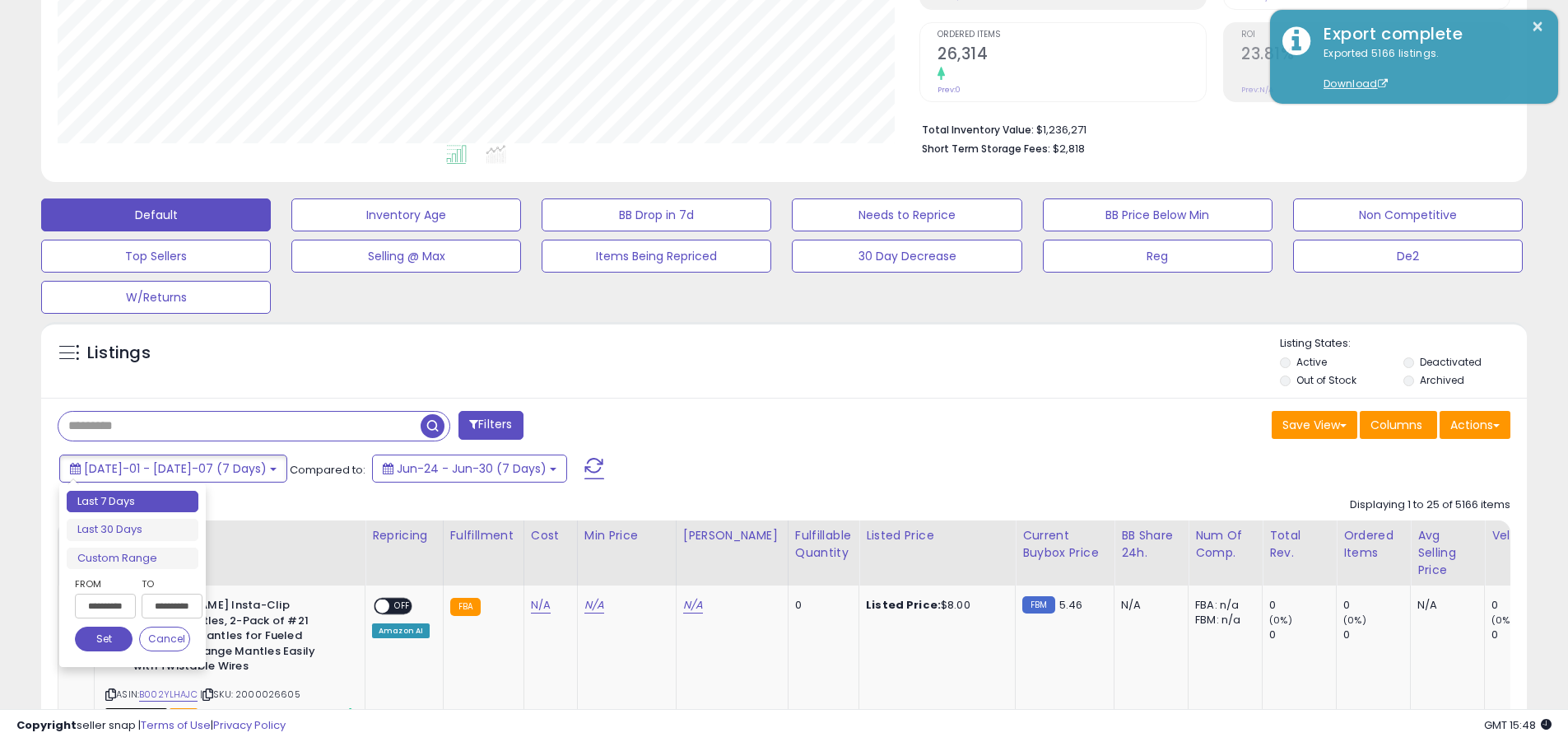 click on "**********" at bounding box center (105, 606) 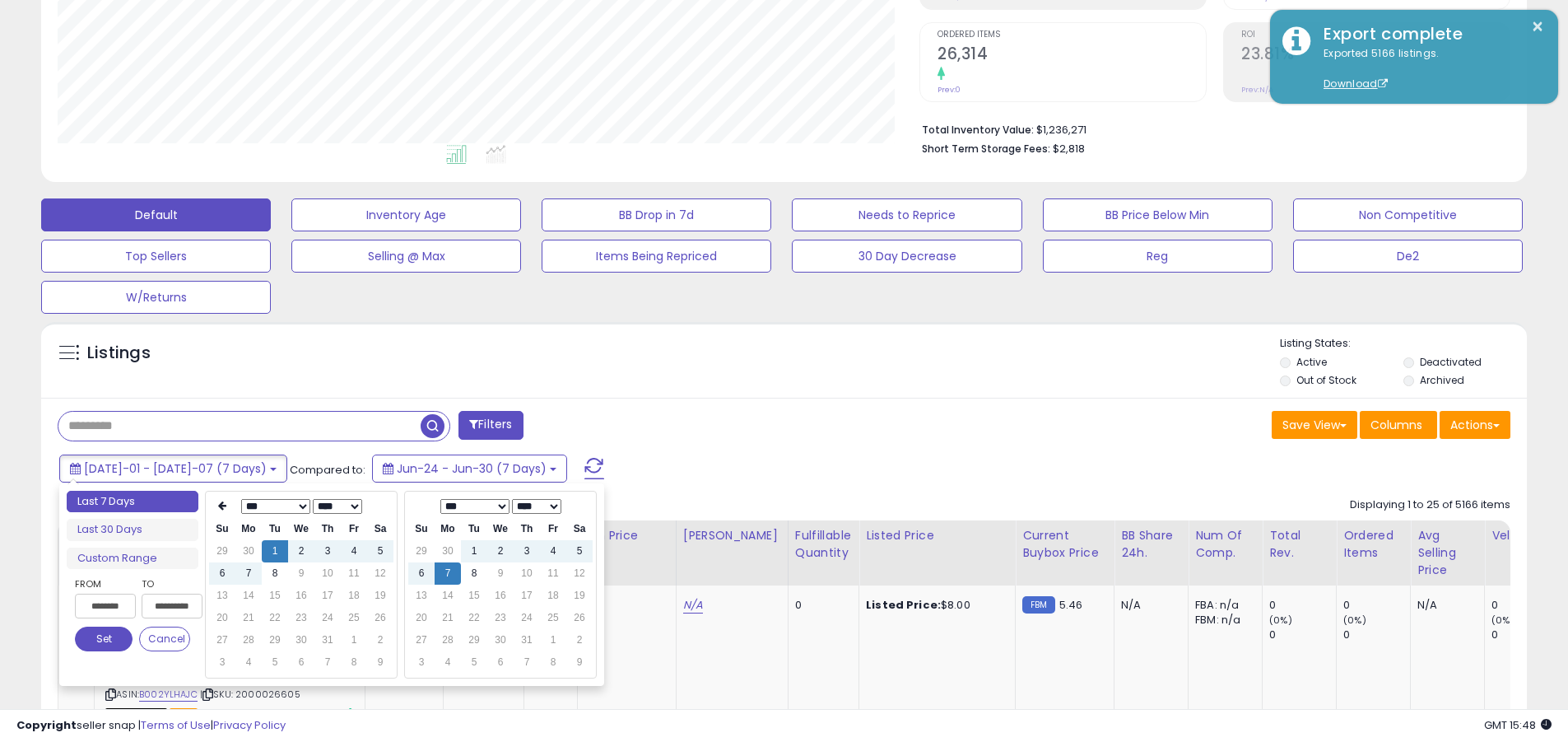 type on "**********" 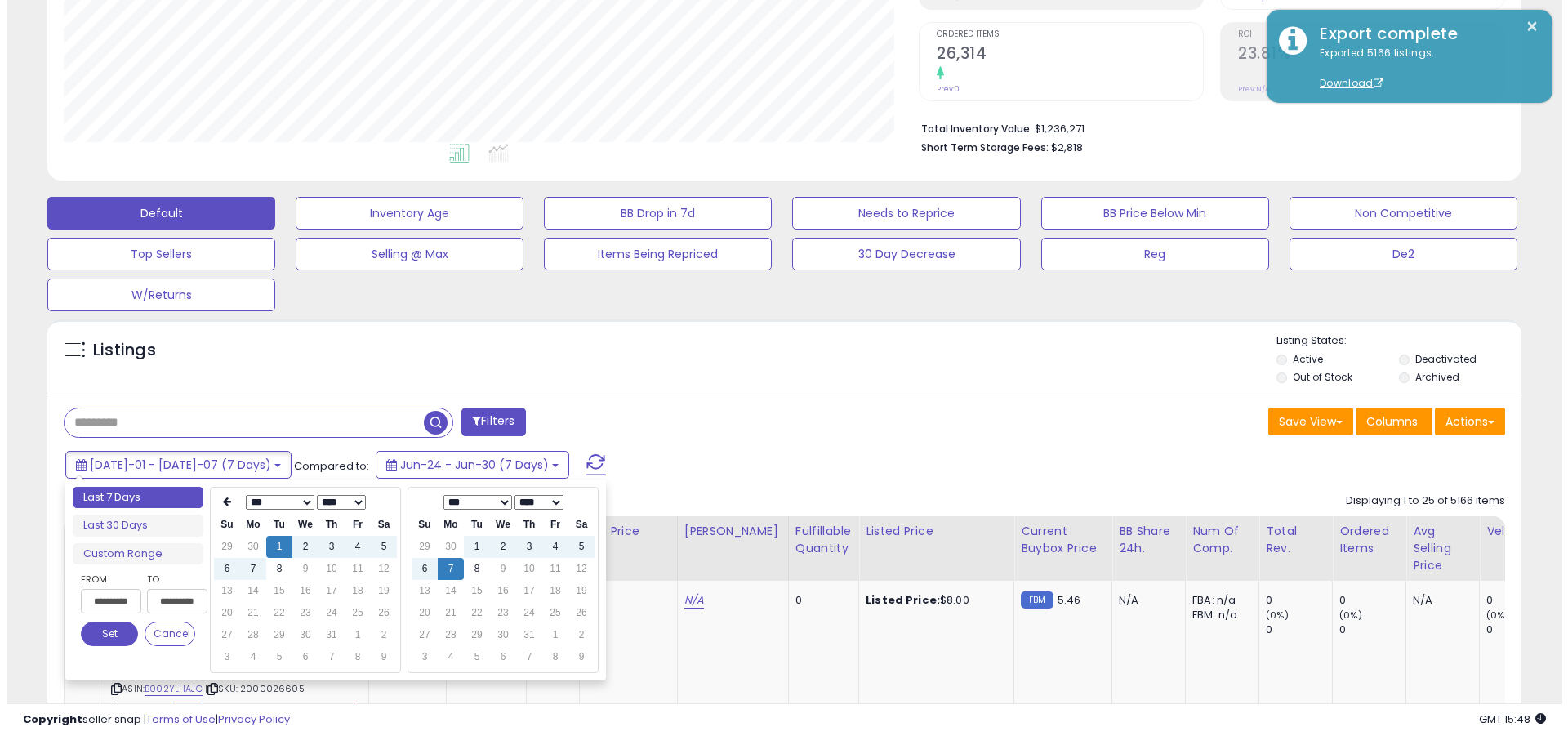scroll, scrollTop: 0, scrollLeft: 2, axis: horizontal 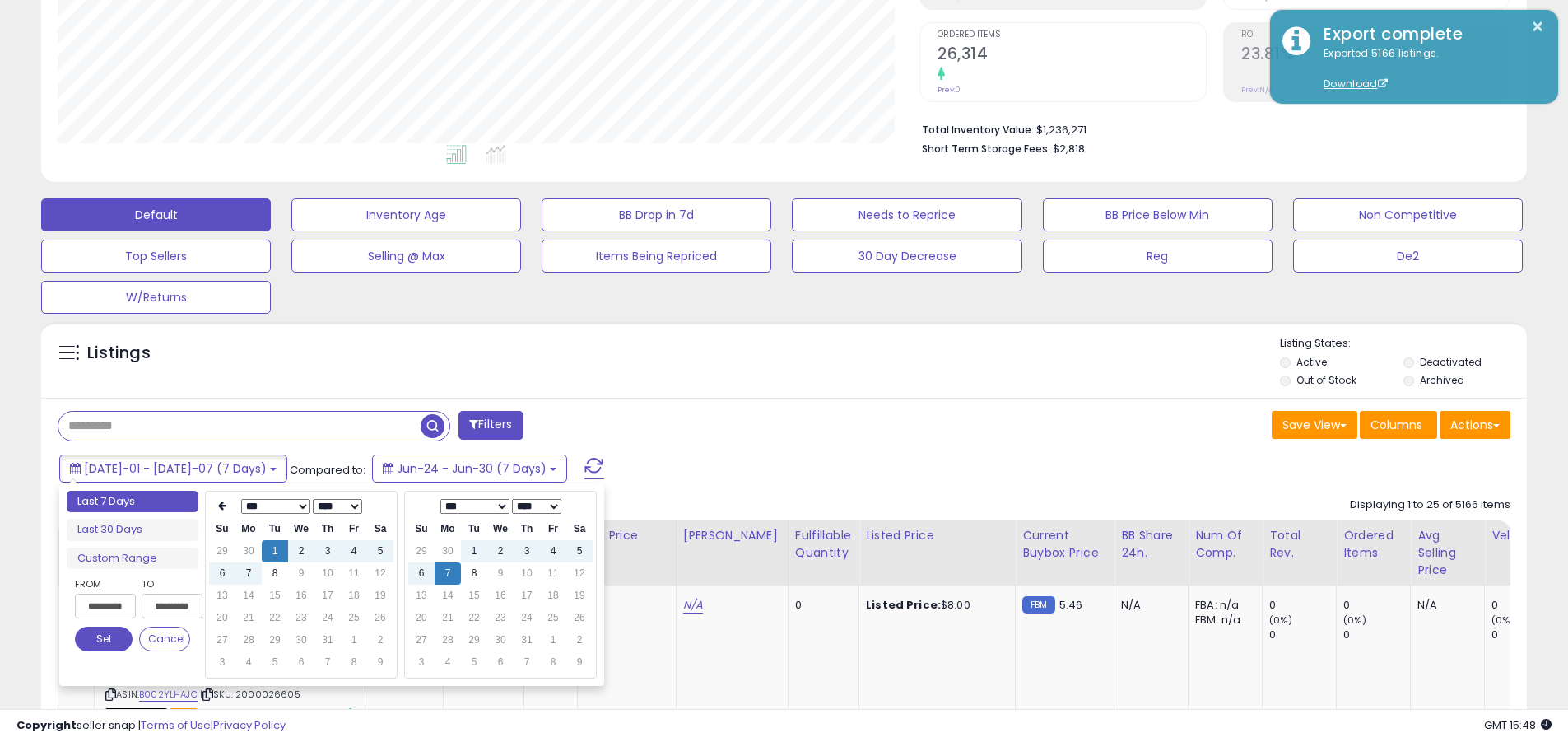 click on "Set" at bounding box center (104, 639) 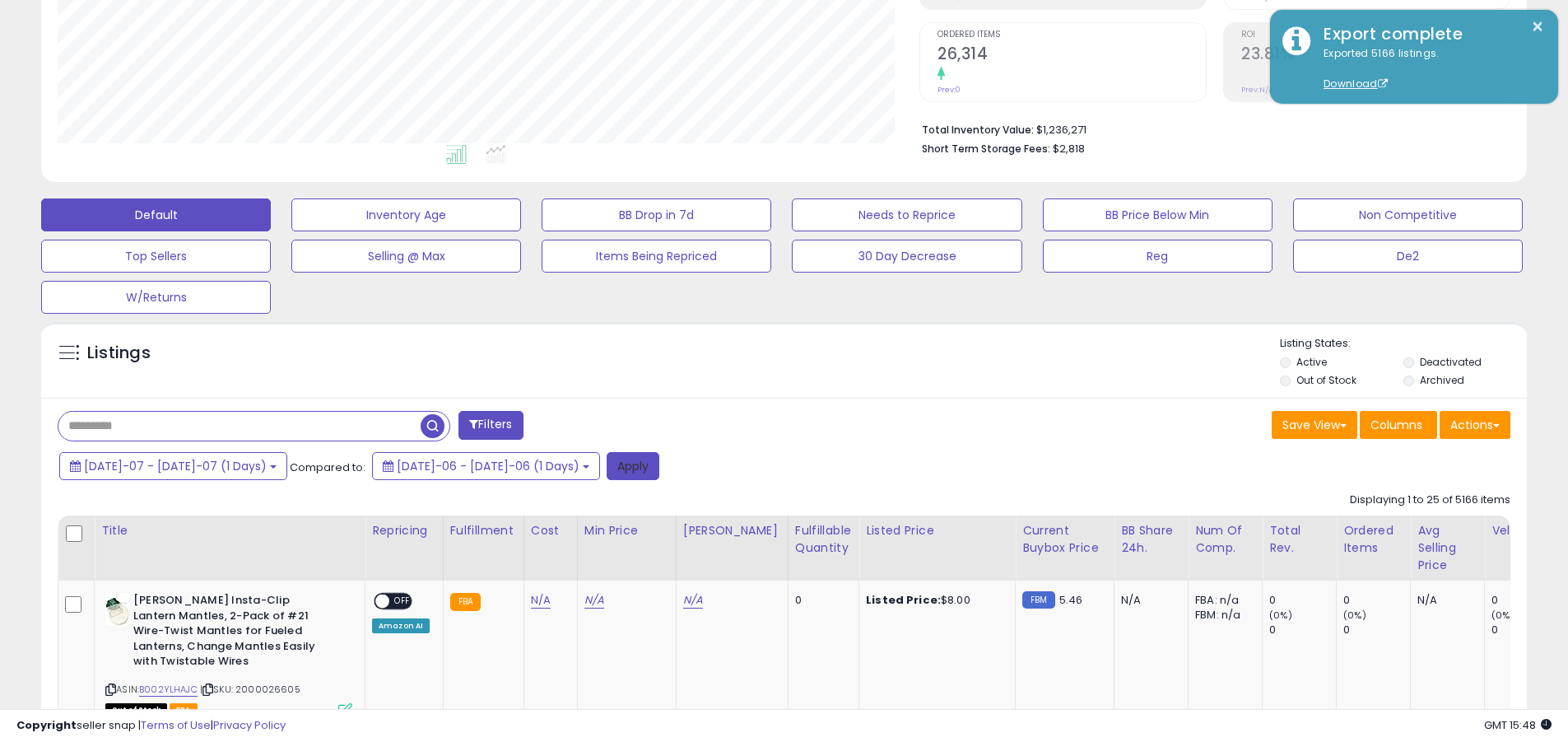 click on "Apply" at bounding box center [633, 466] 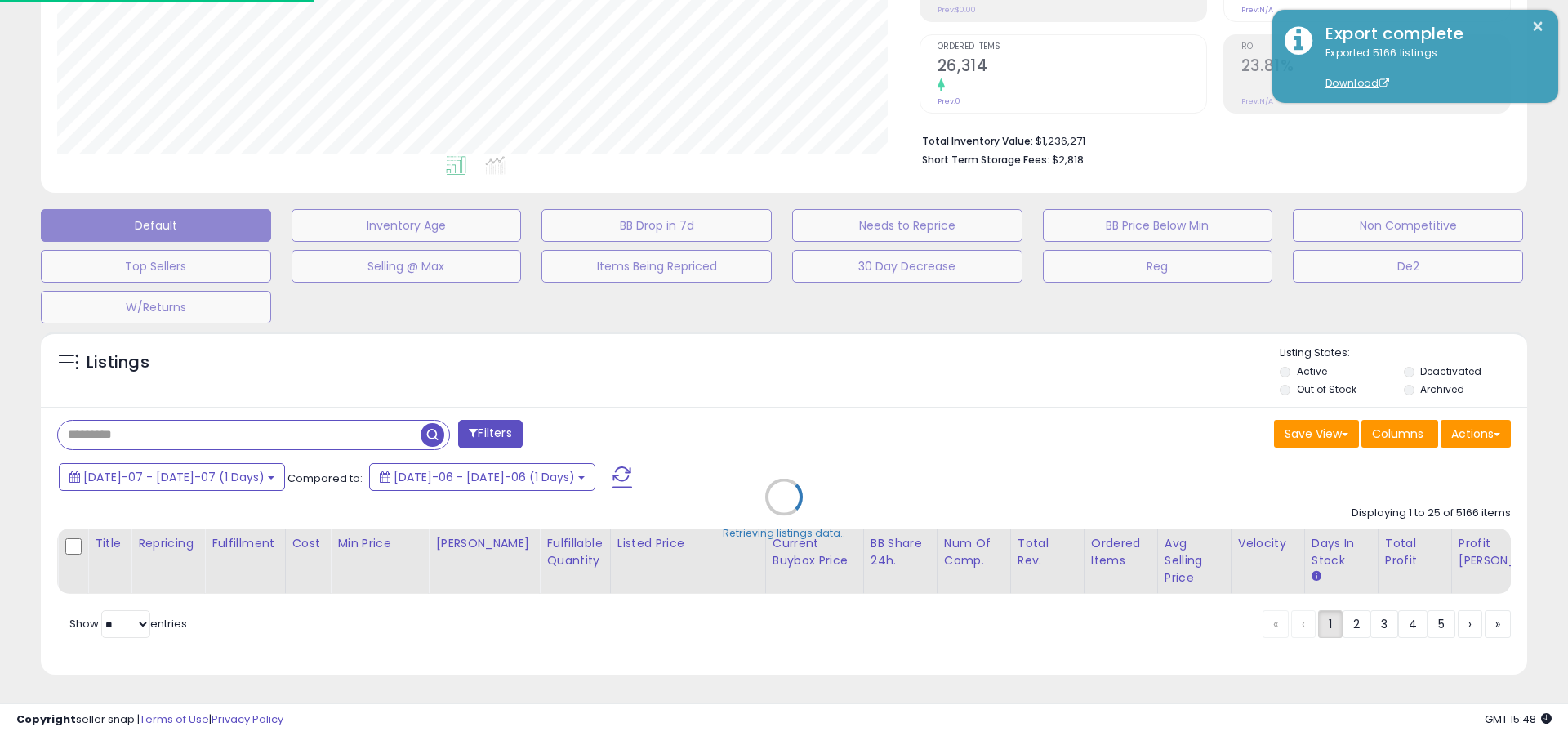 scroll, scrollTop: 816535, scrollLeft: 815804, axis: both 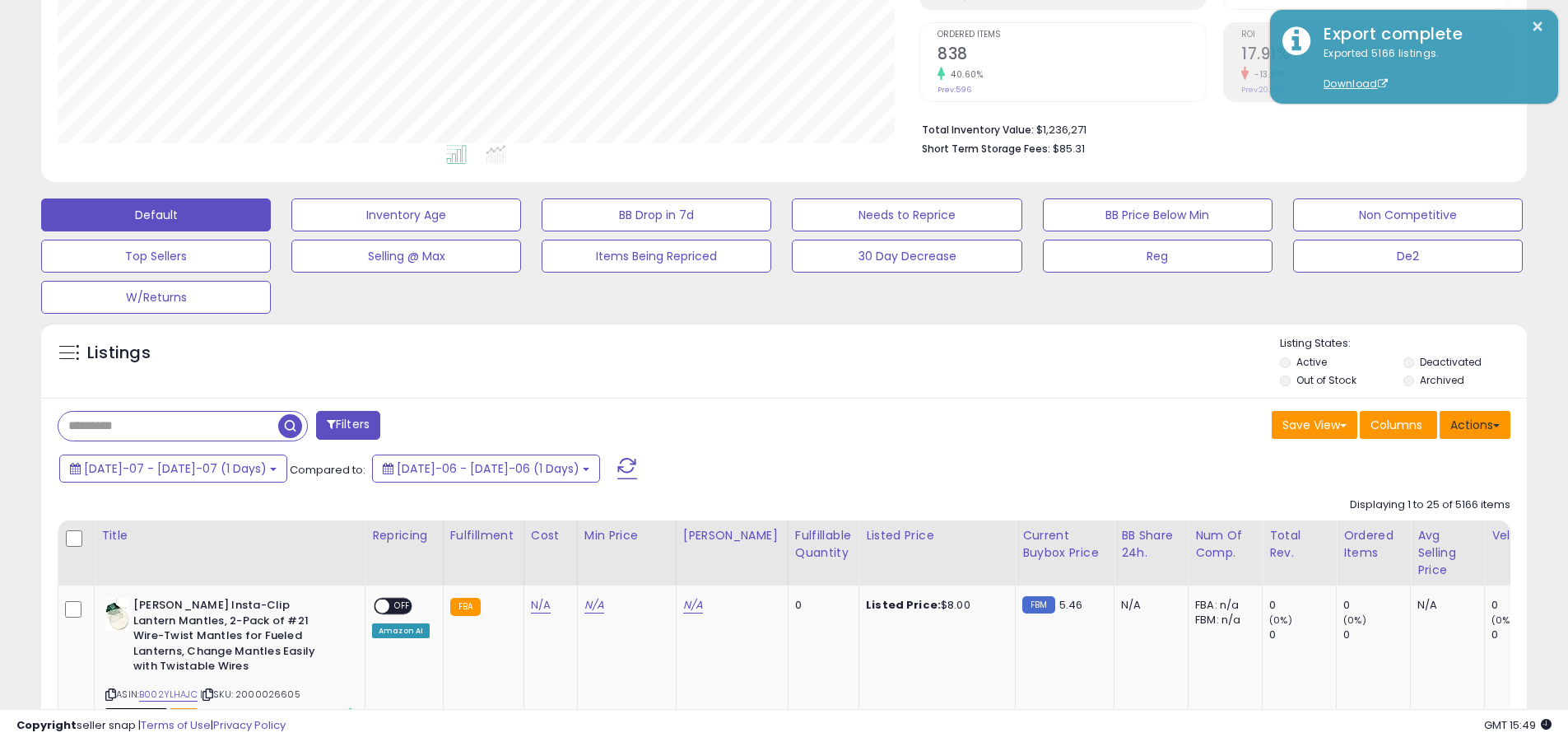 click on "Actions" at bounding box center (1475, 425) 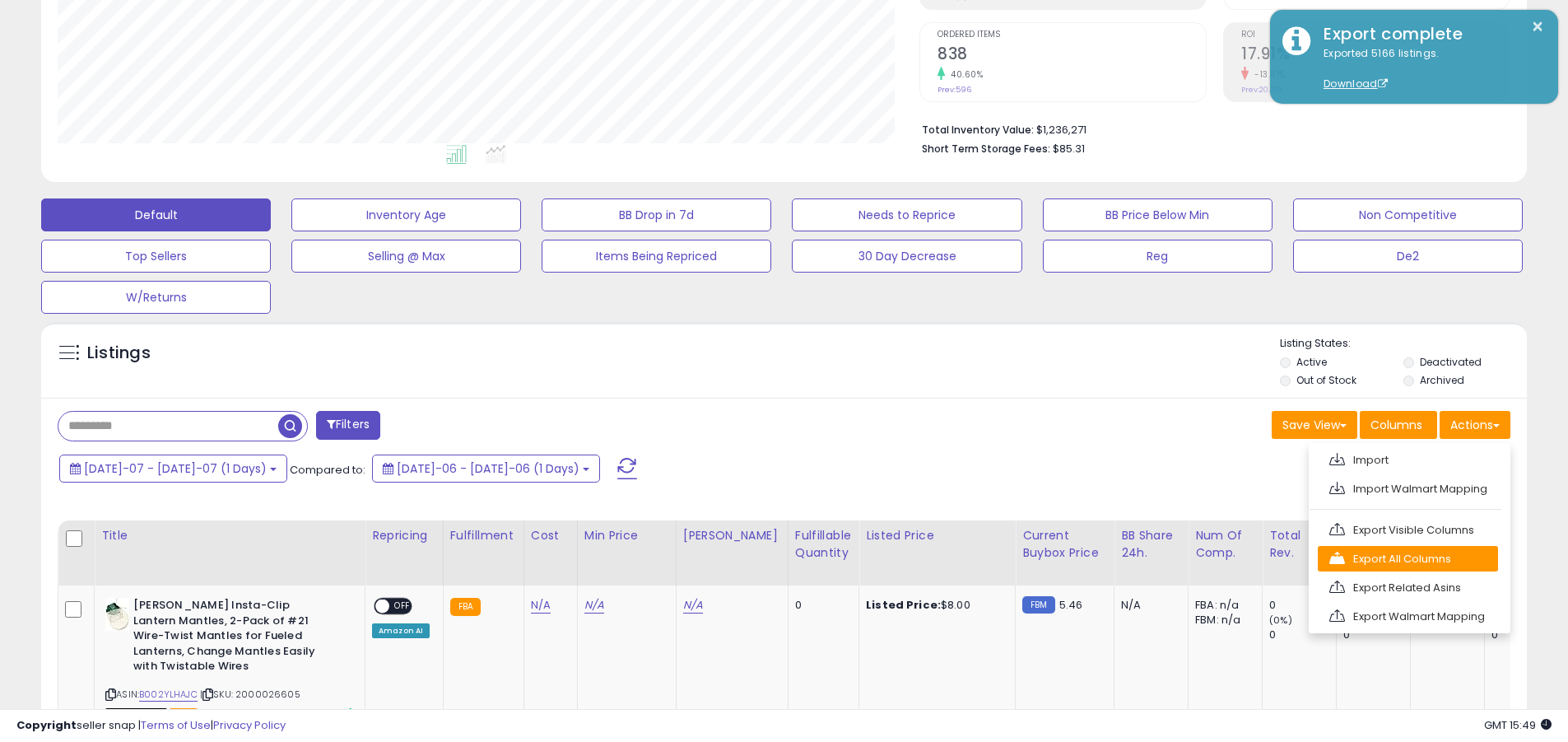 click on "Export All Columns" at bounding box center [1407, 558] 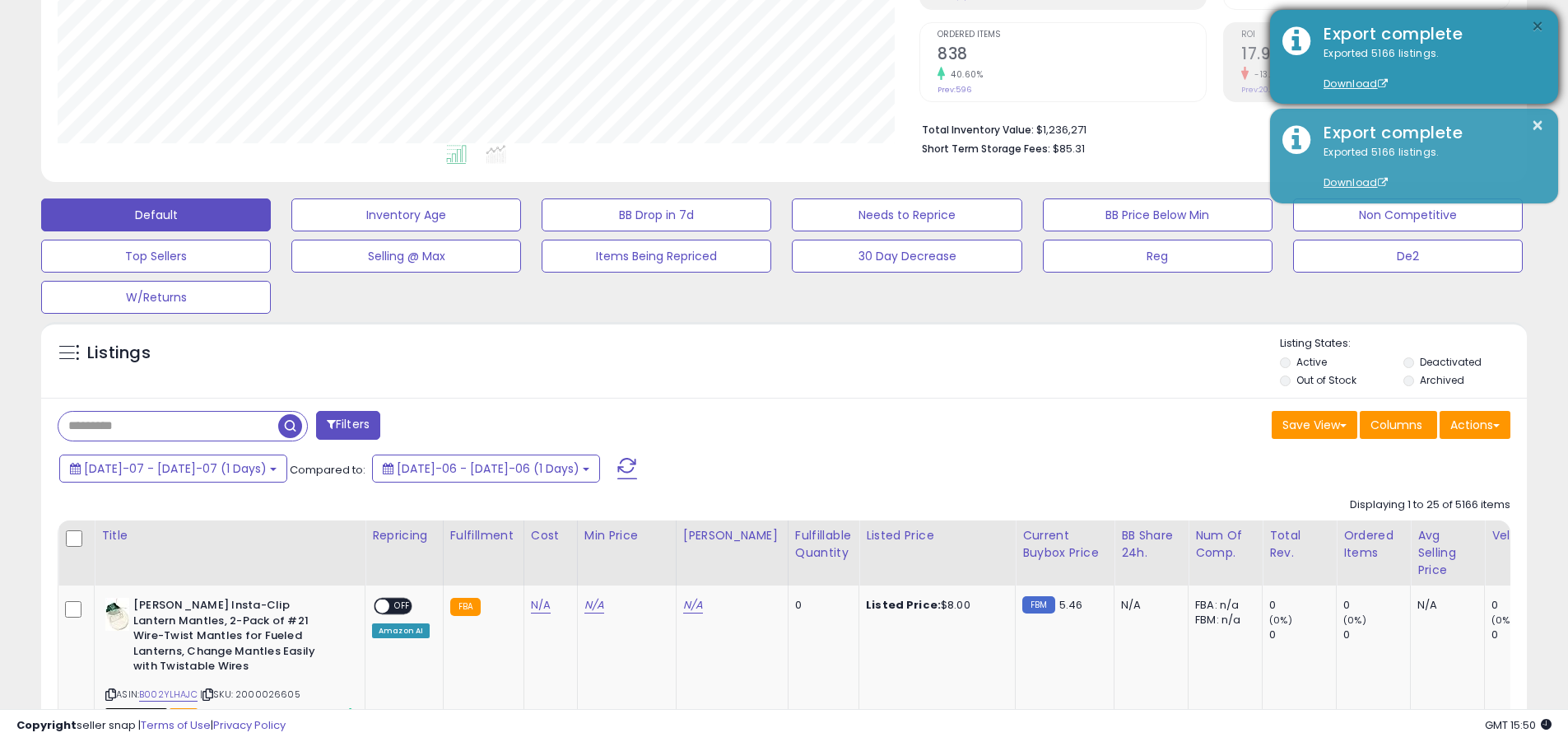 click on "×" at bounding box center (1538, 26) 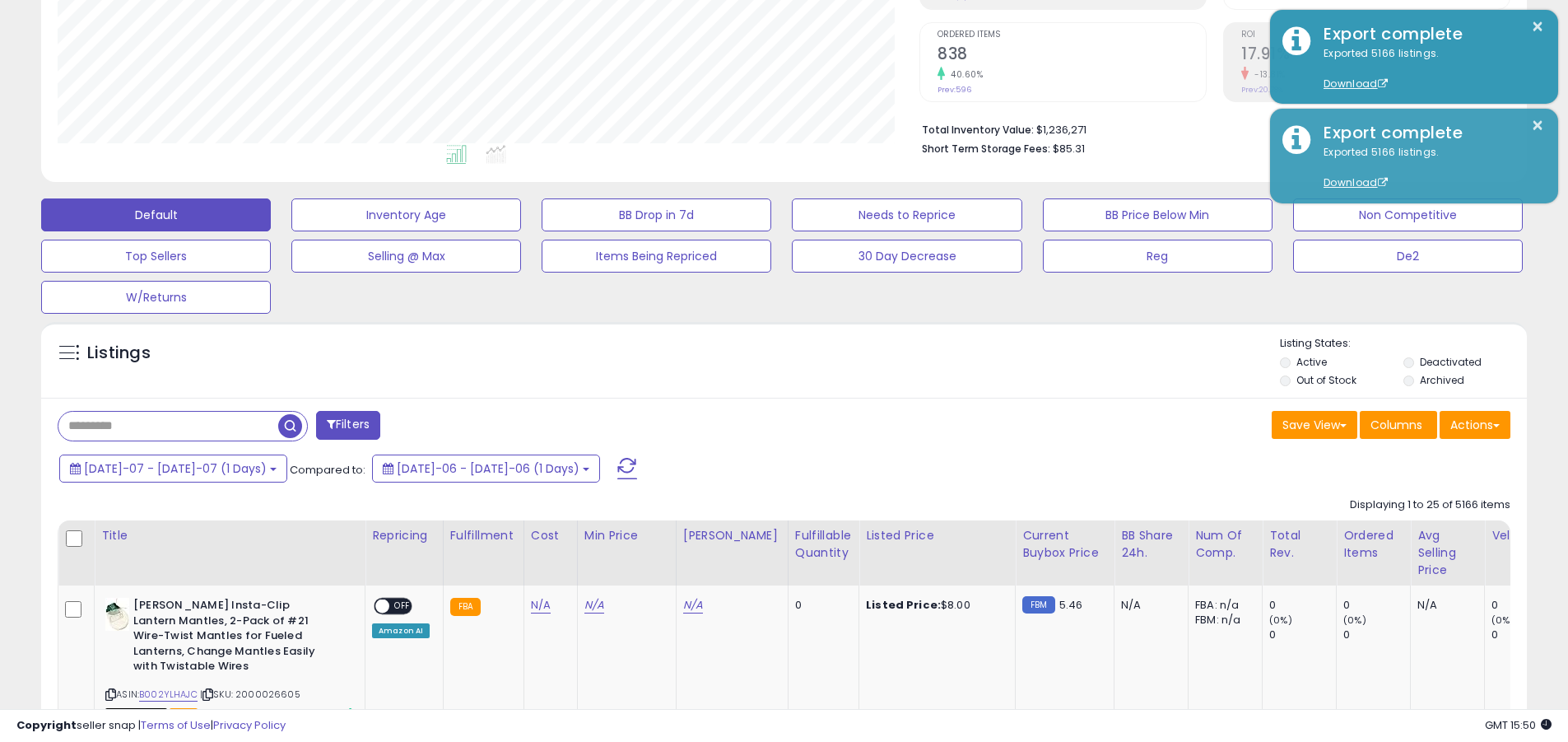 click at bounding box center [168, 426] 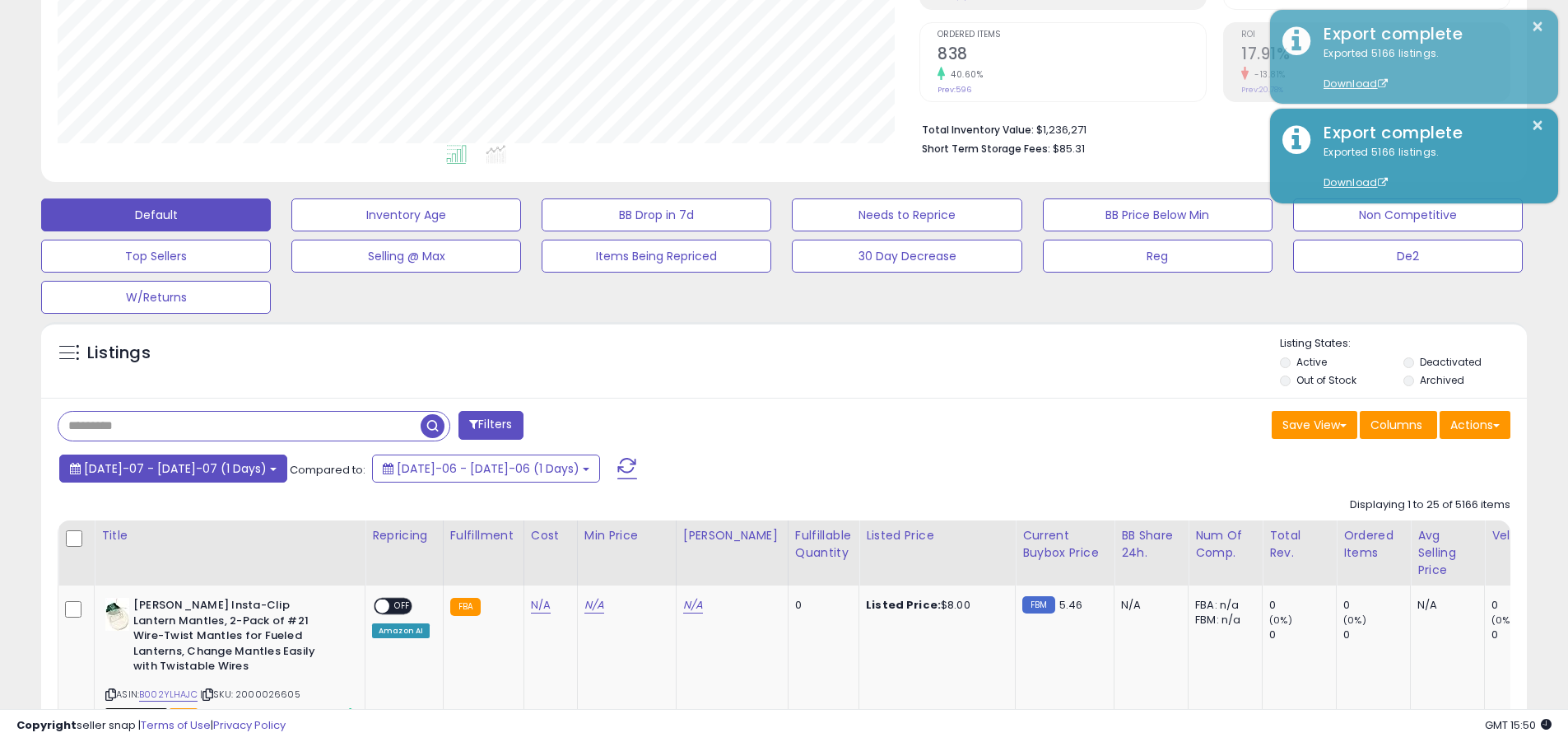 click on "[DATE]-07 - [DATE]-07 (1 Days)" at bounding box center (175, 469) 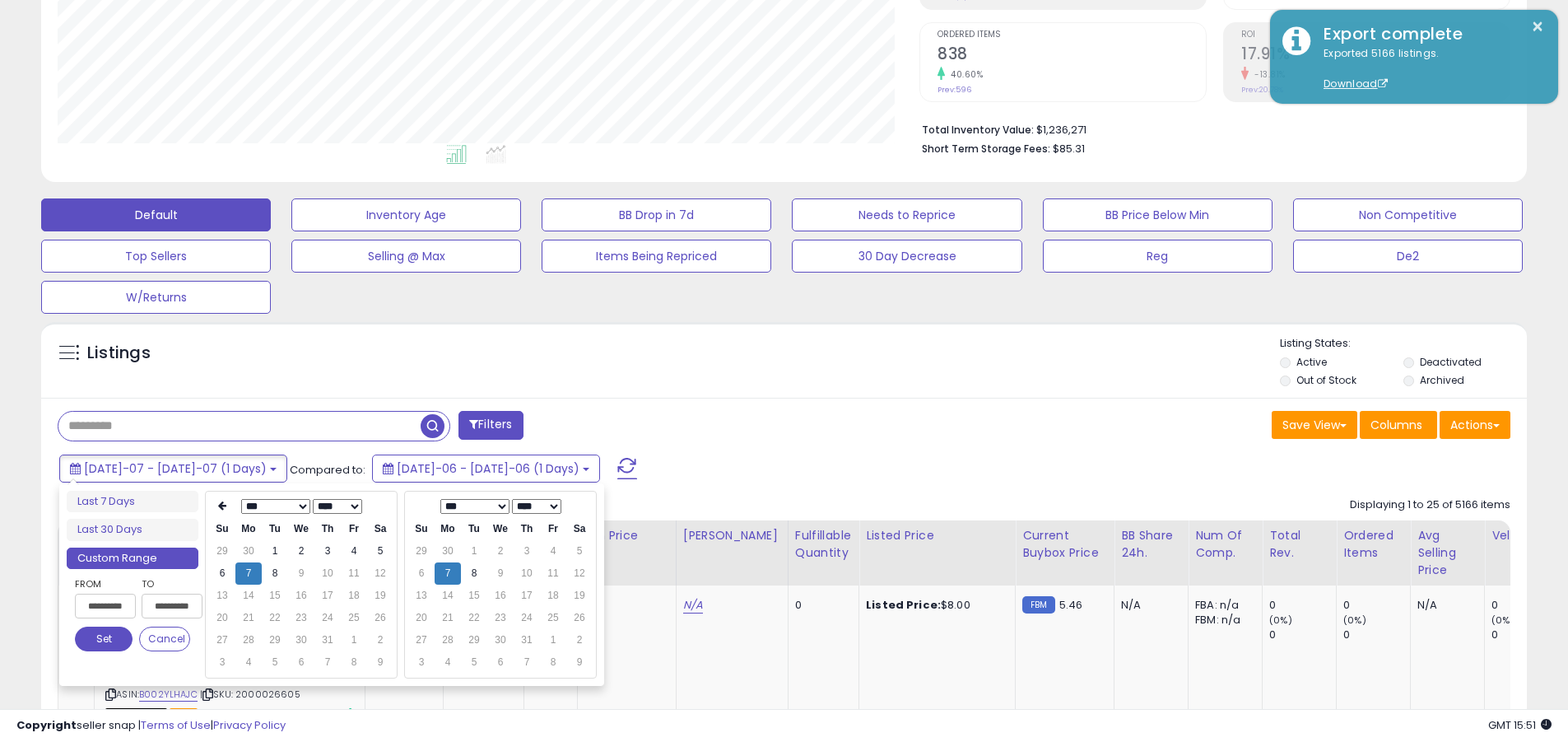 click on "**********" at bounding box center (105, 606) 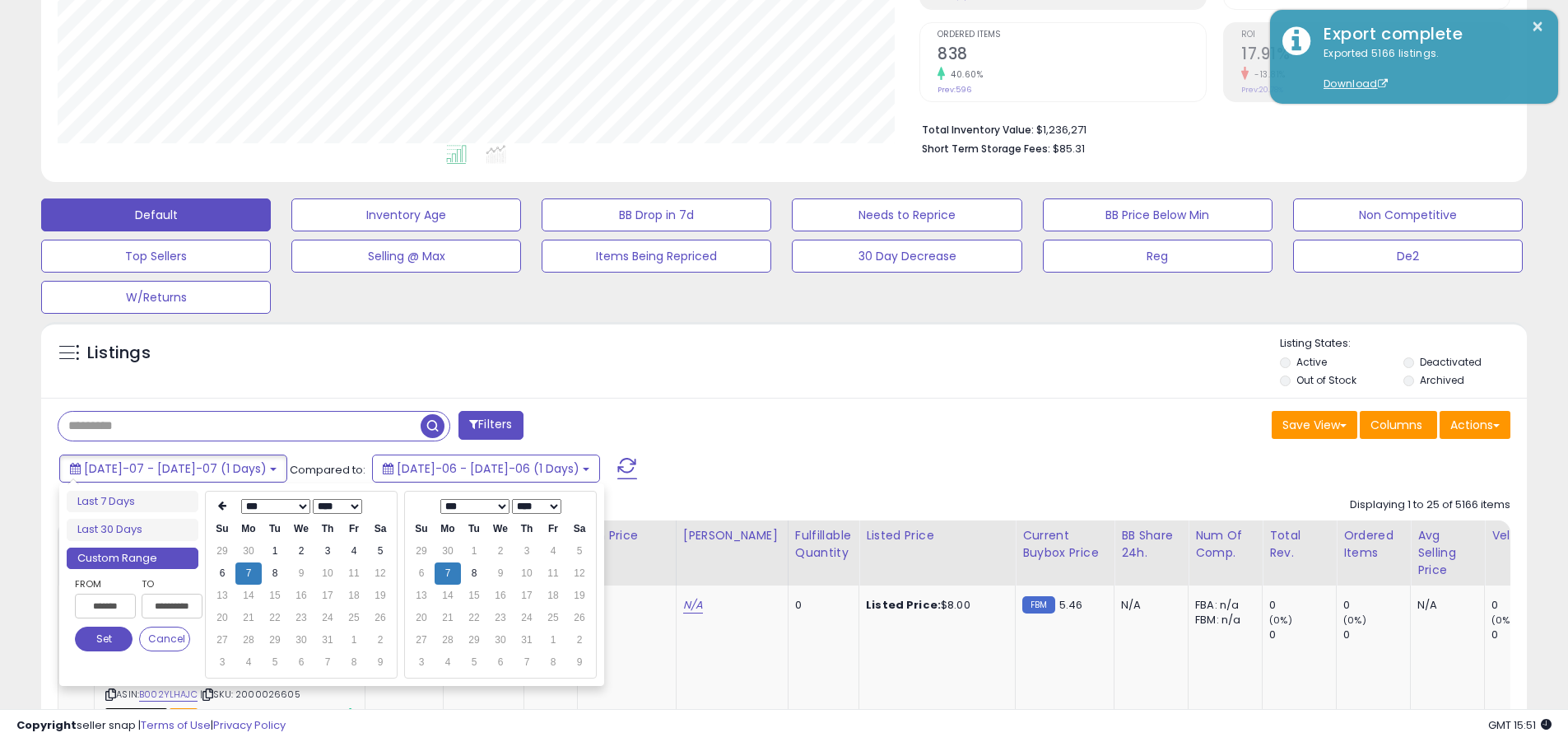 type on "**********" 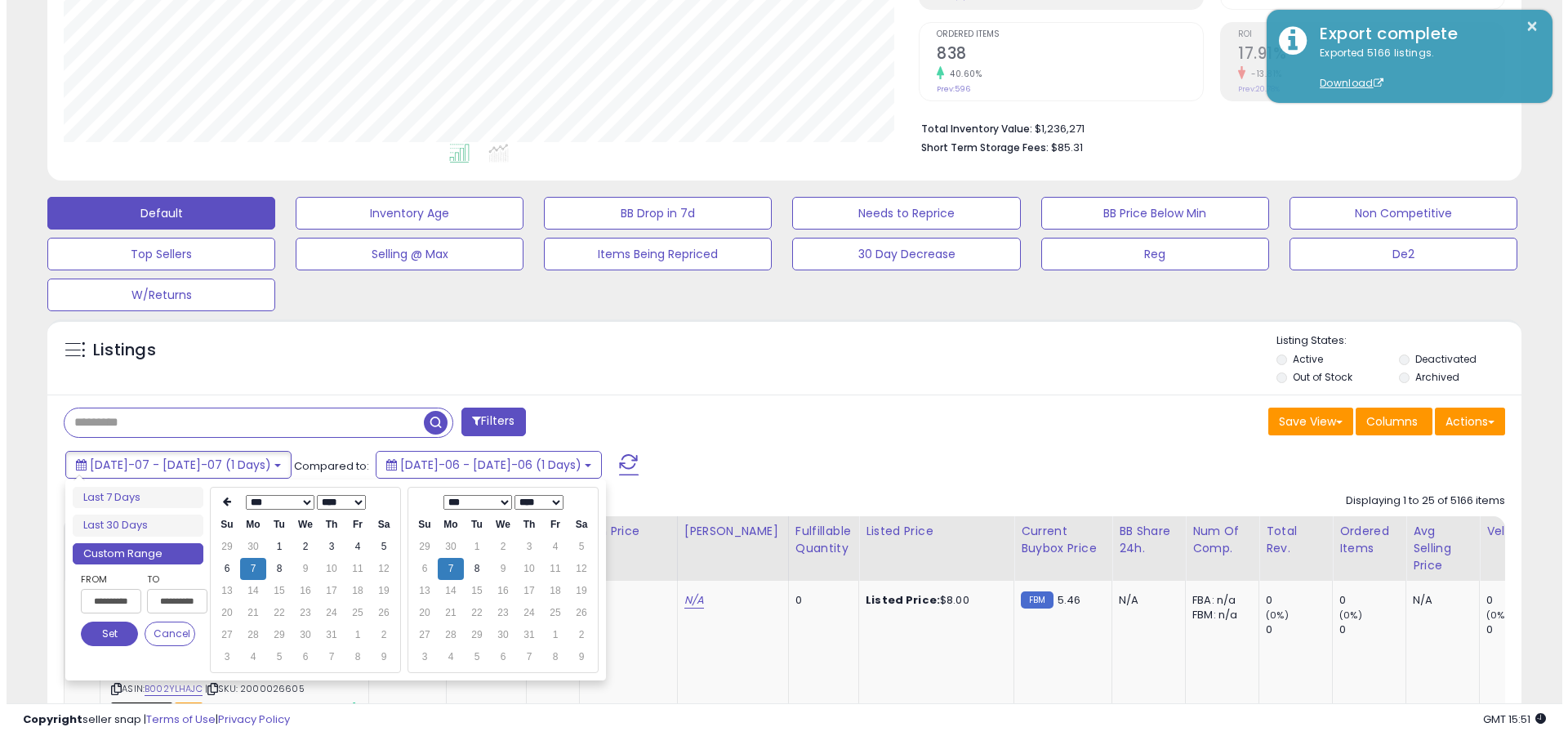 scroll, scrollTop: 0, scrollLeft: 3, axis: horizontal 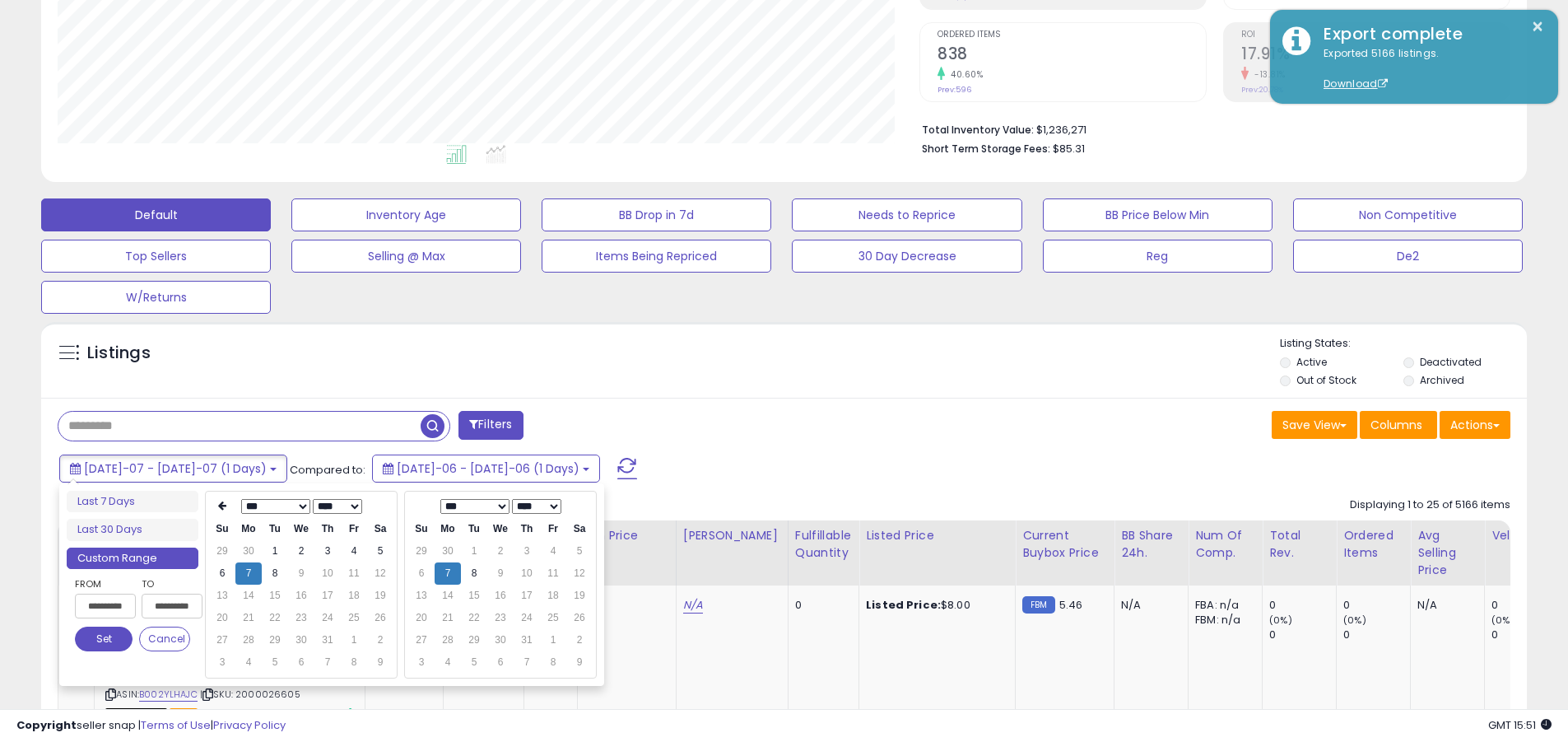 click on "Set" at bounding box center (104, 639) 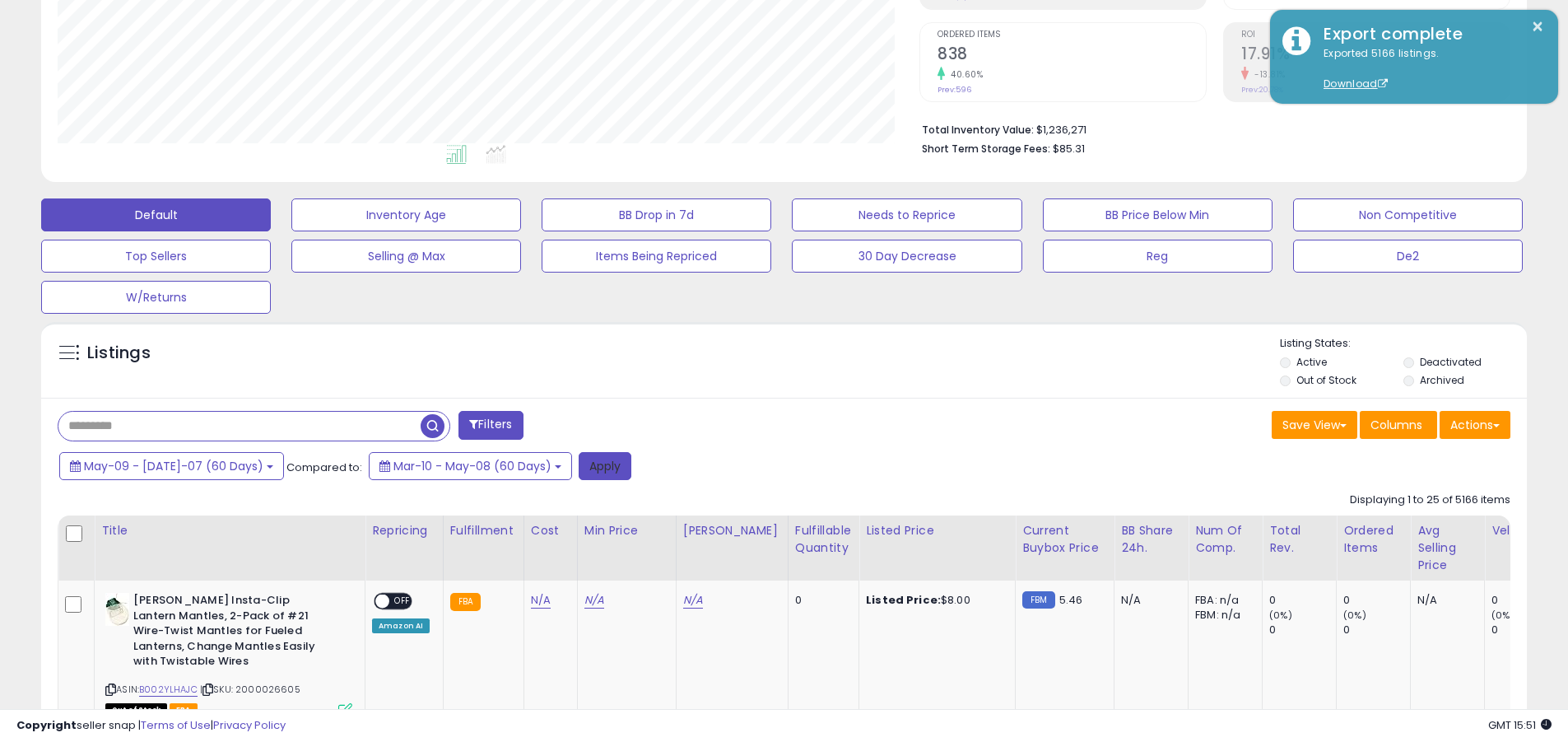 click on "Apply" at bounding box center (605, 466) 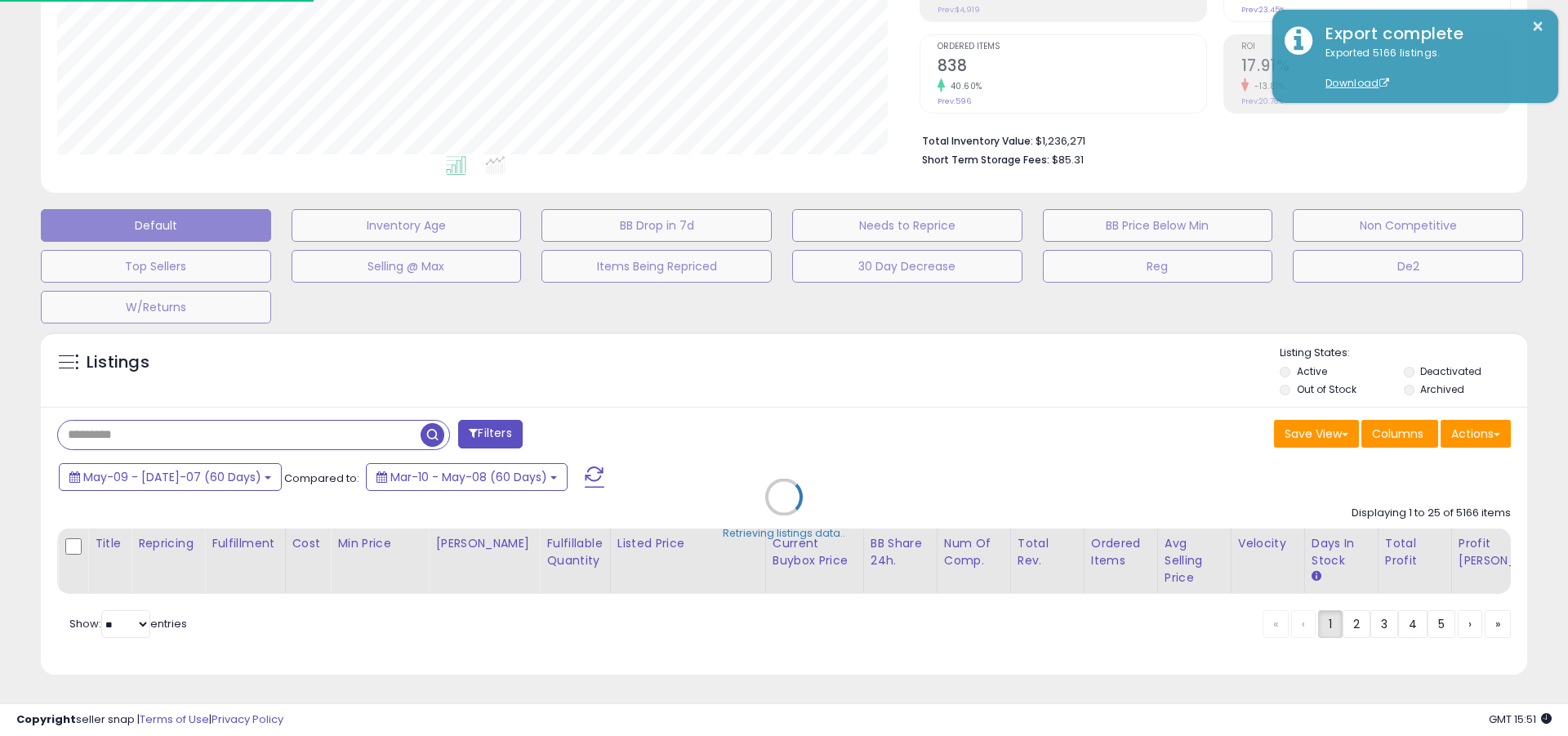 scroll, scrollTop: 816535, scrollLeft: 815804, axis: both 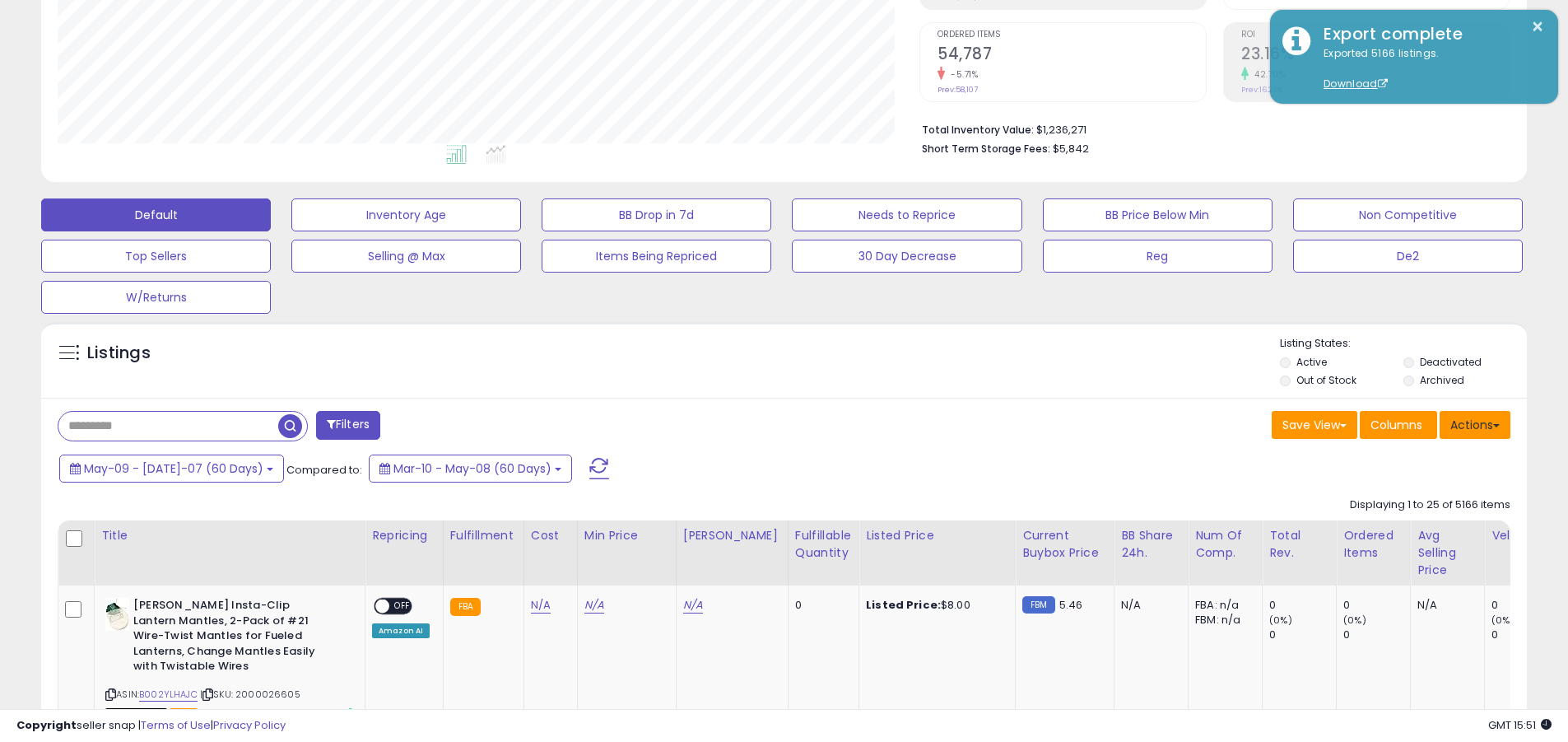 click on "Actions" at bounding box center [1475, 425] 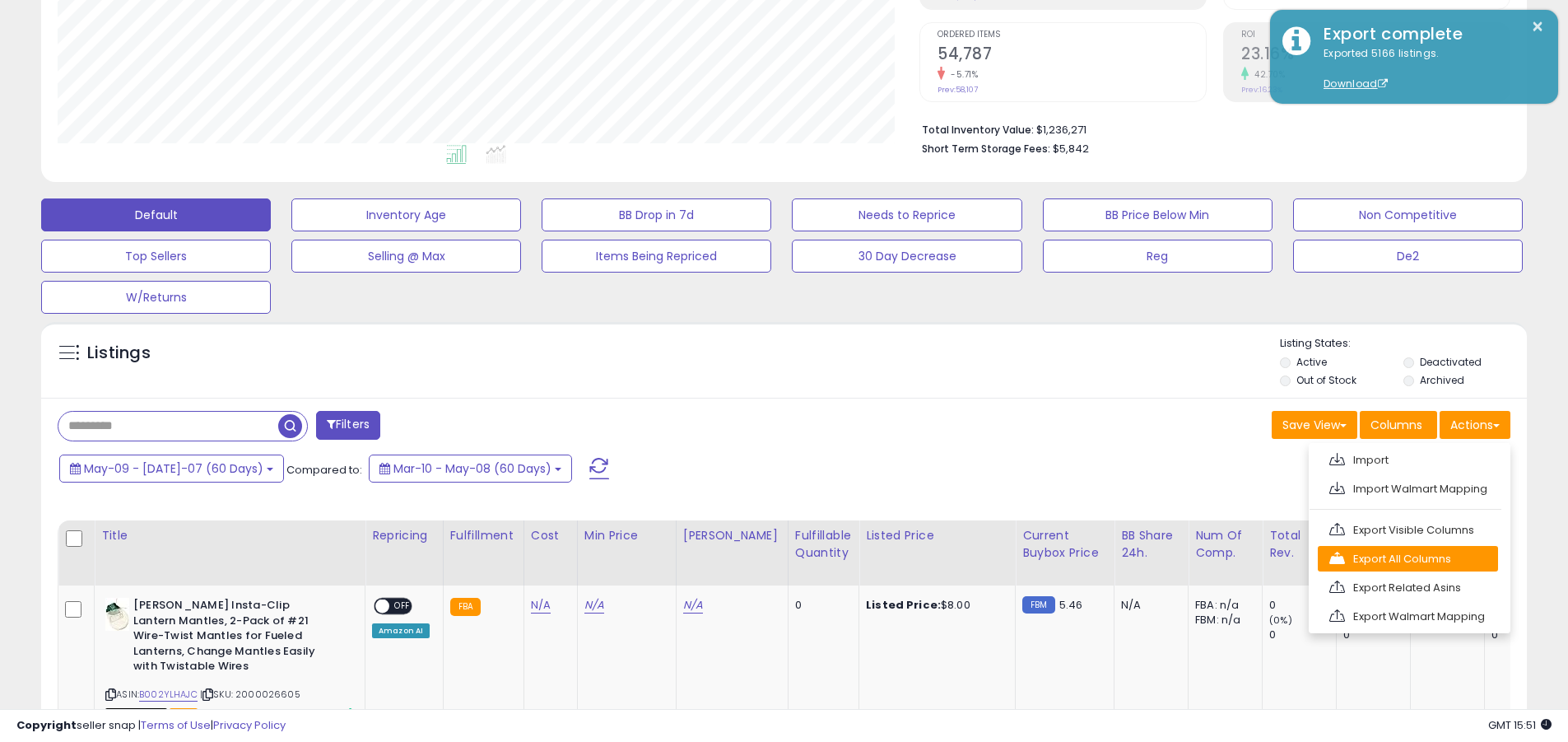 click on "Export All Columns" at bounding box center [1407, 558] 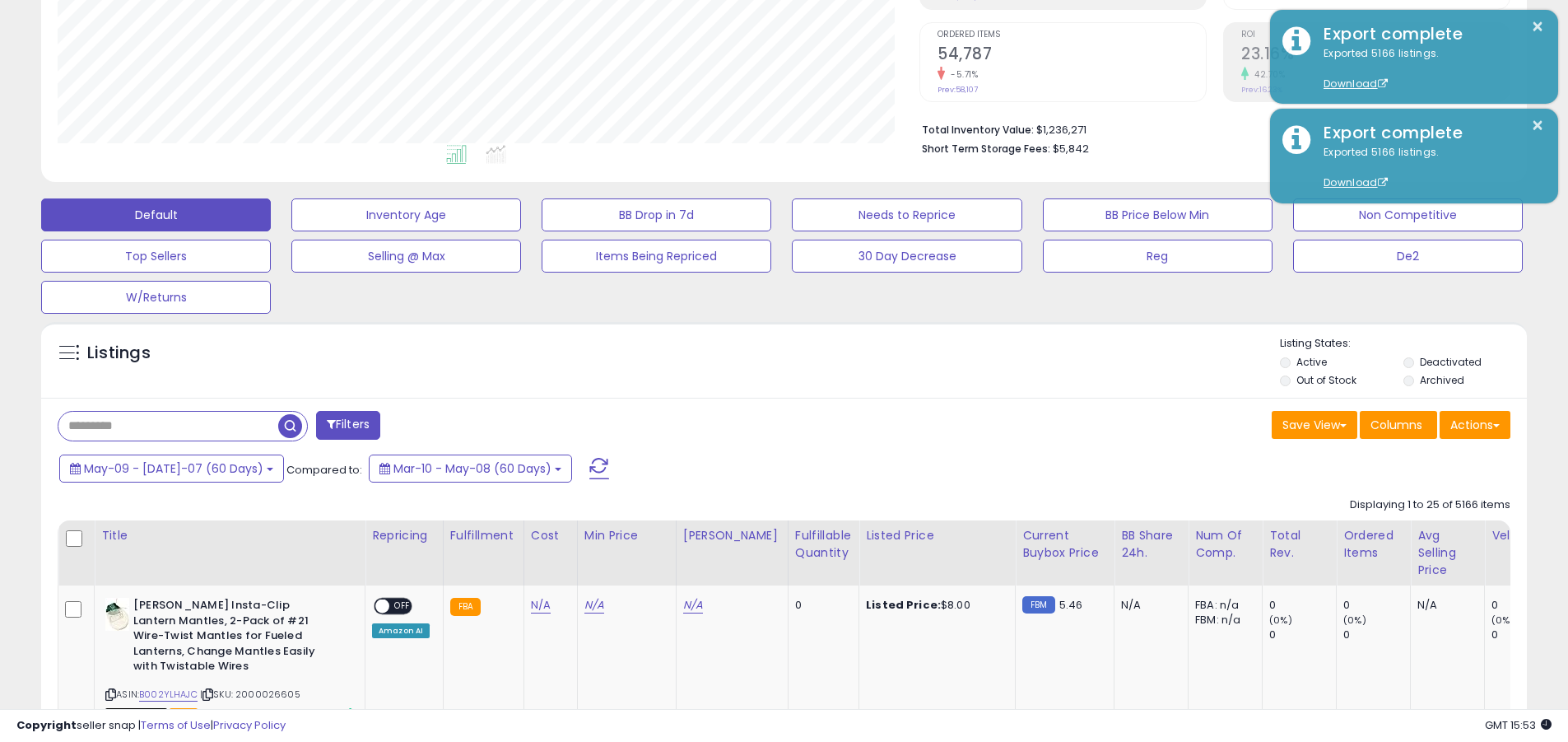 click on "×" at bounding box center [1538, 26] 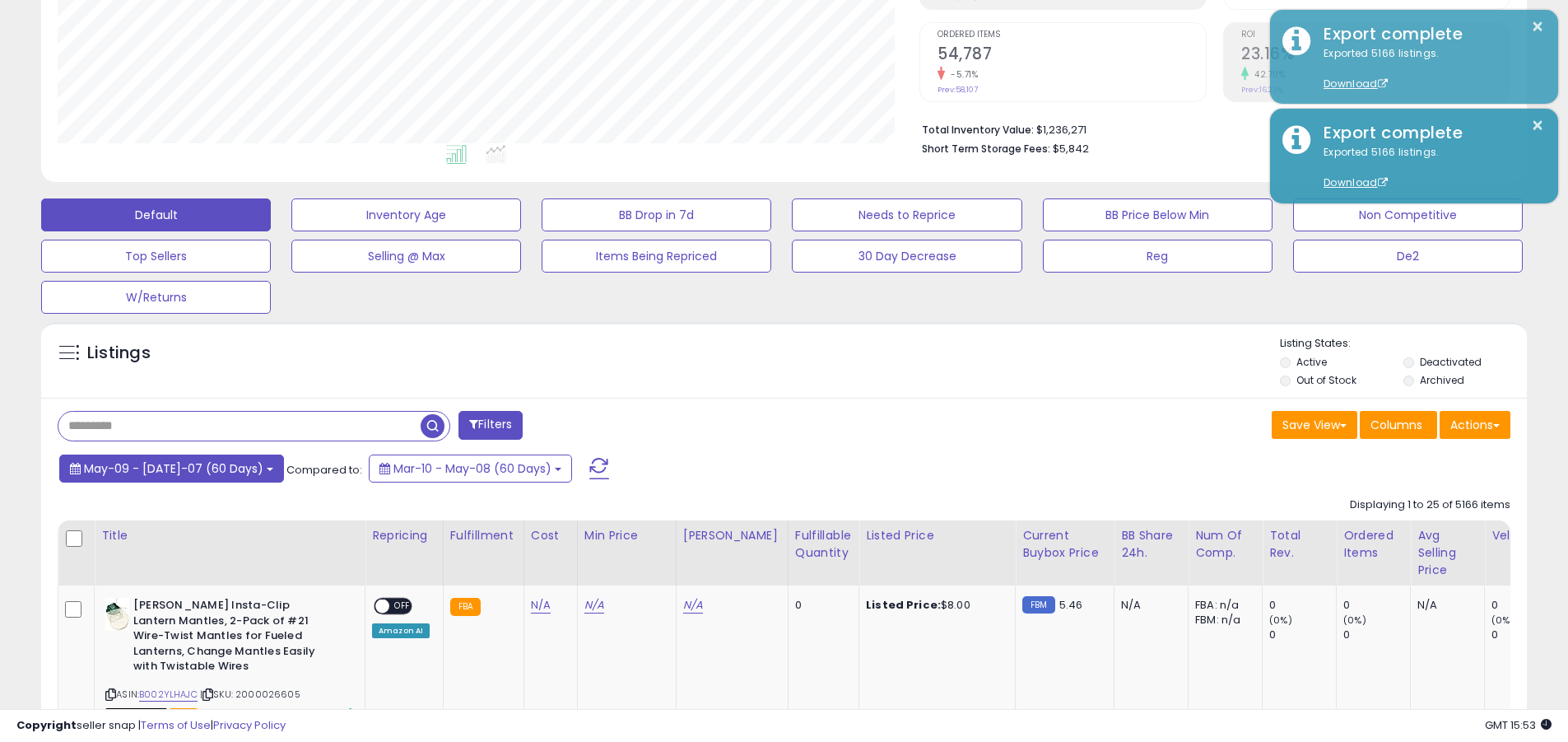 click on "May-09 - [DATE]-07 (60 Days)" at bounding box center [174, 469] 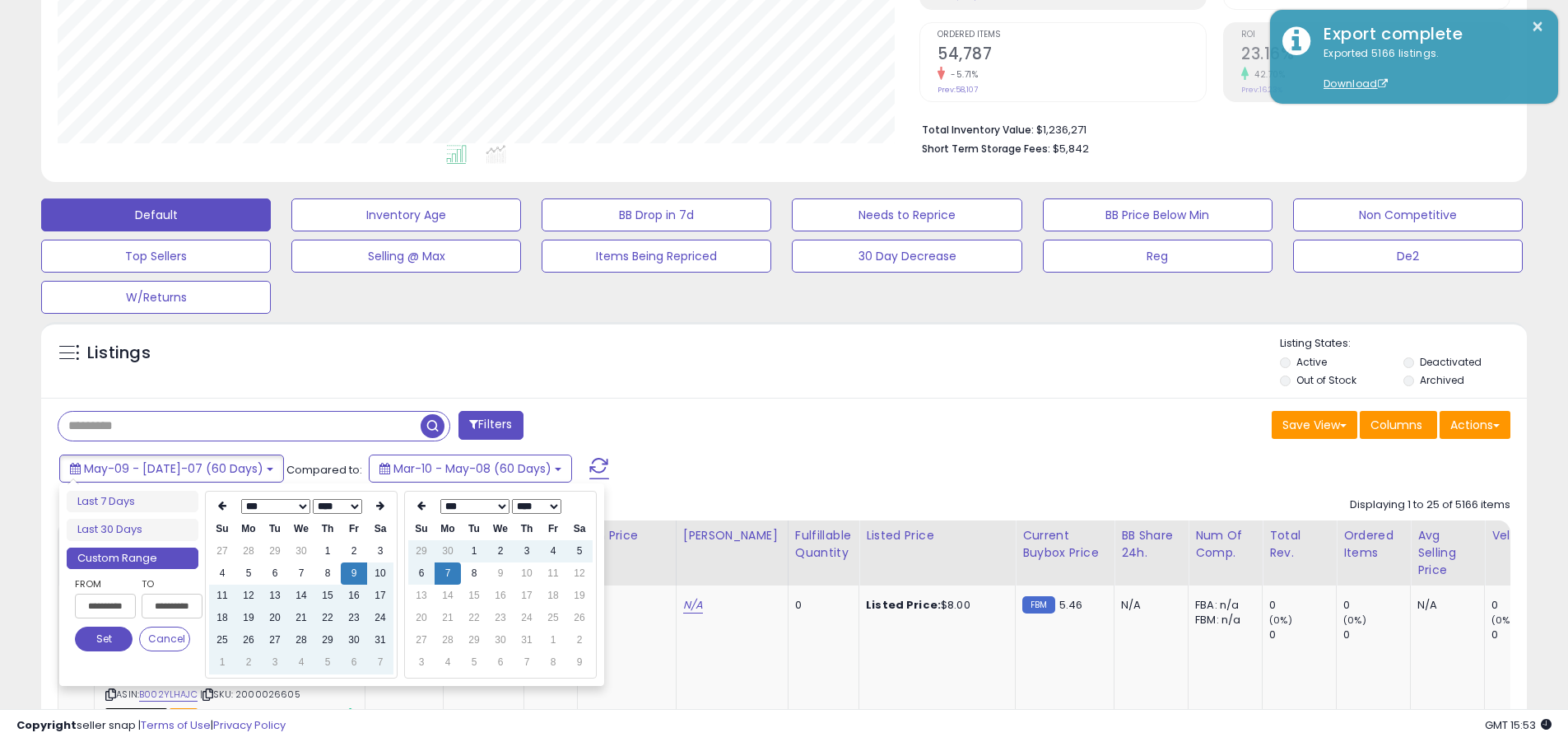 click on "**********" at bounding box center [105, 606] 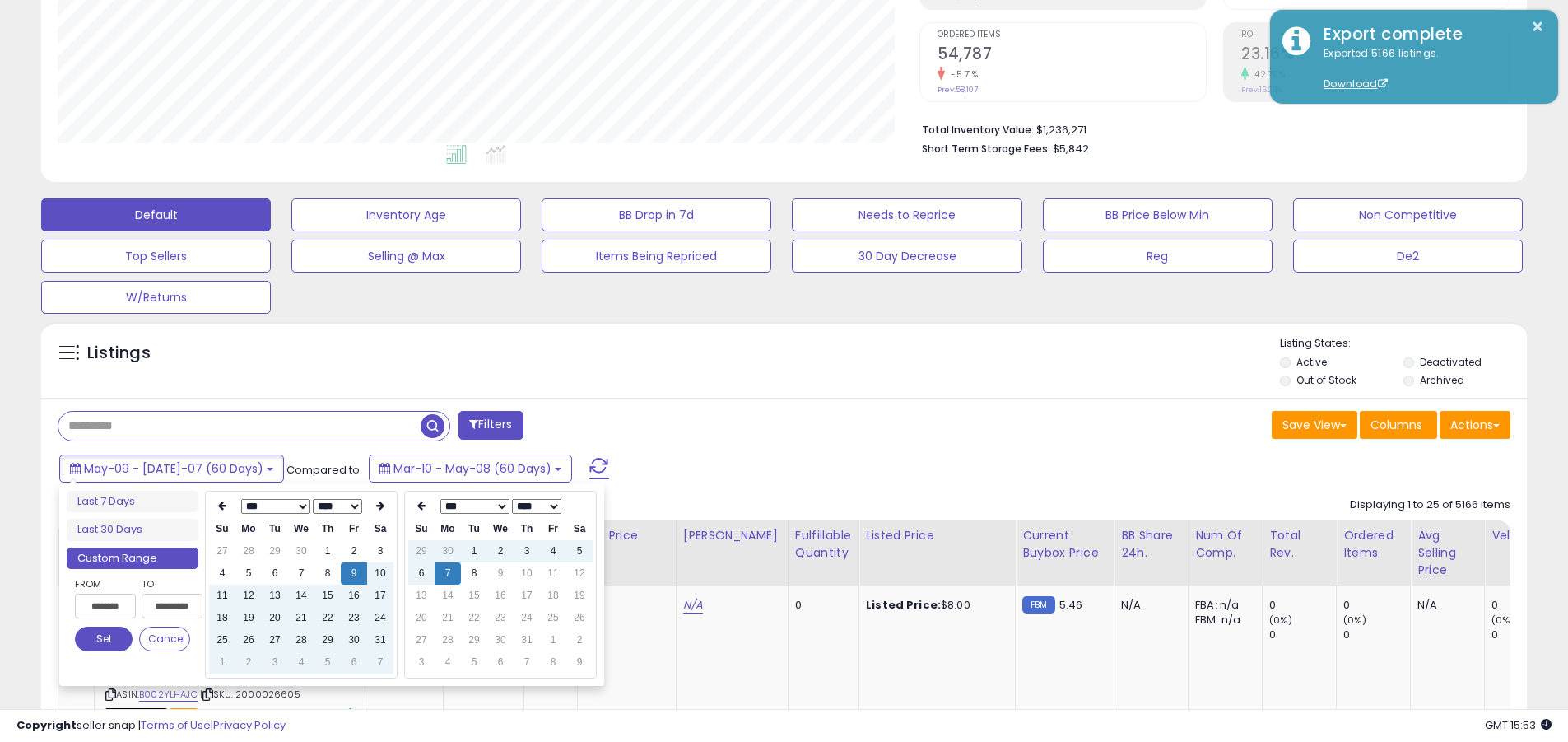 type on "**********" 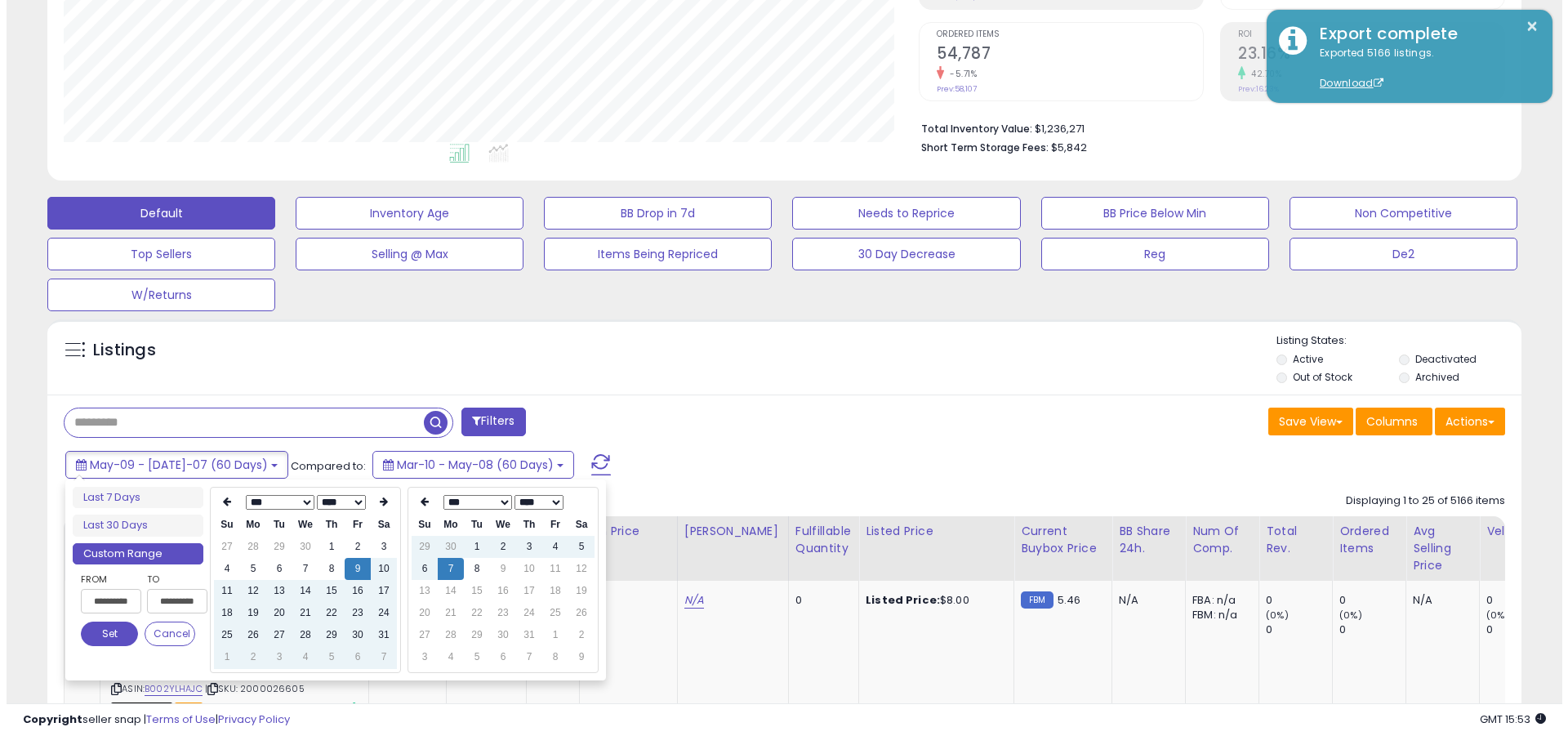 scroll, scrollTop: 0, scrollLeft: 3, axis: horizontal 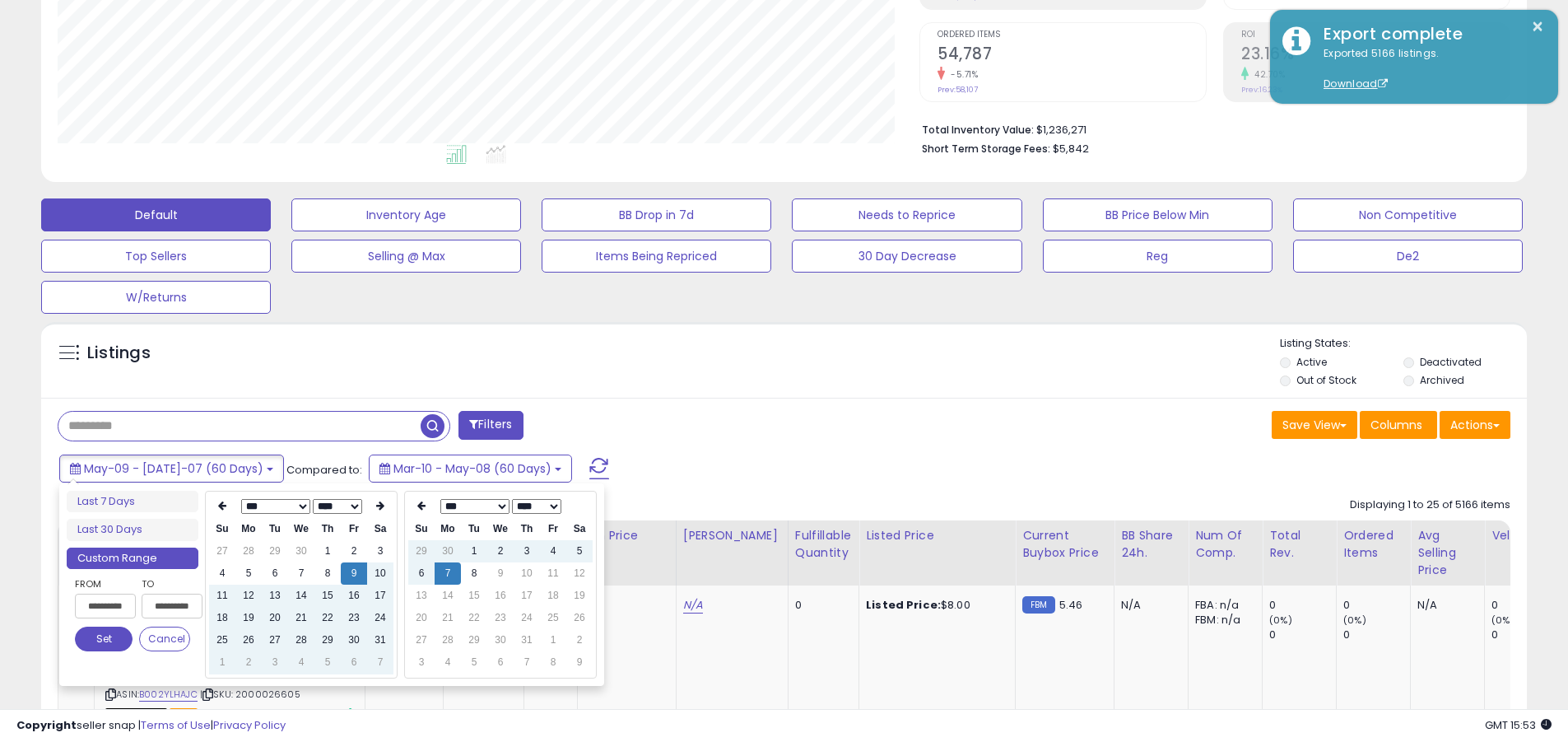 click on "Set" at bounding box center (104, 639) 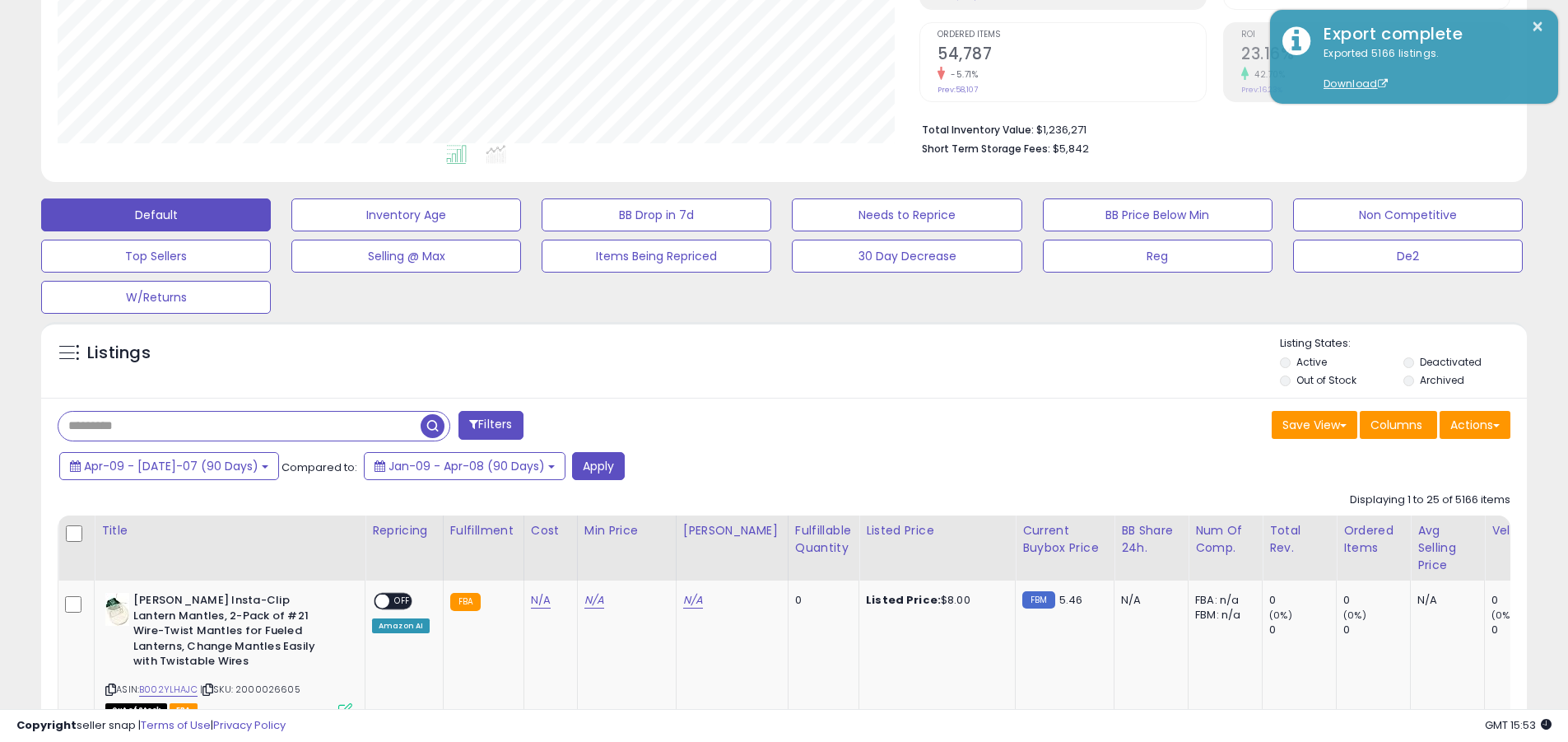 click at bounding box center [240, 426] 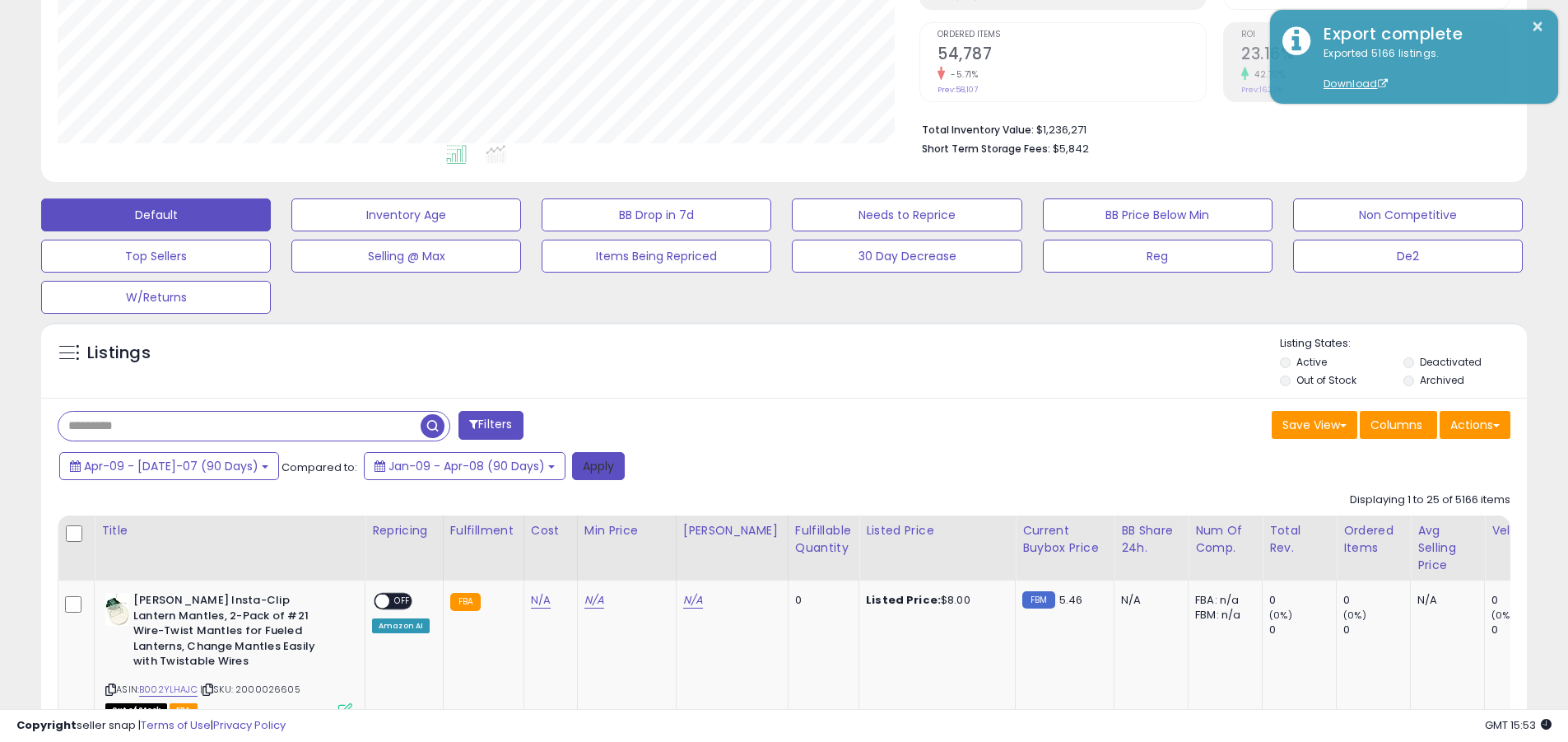 click on "Apply" at bounding box center [598, 466] 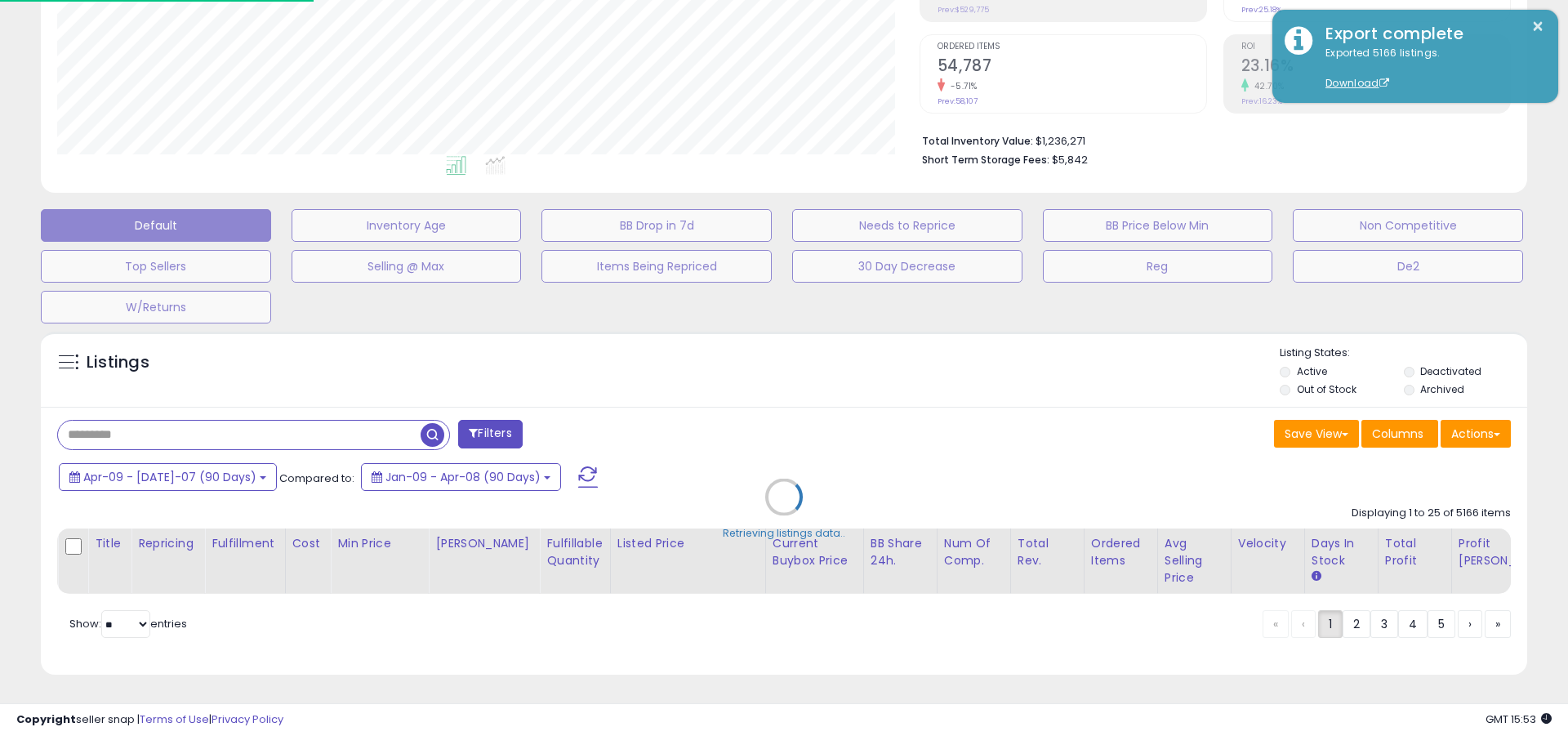scroll, scrollTop: 816535, scrollLeft: 815804, axis: both 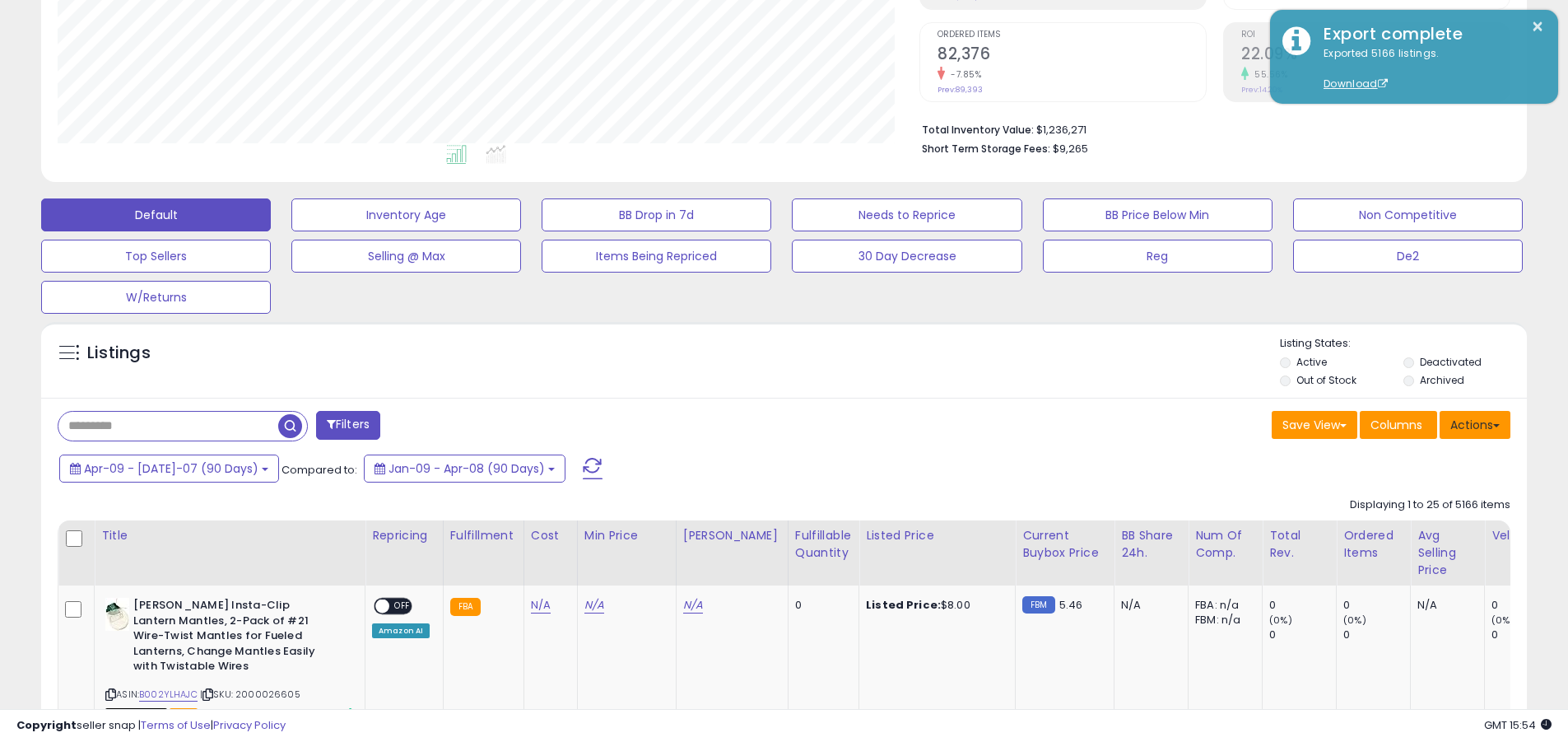 click on "Actions" at bounding box center [1475, 425] 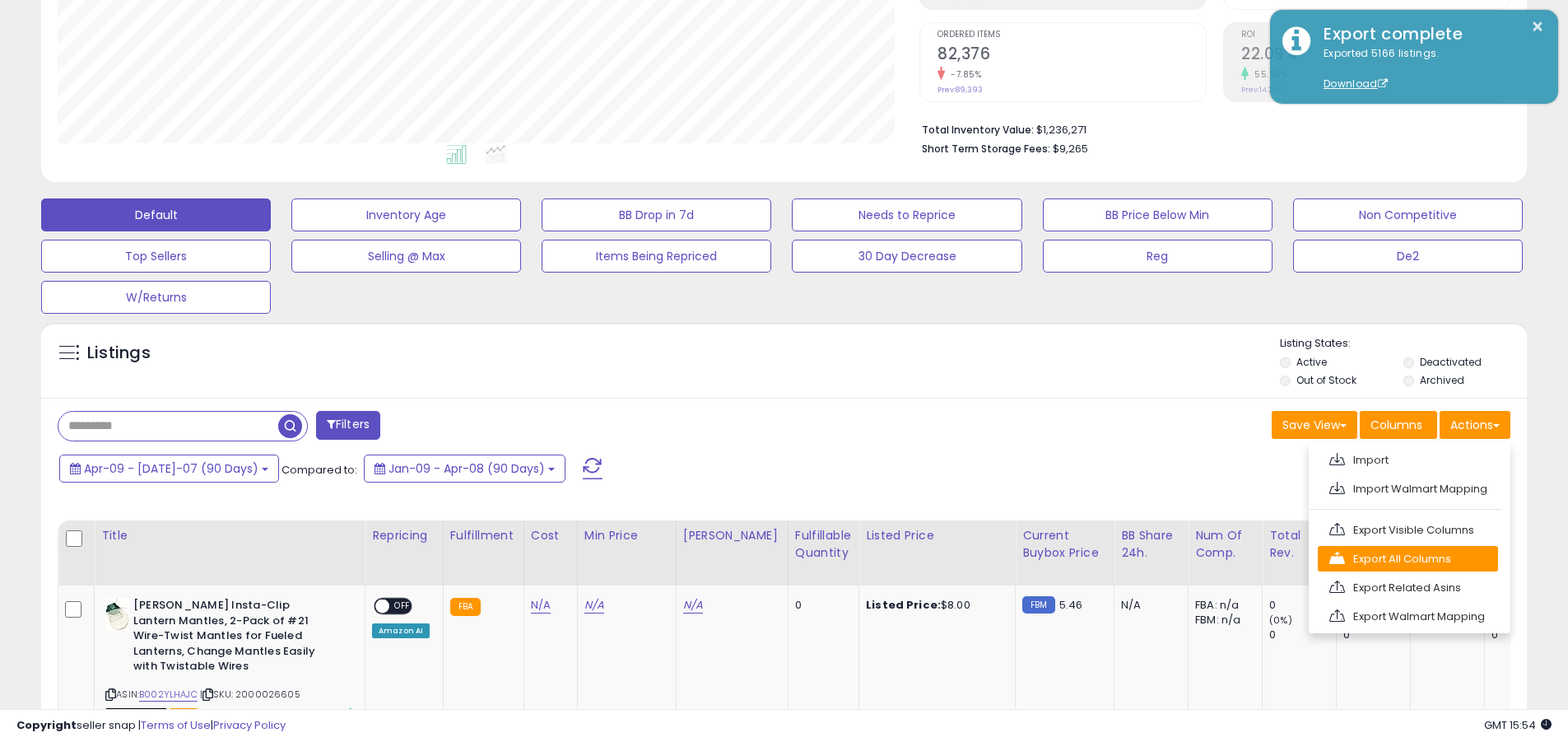 click on "Export All Columns" at bounding box center (1407, 558) 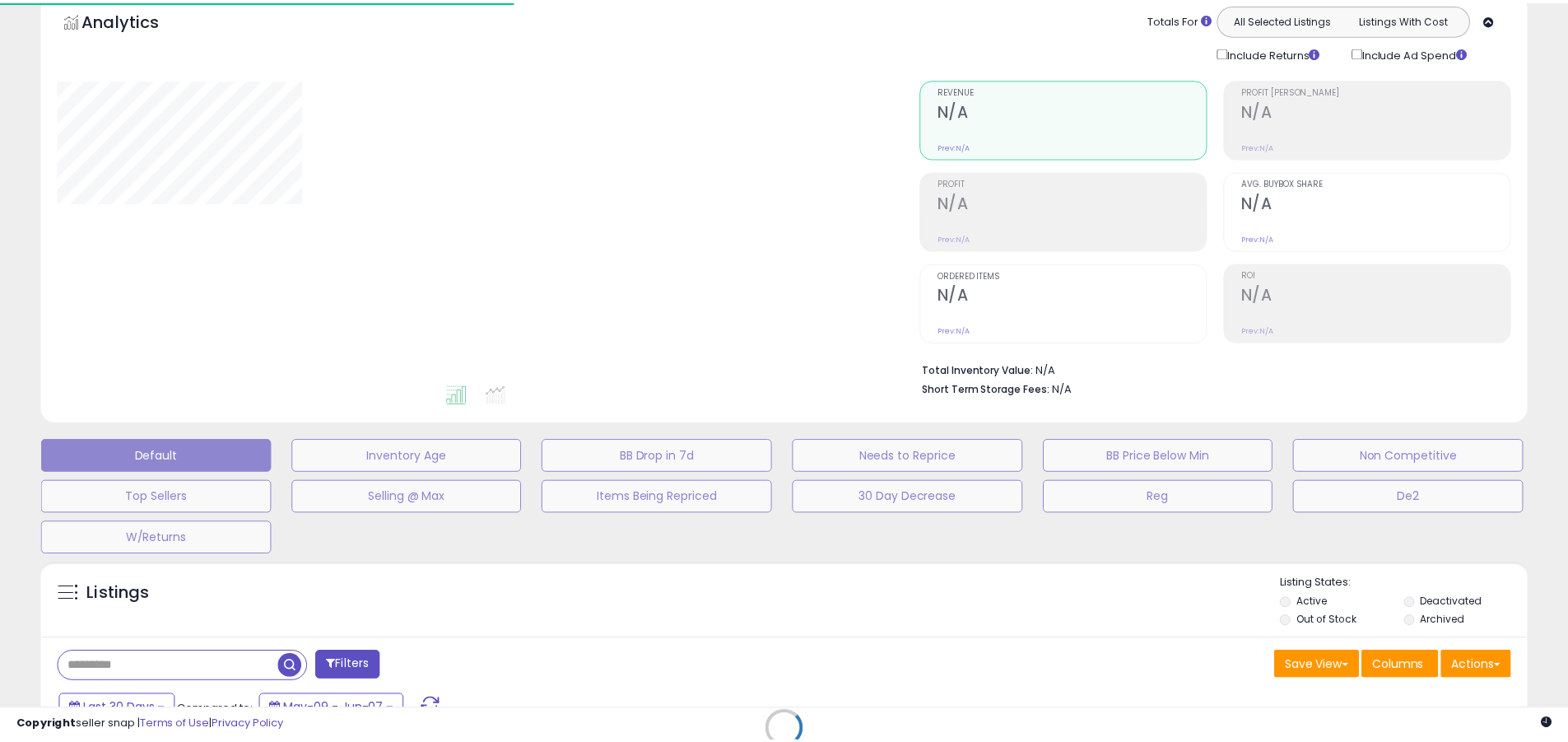 scroll, scrollTop: 70, scrollLeft: 0, axis: vertical 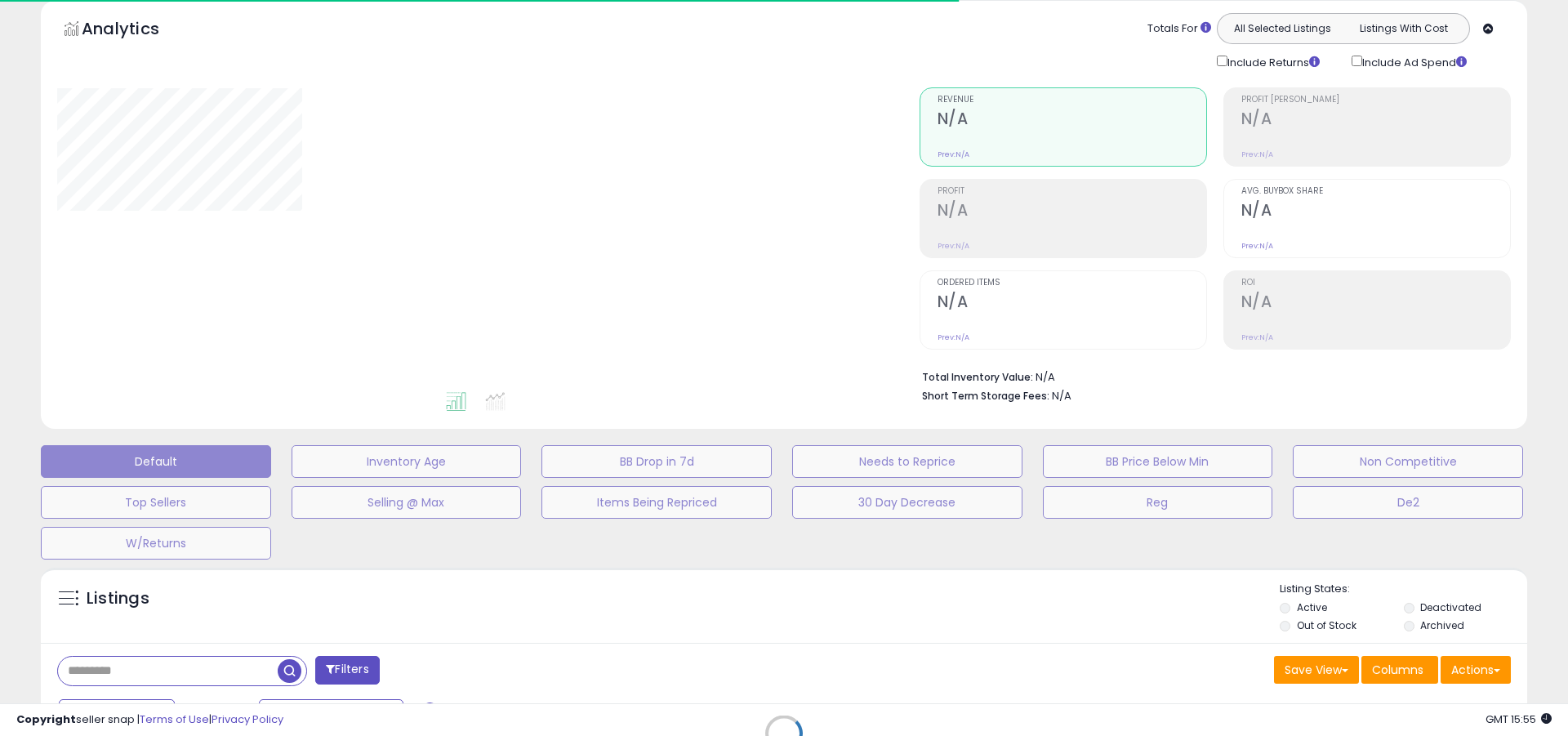 click 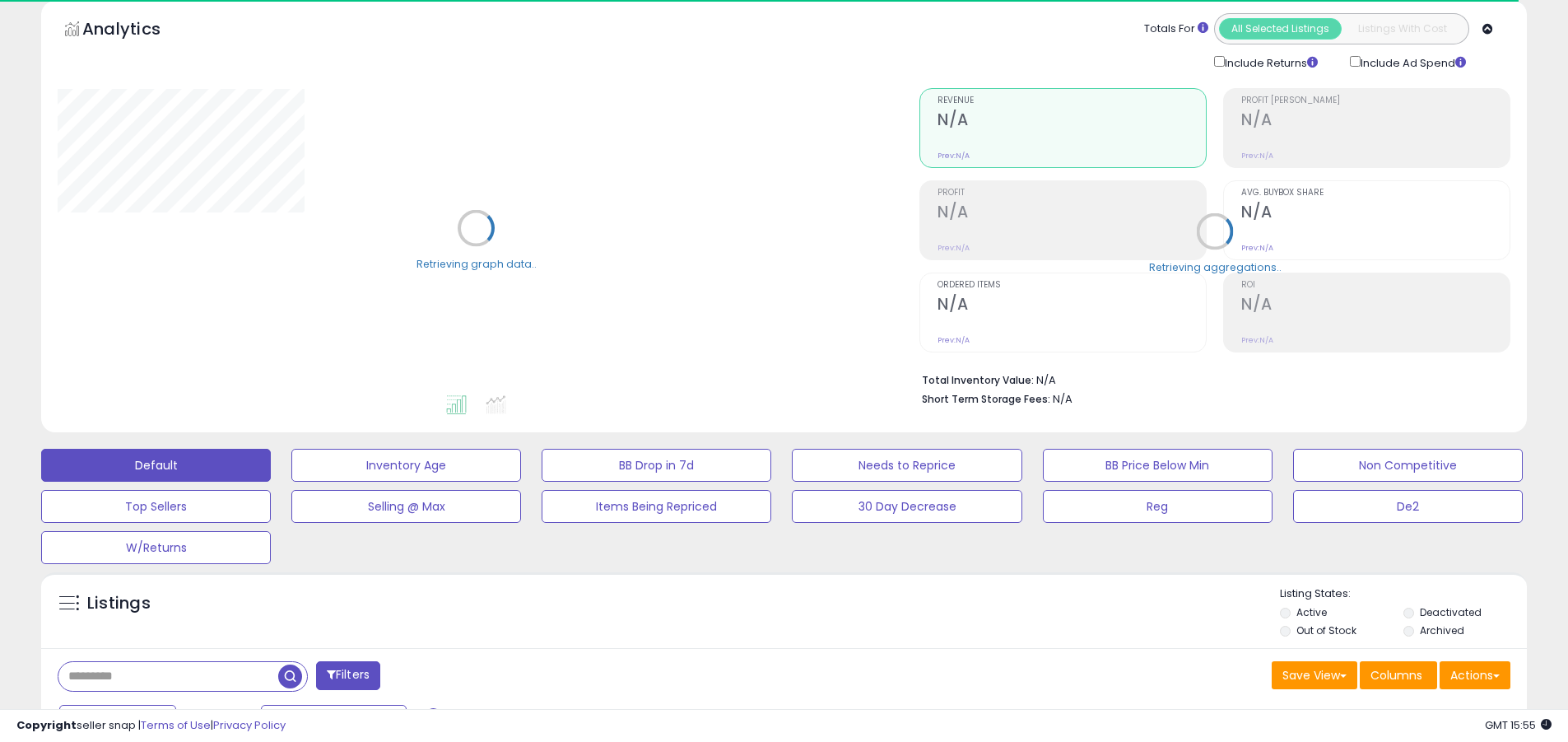 click on "Trade Evolution US" at bounding box center (1302, -45) 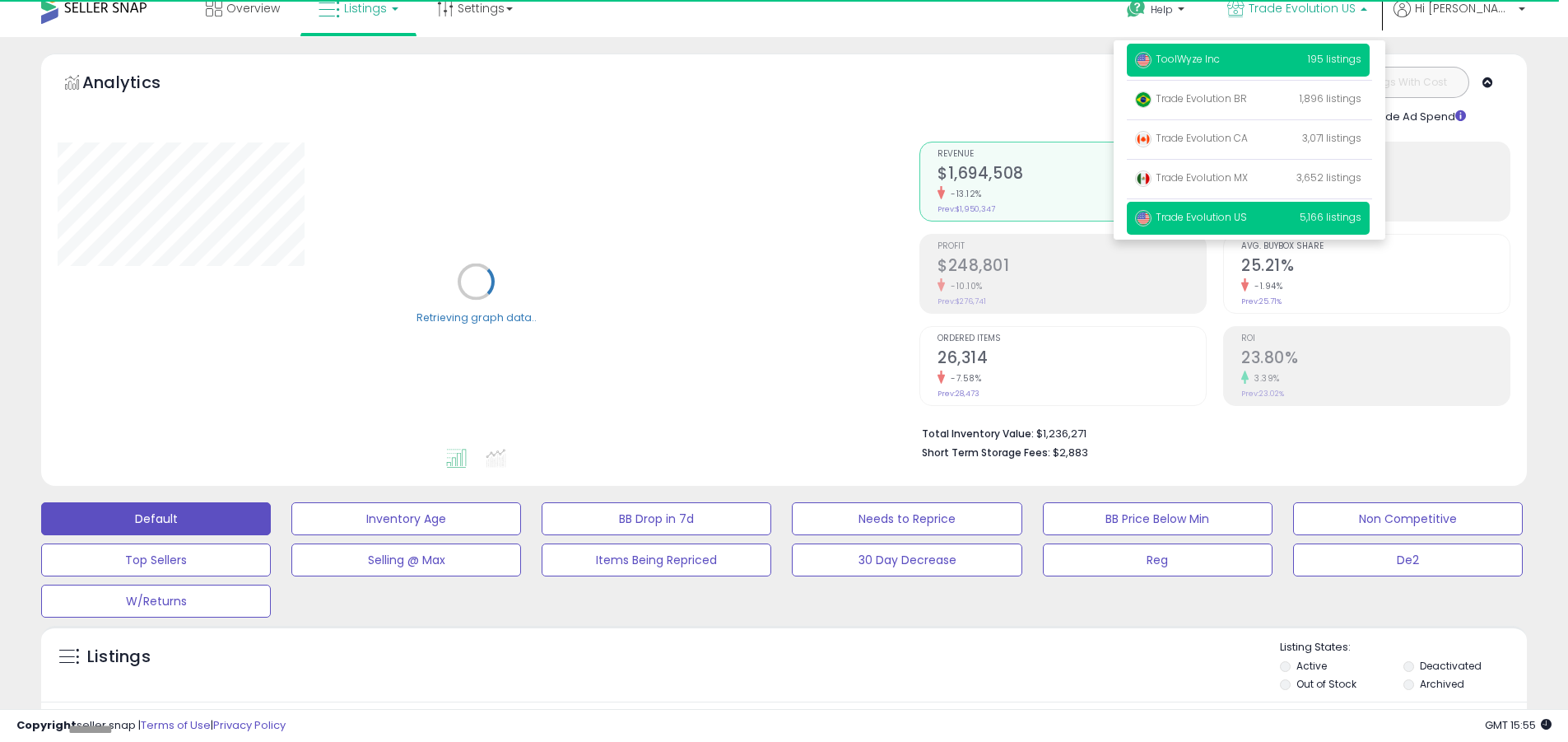 click on "ToolWyze Inc" at bounding box center [1177, 58] 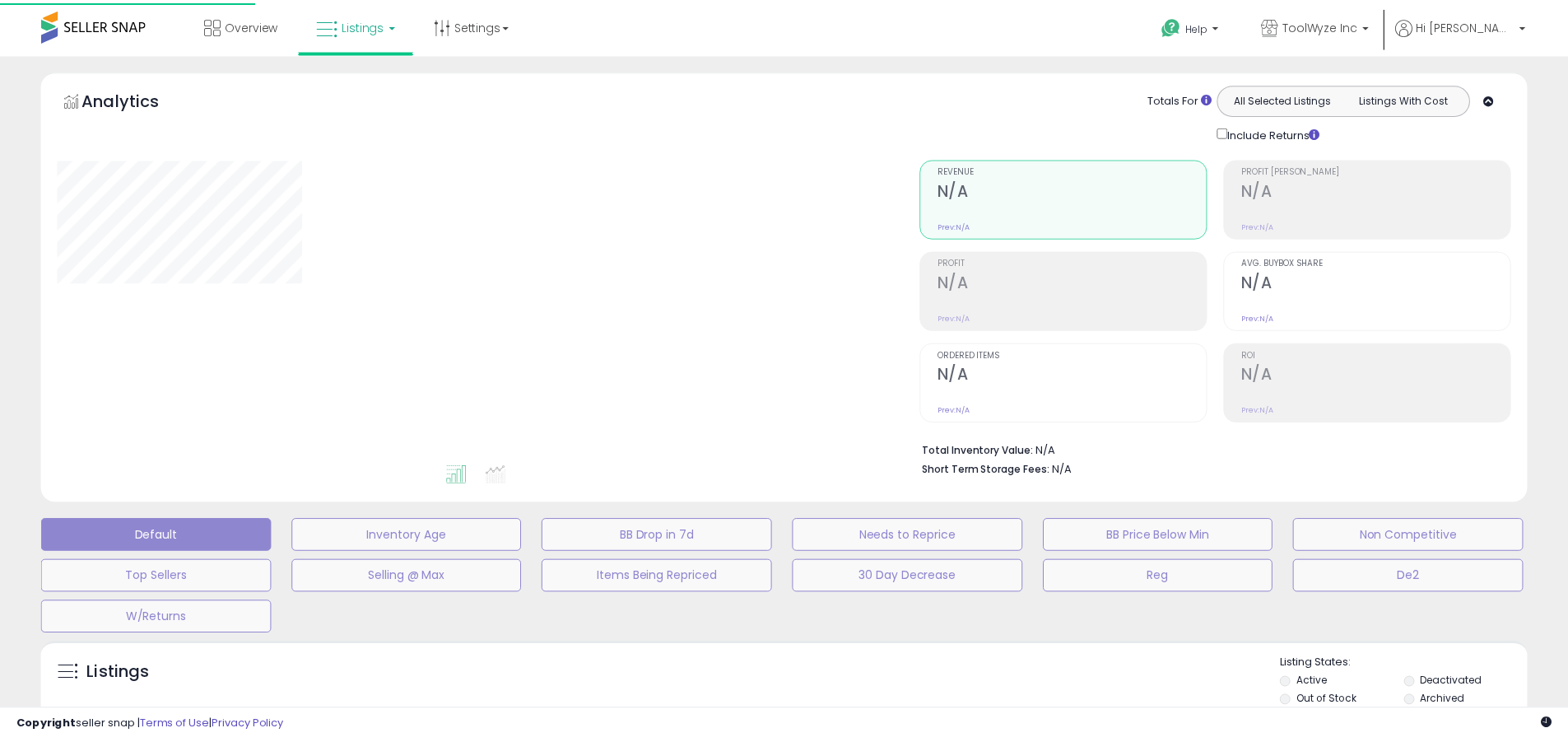 scroll, scrollTop: 0, scrollLeft: 0, axis: both 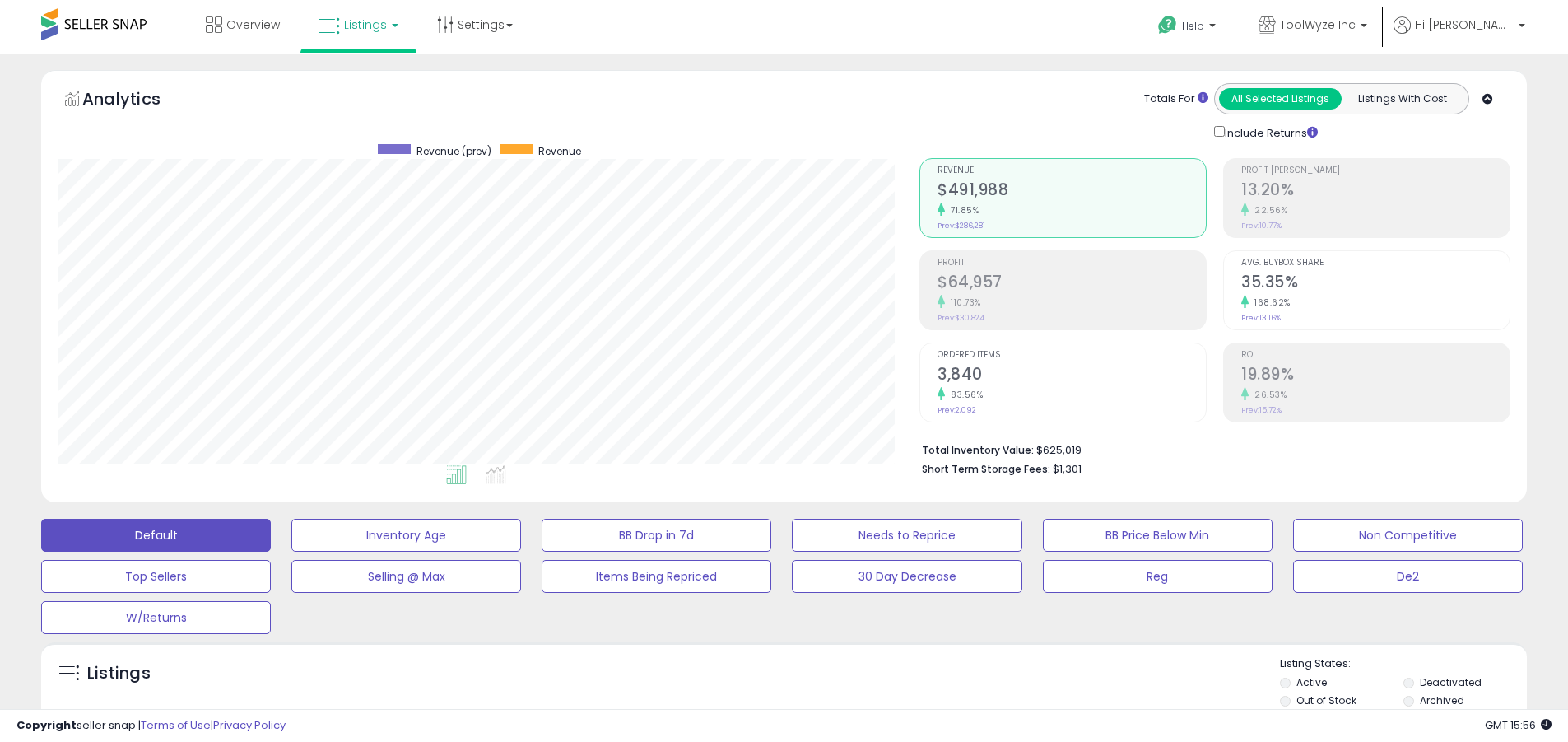 click on "Deactivated" at bounding box center (1450, 682) 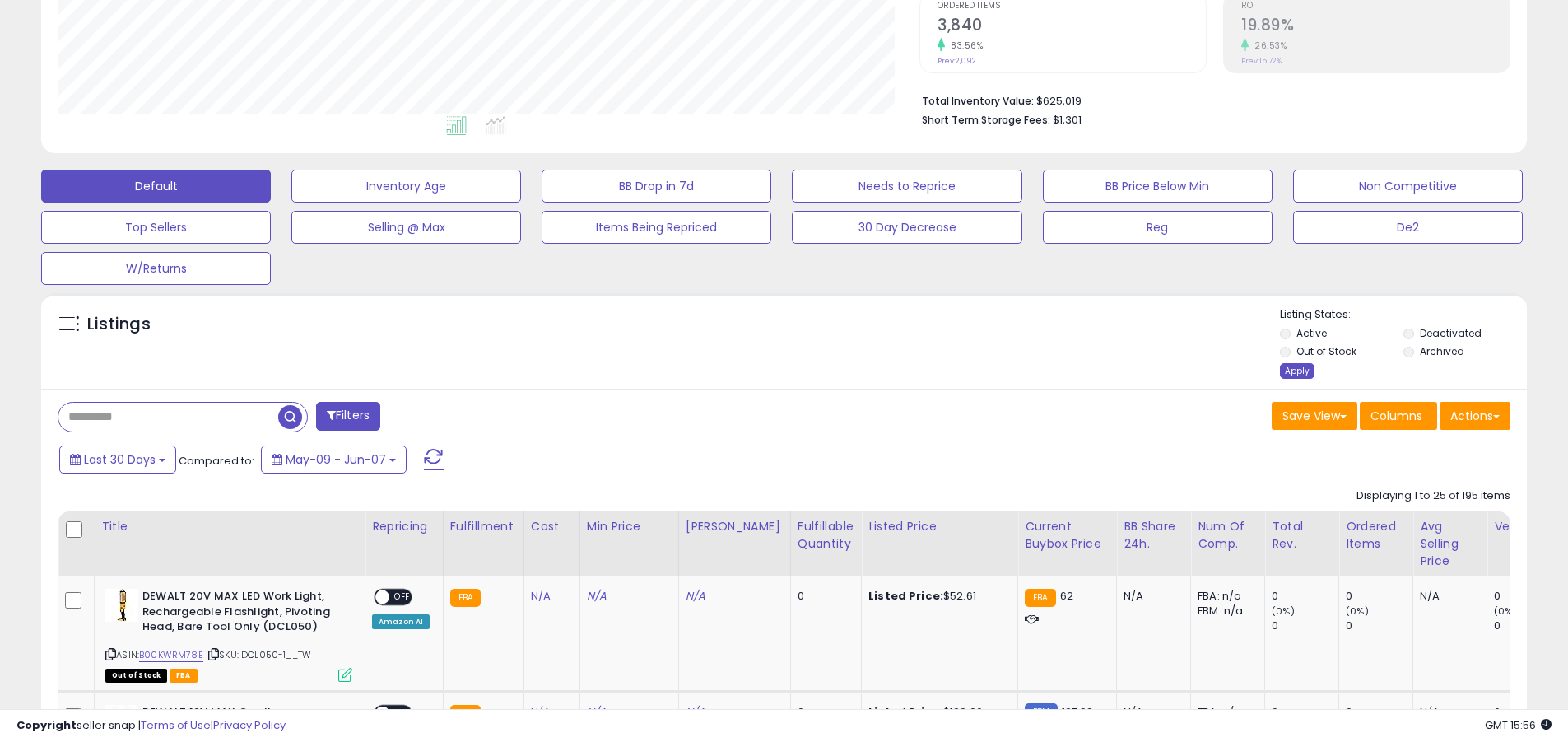 click on "Apply" at bounding box center [1297, 371] 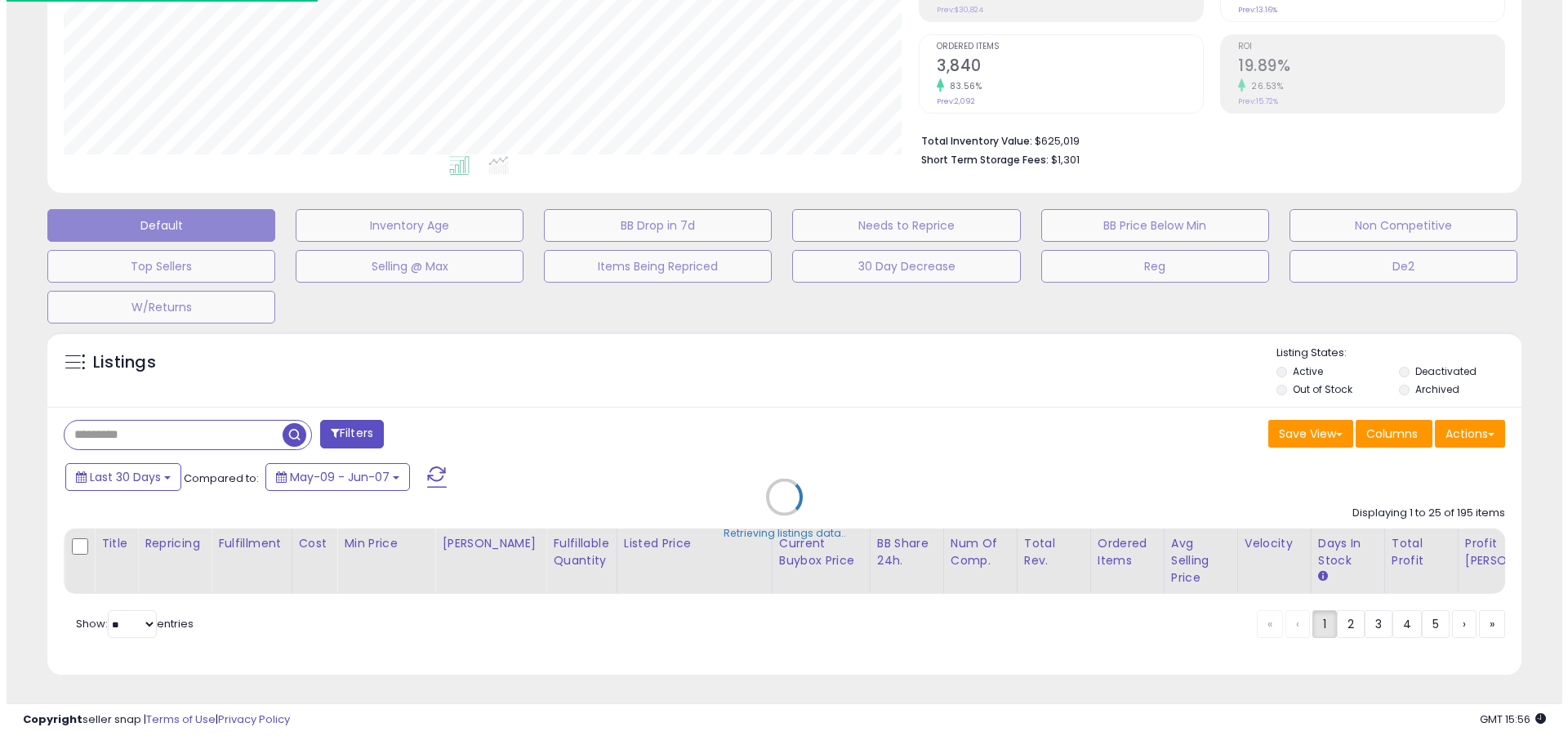 scroll, scrollTop: 318, scrollLeft: 0, axis: vertical 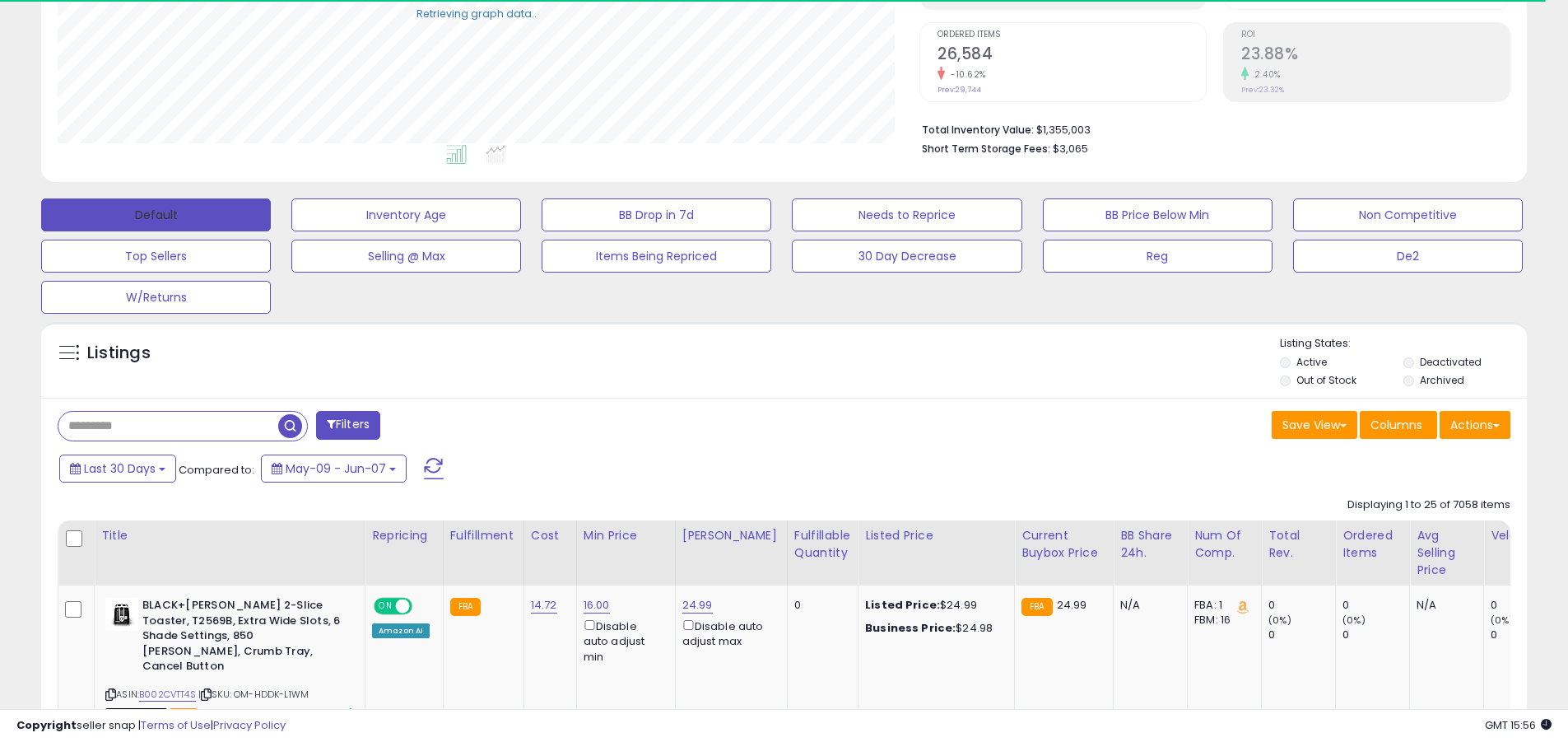 click on "Default" at bounding box center (156, 215) 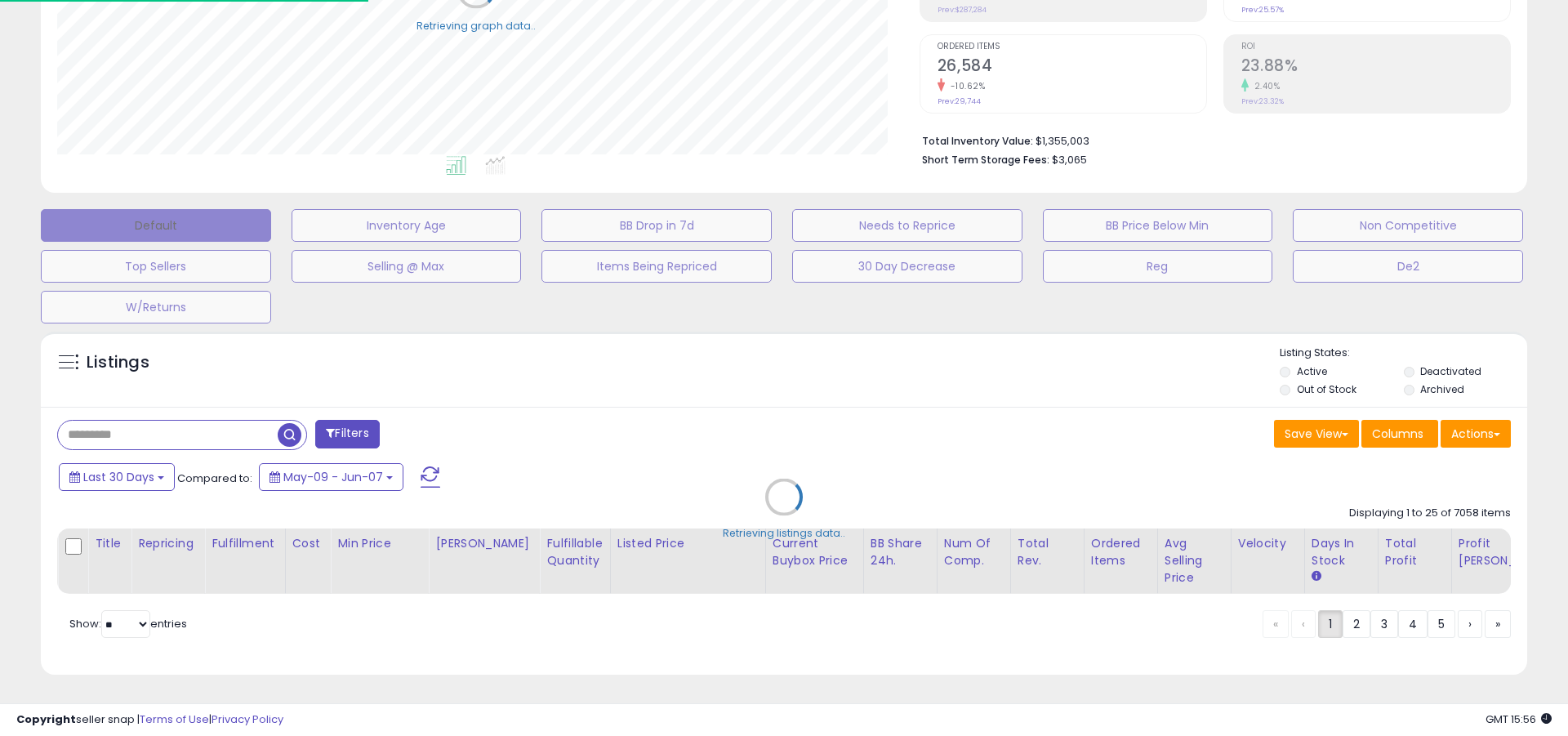 scroll, scrollTop: 816535, scrollLeft: 815804, axis: both 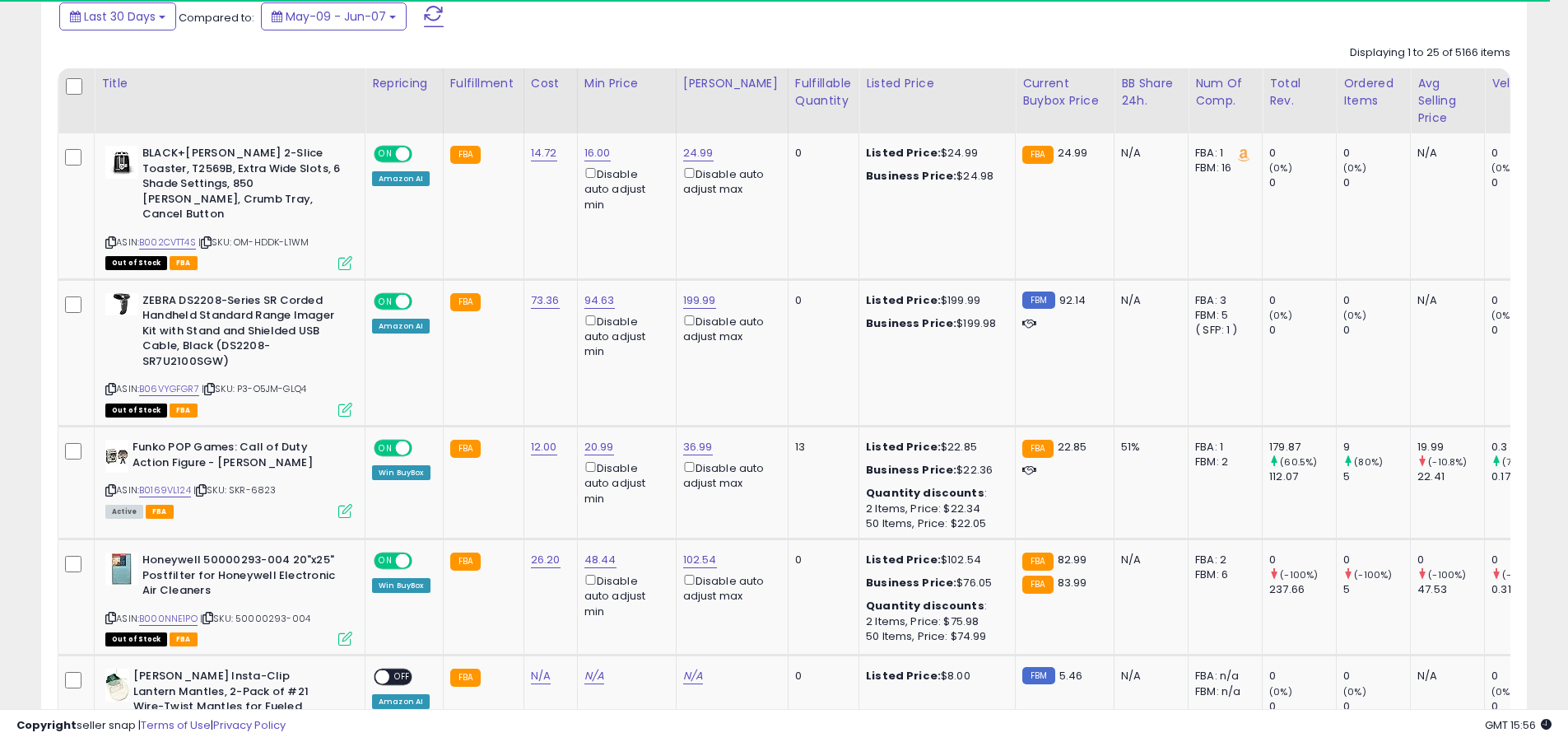 click at bounding box center (434, 16) 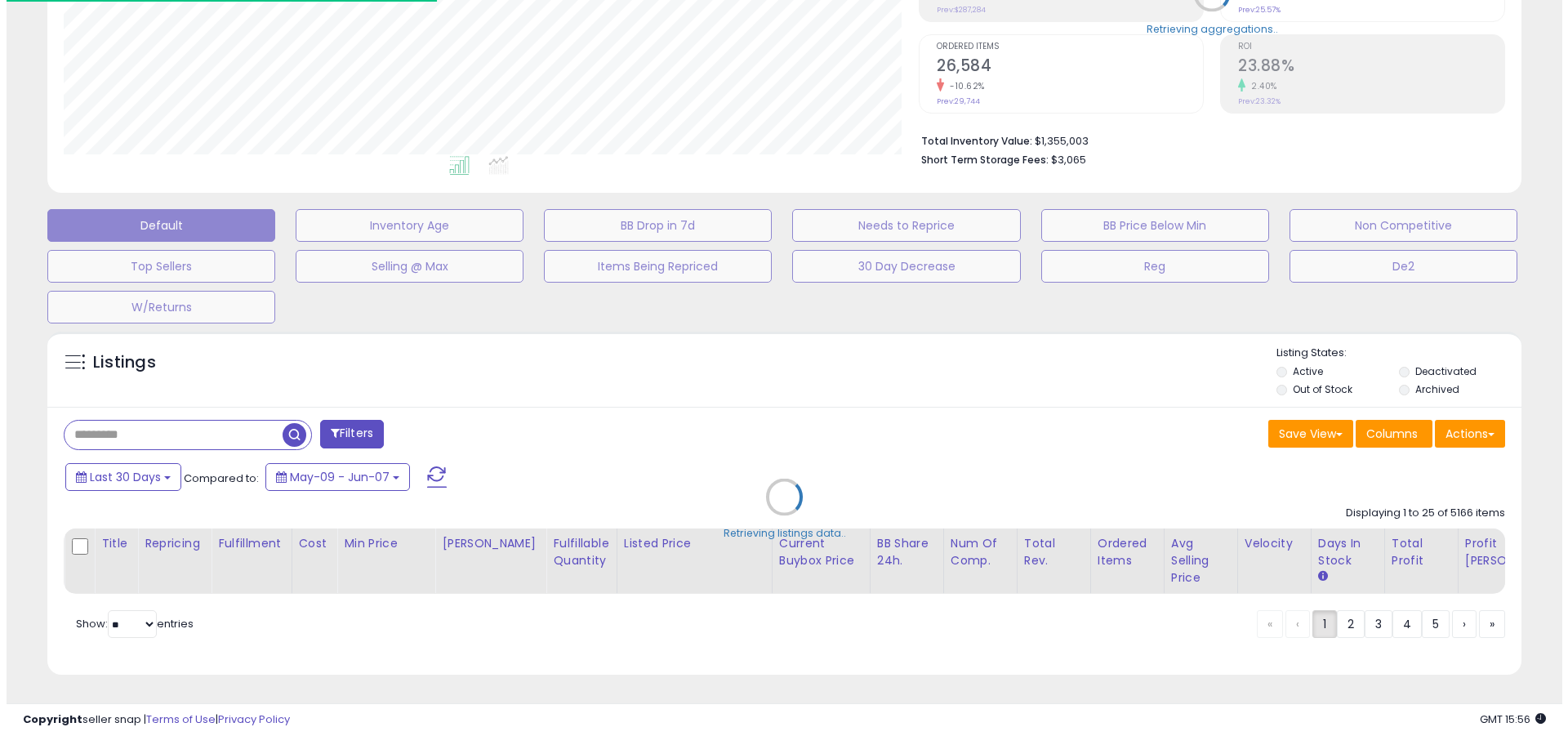 scroll, scrollTop: 318, scrollLeft: 0, axis: vertical 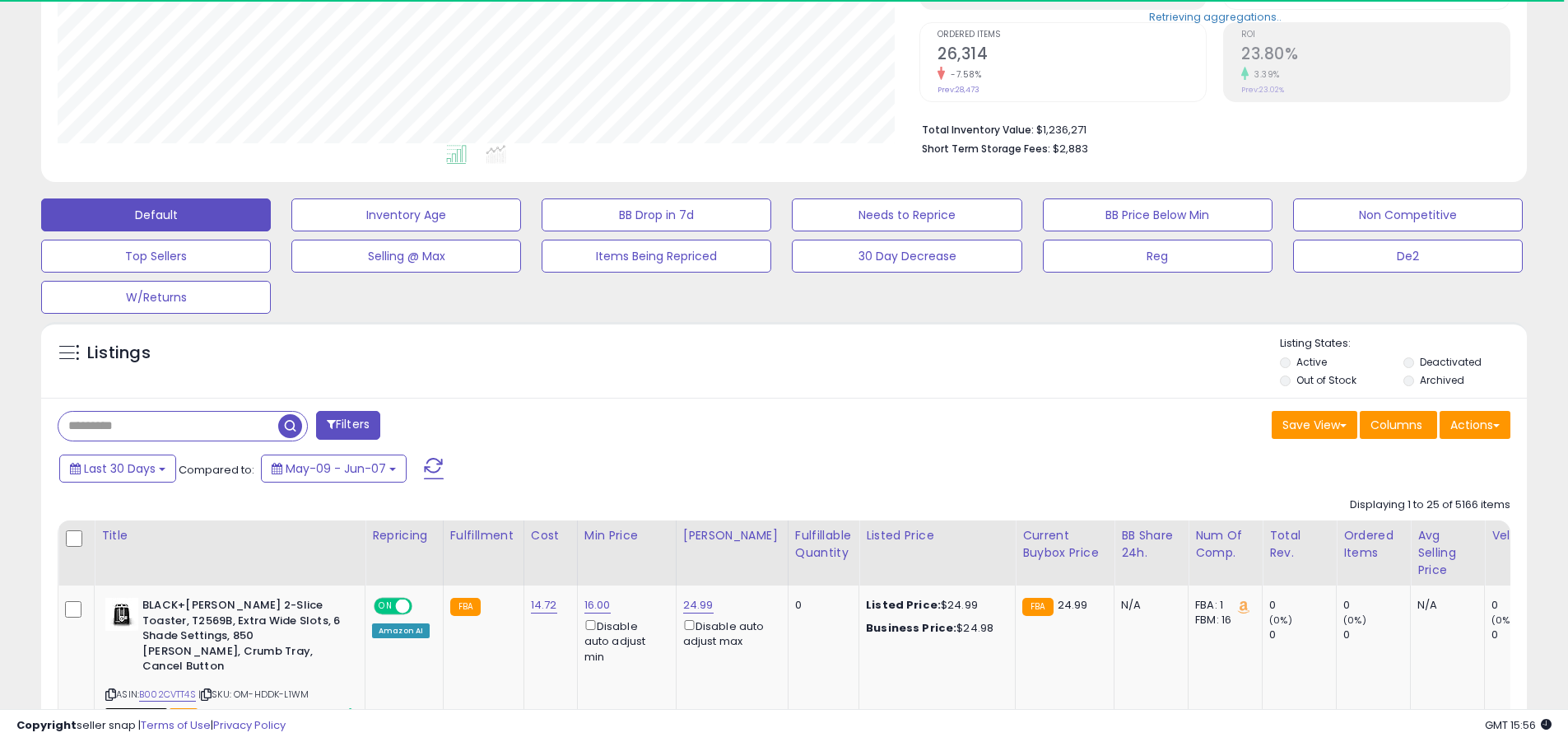 click at bounding box center [168, 426] 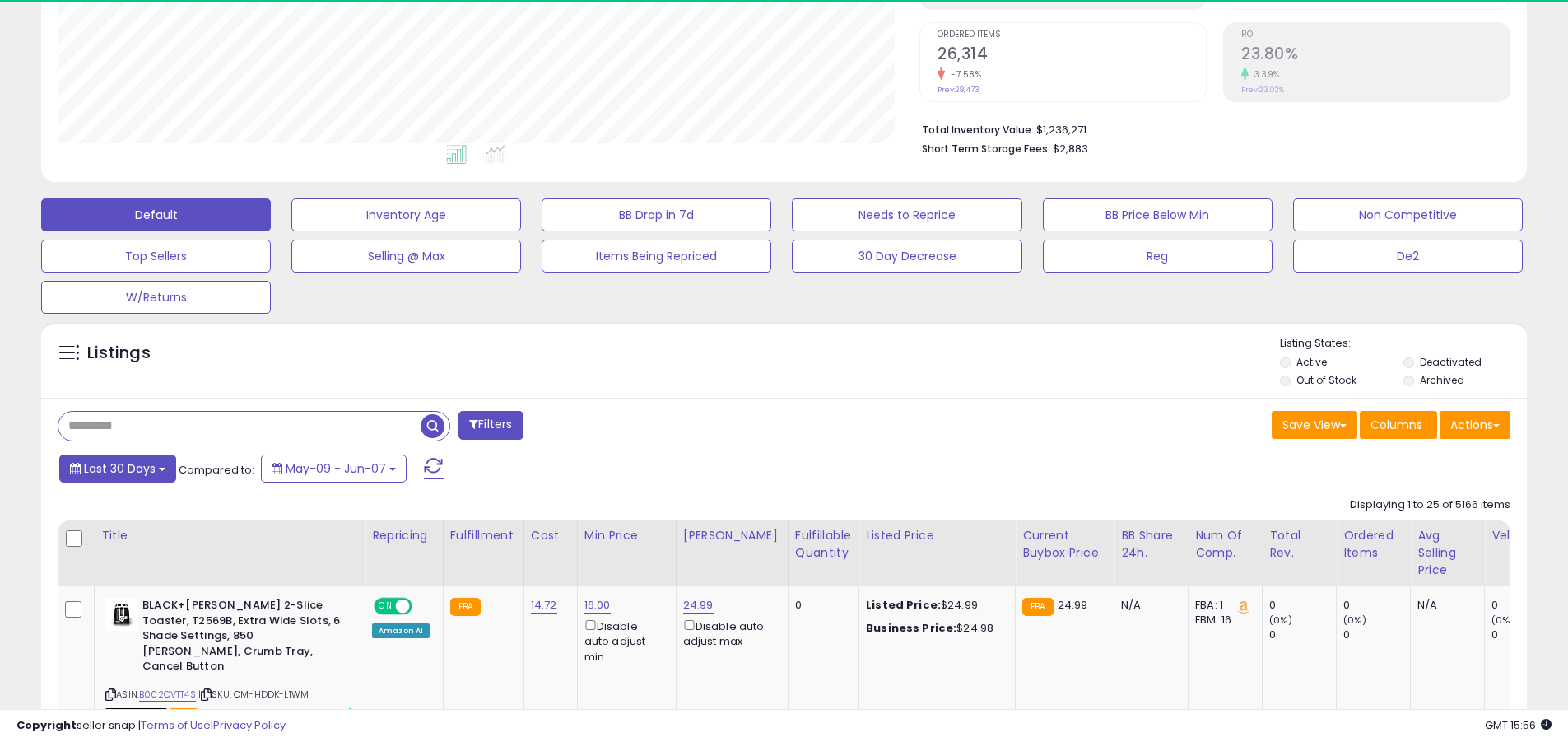 click on "Last 30 Days" at bounding box center (119, 469) 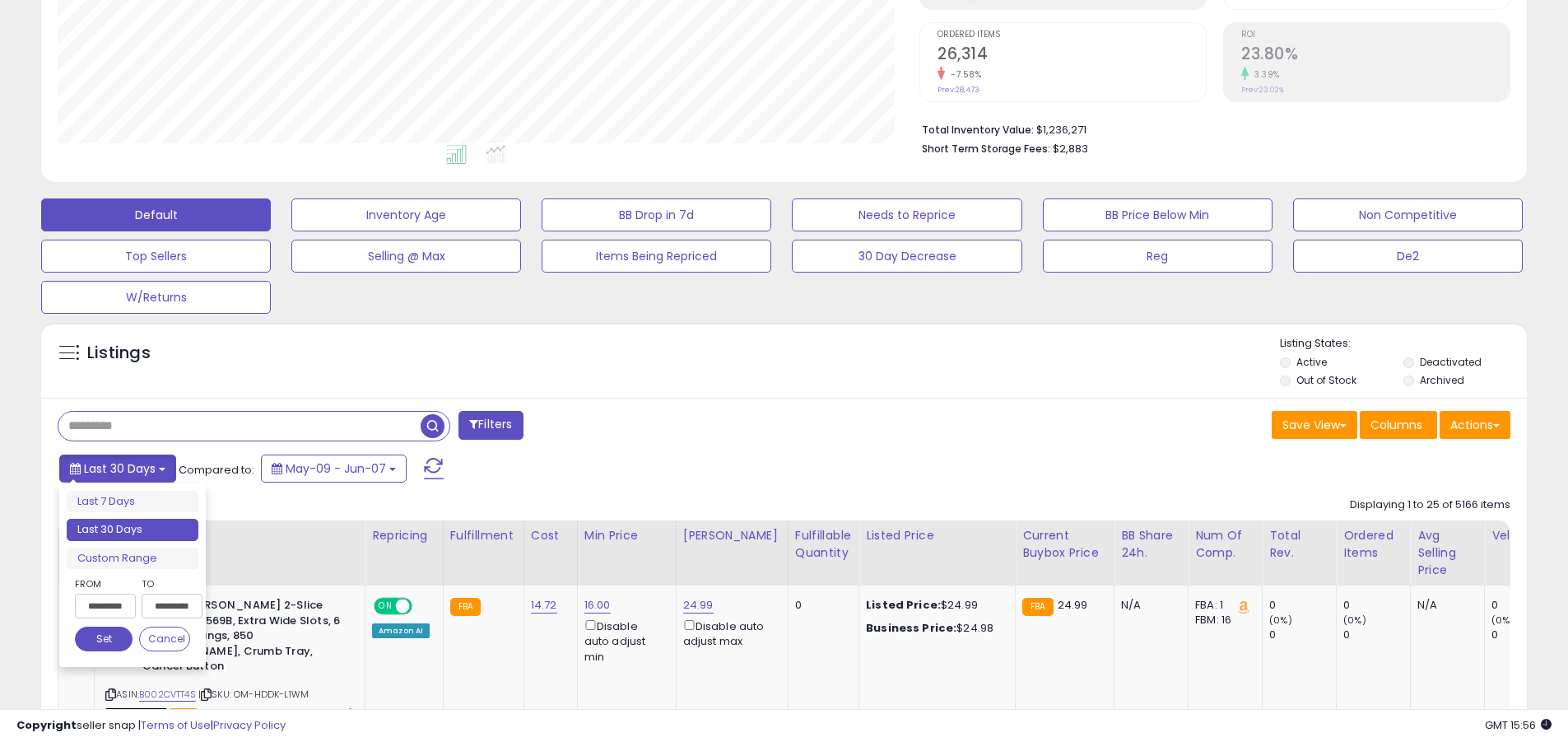 scroll, scrollTop: 823192, scrollLeft: 822235, axis: both 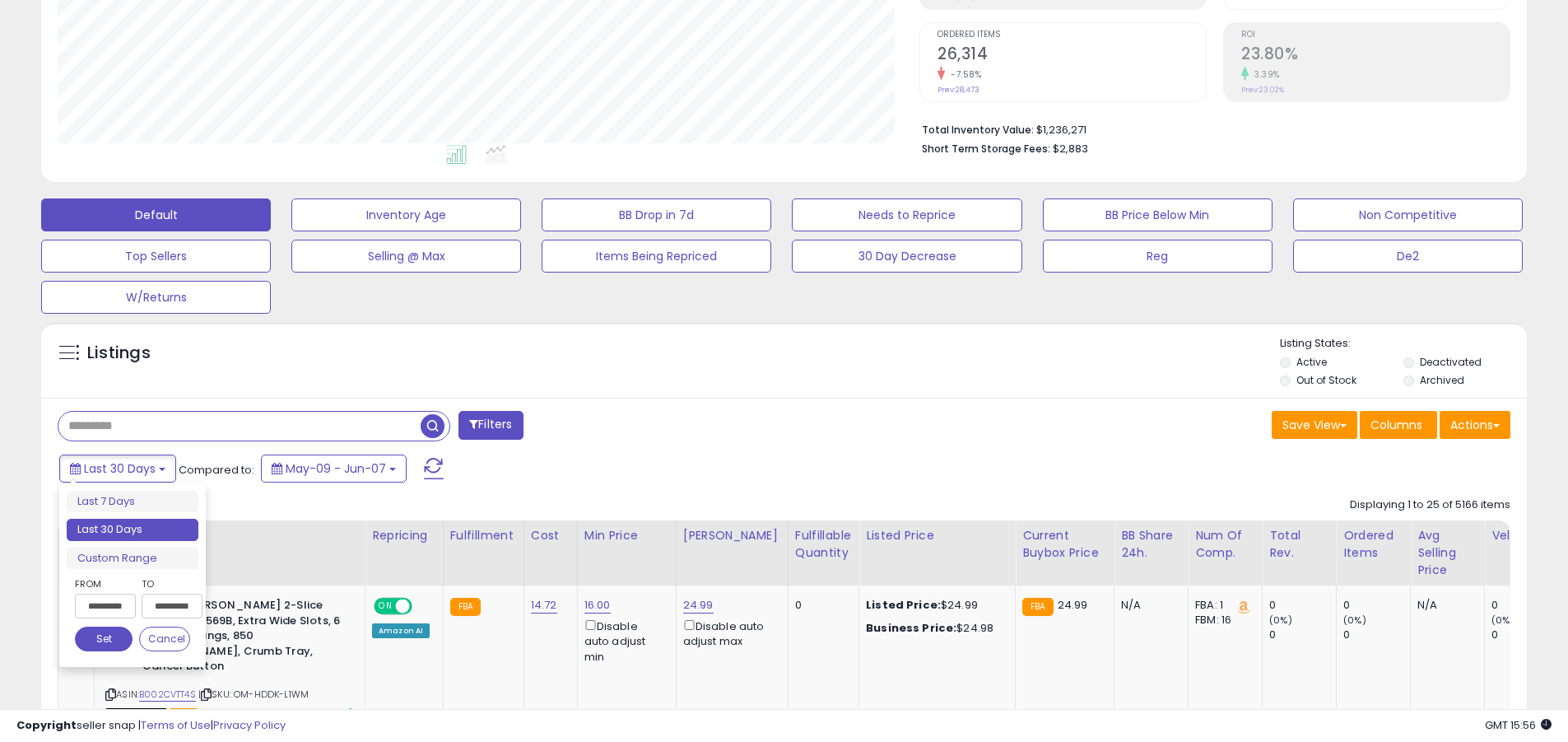 click on "Last 30 Days" at bounding box center (133, 530) 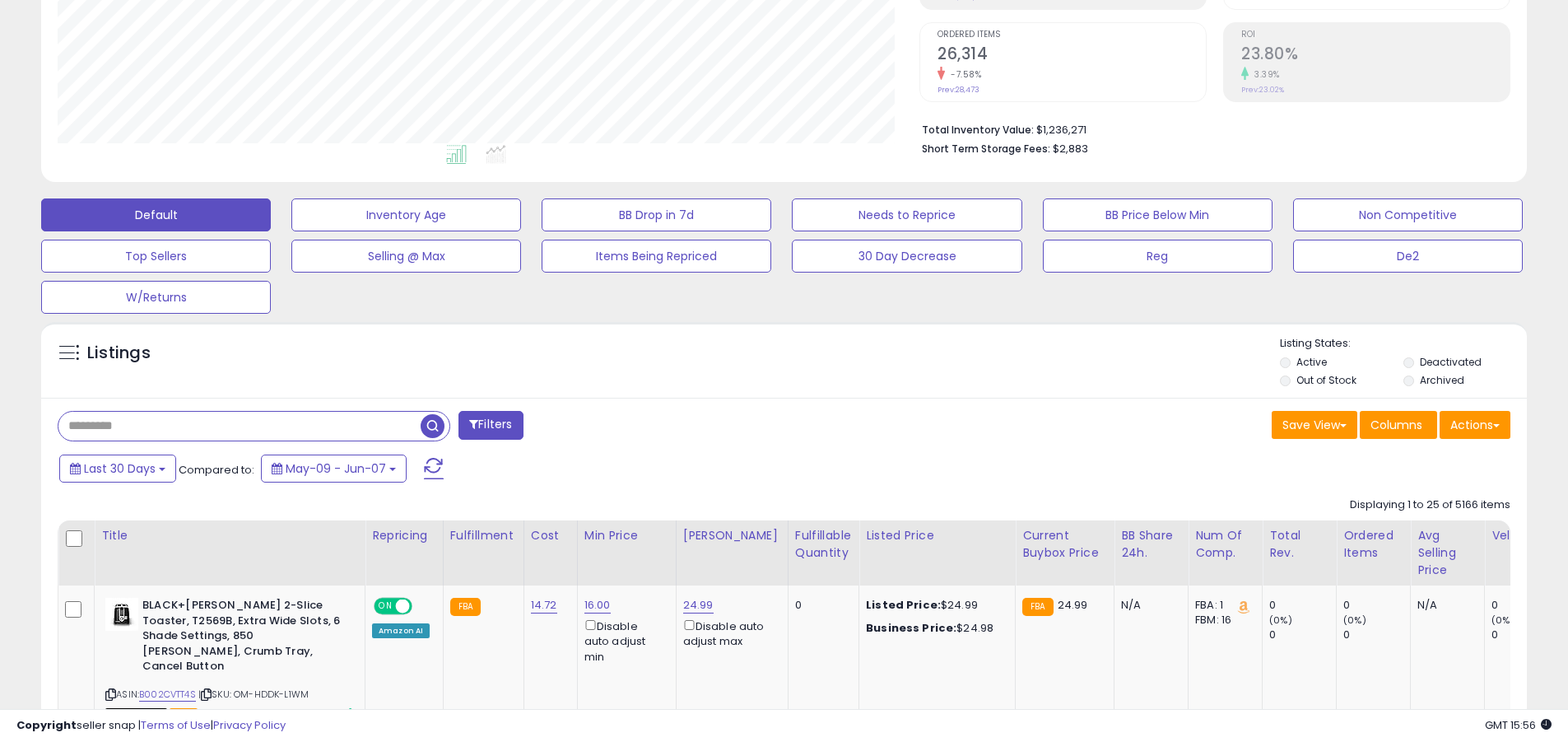 click at bounding box center [240, 426] 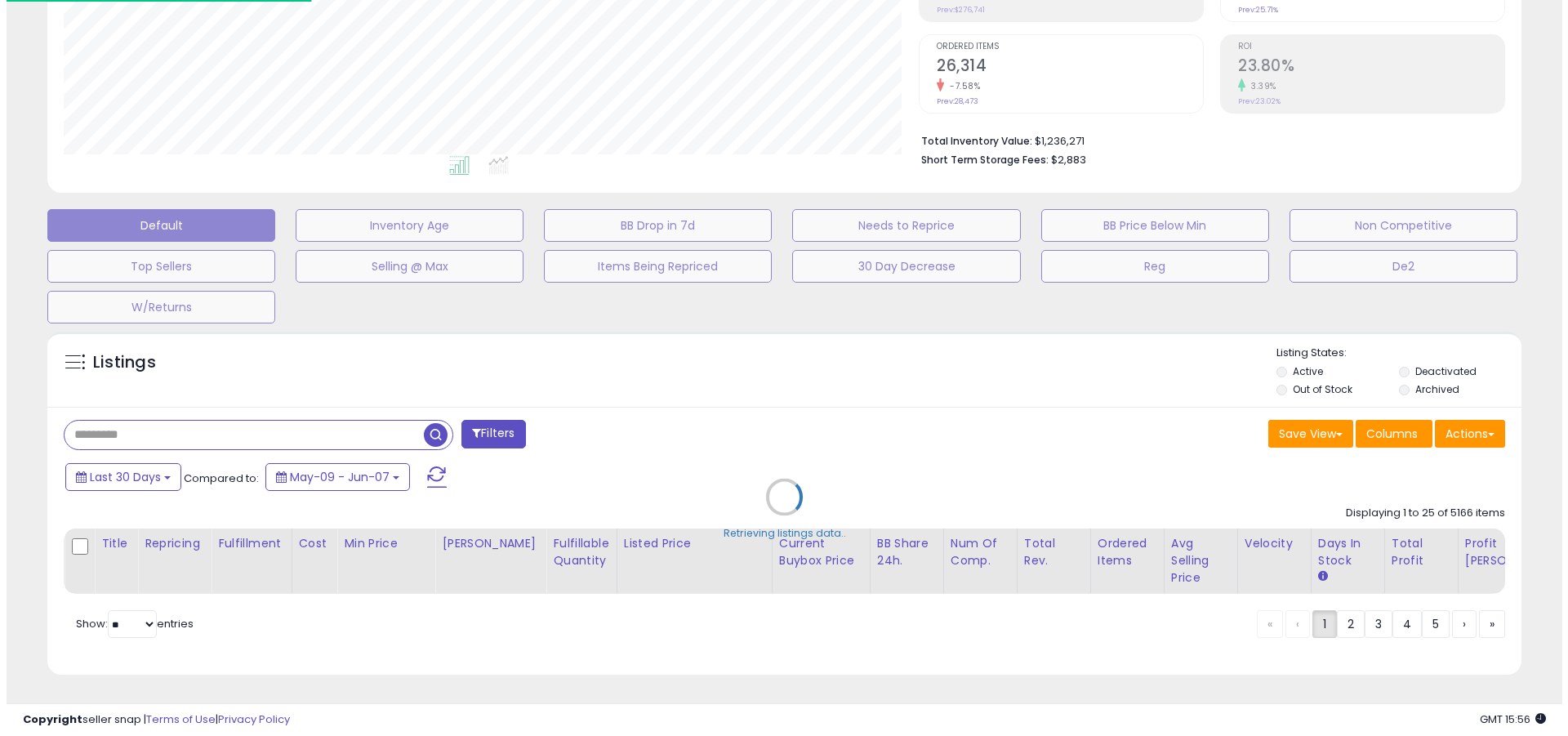 scroll, scrollTop: 816535, scrollLeft: 815804, axis: both 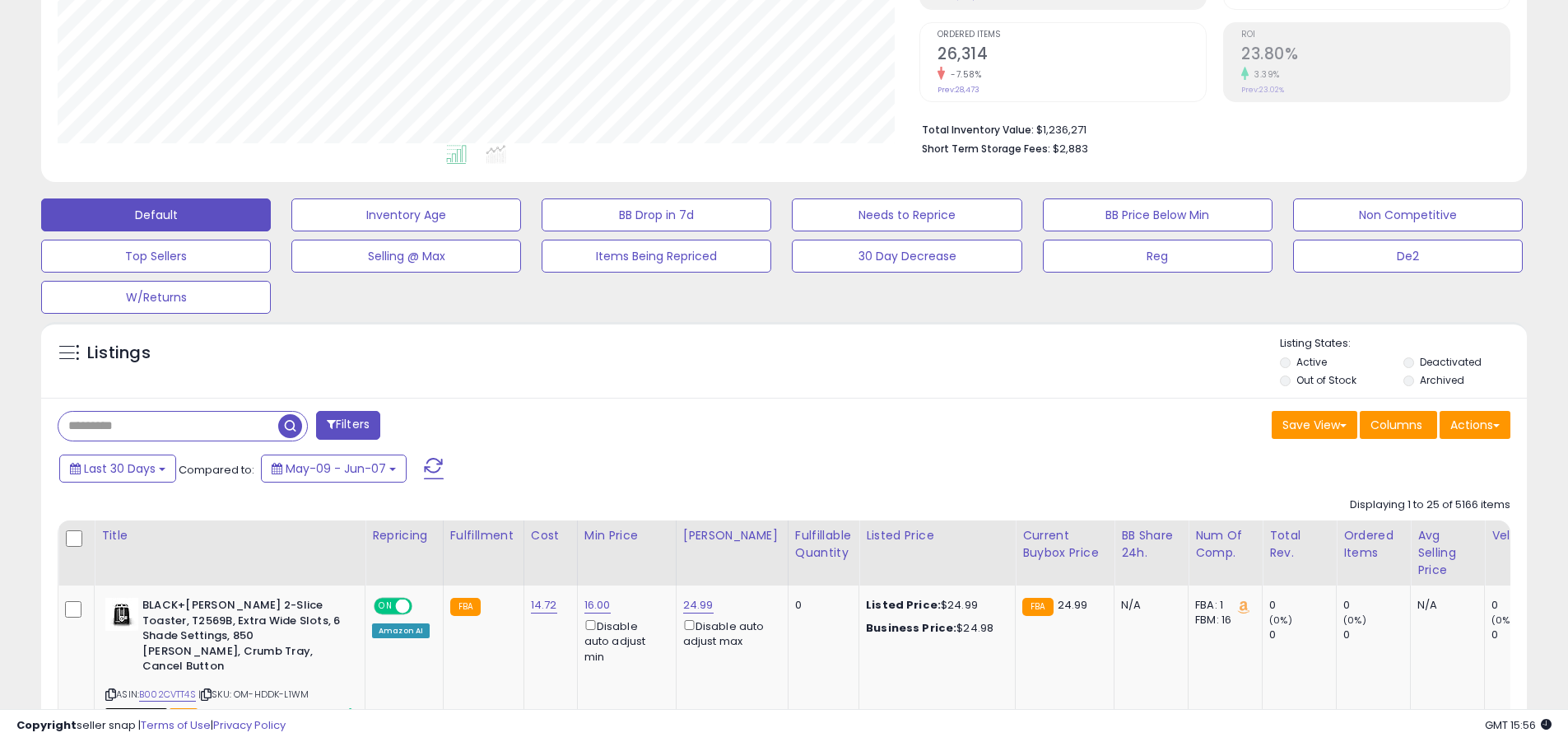 click on "Actions" at bounding box center (1475, 425) 